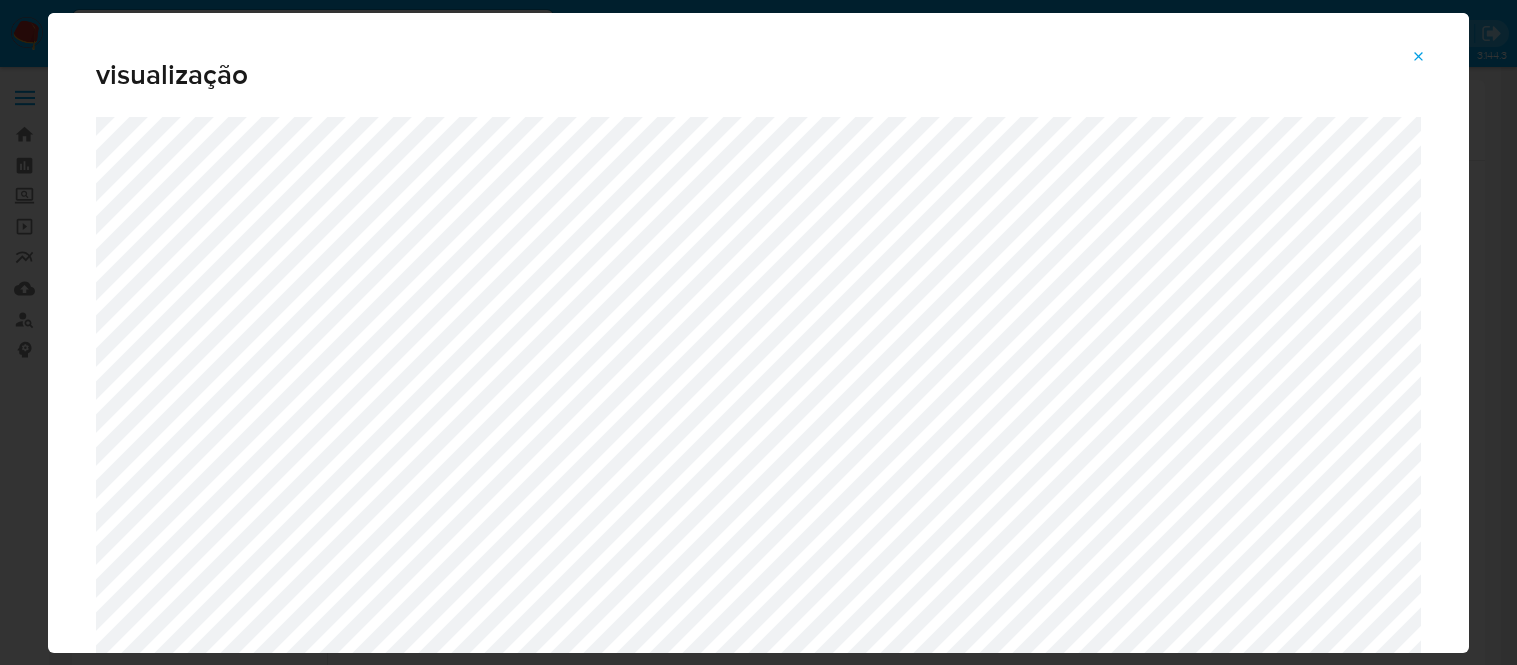 select on "10" 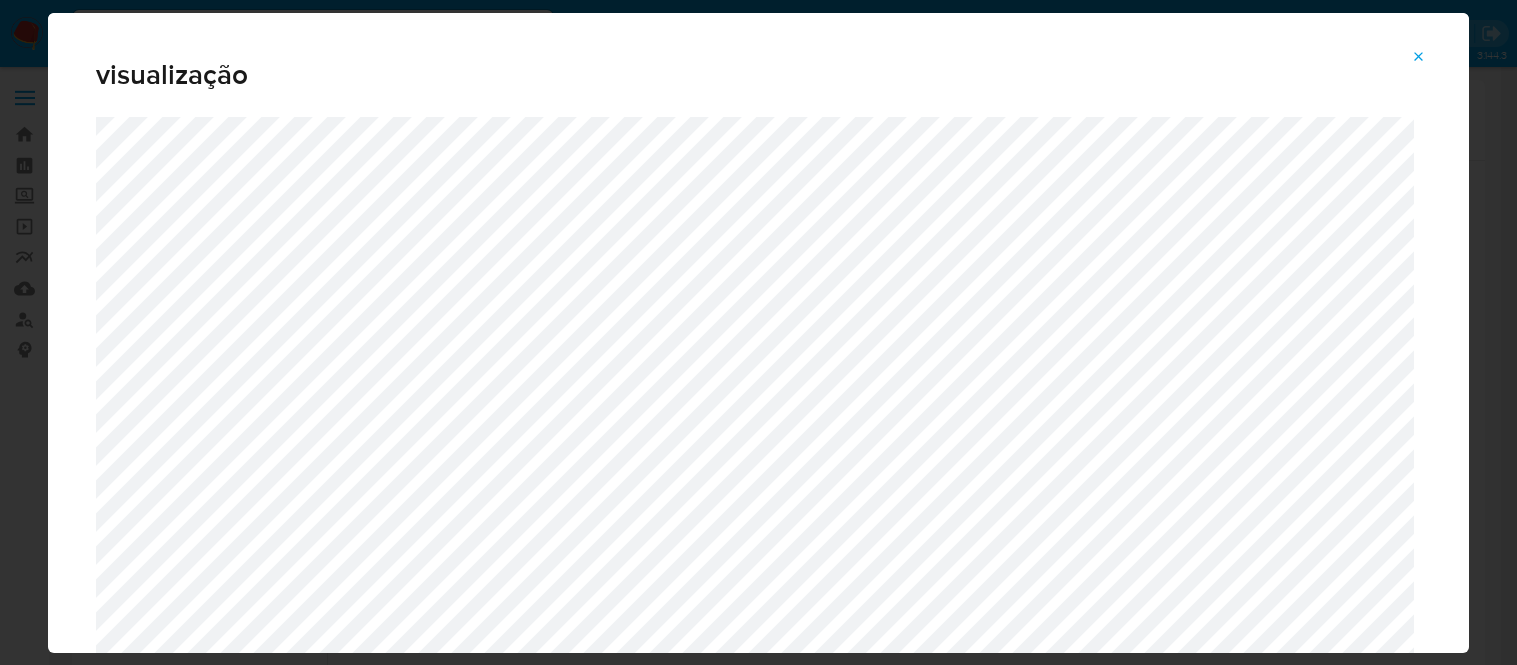 scroll, scrollTop: 0, scrollLeft: 0, axis: both 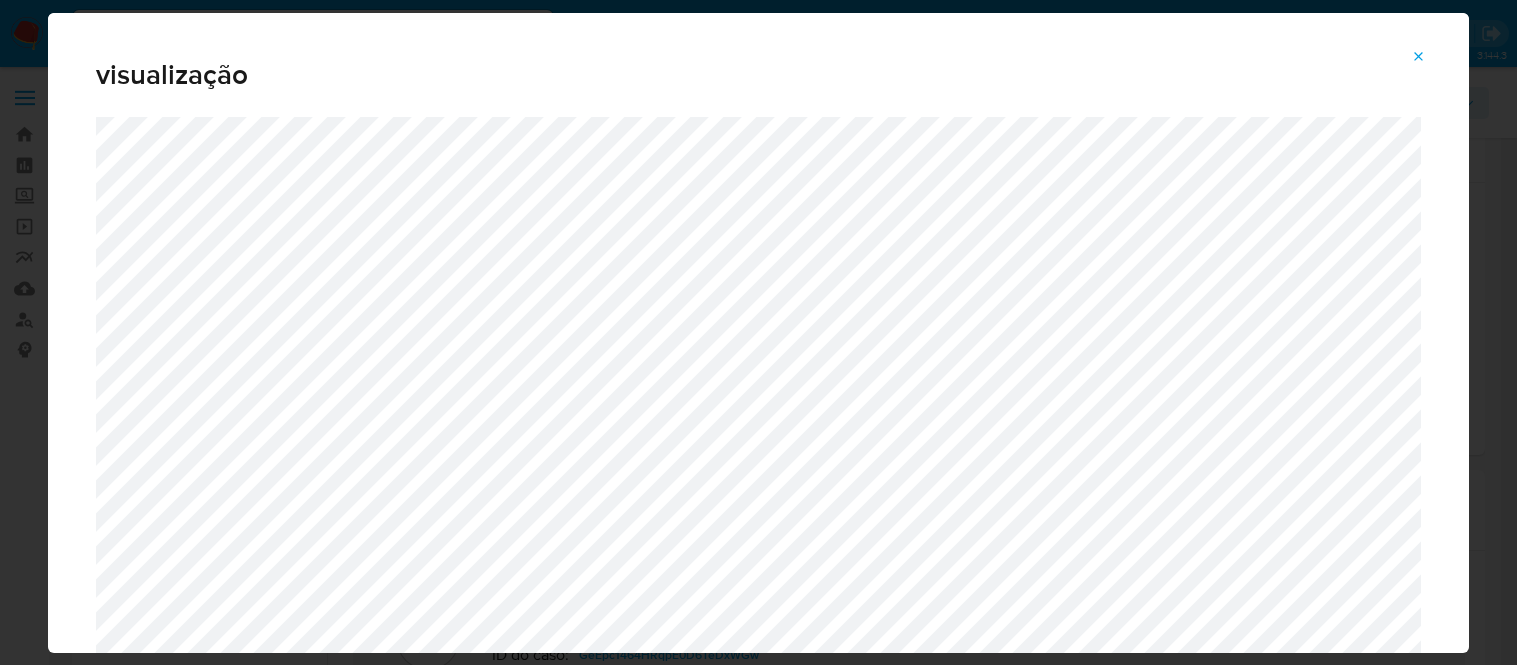 select on "10" 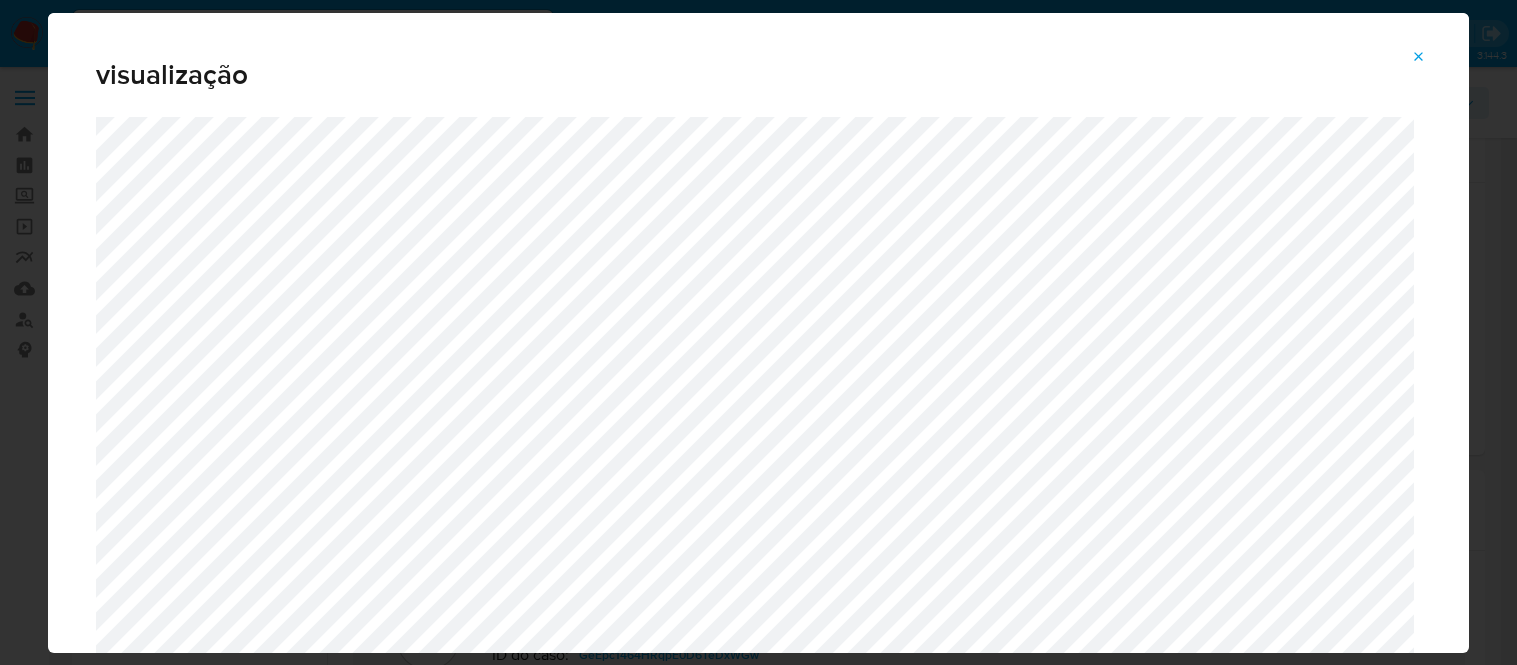 scroll, scrollTop: 444, scrollLeft: 0, axis: vertical 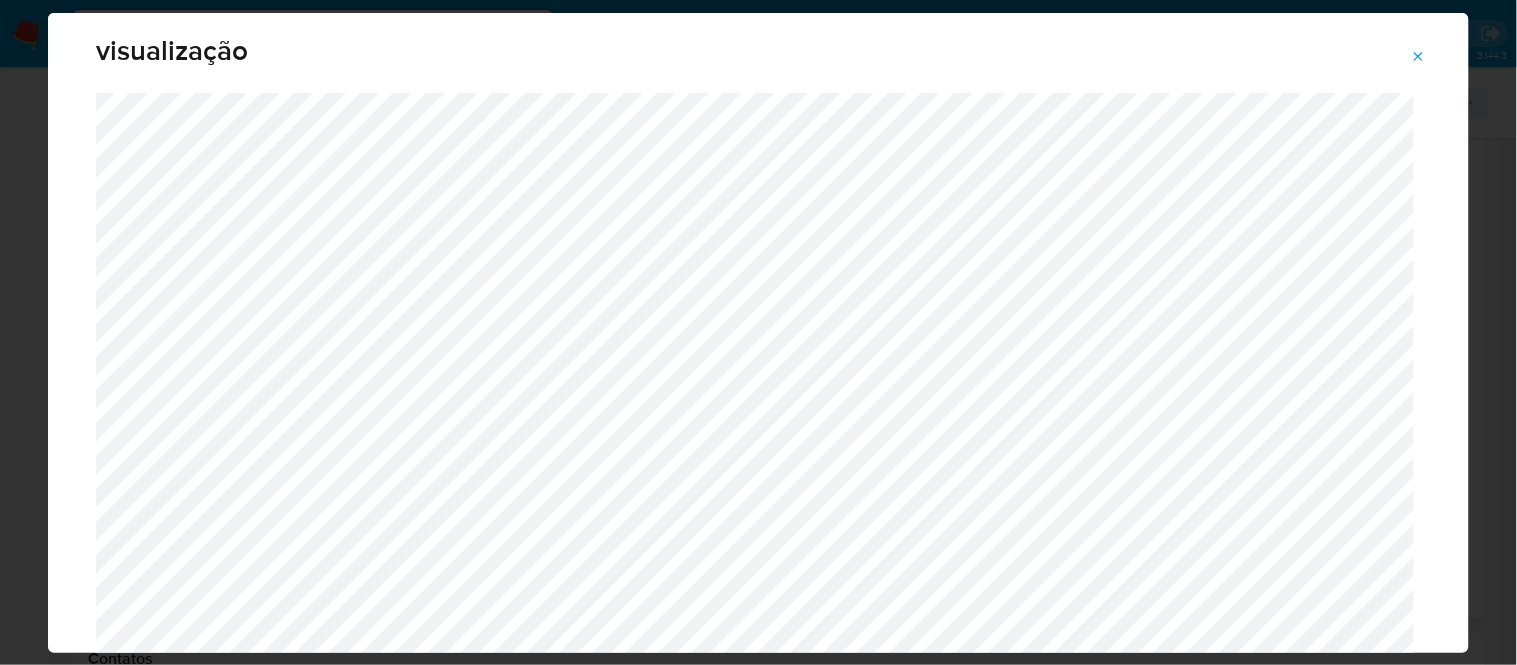click 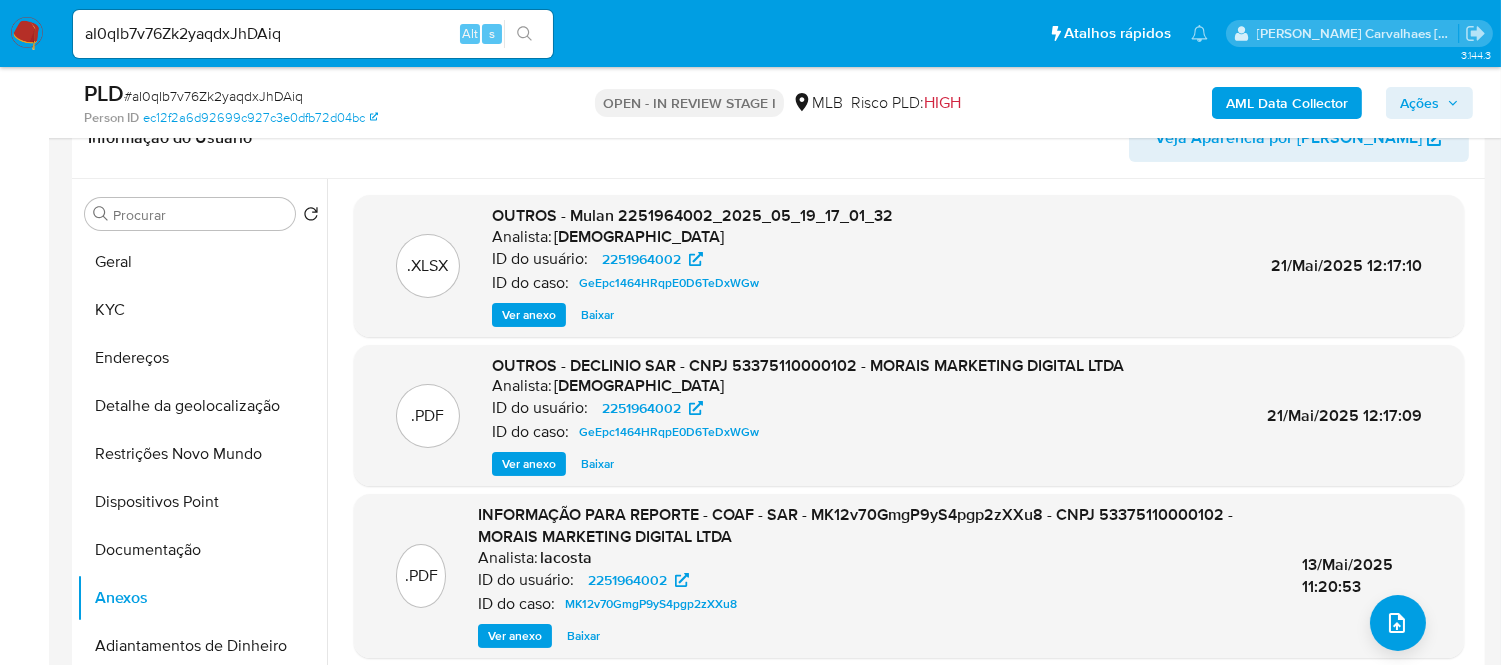 scroll, scrollTop: 333, scrollLeft: 0, axis: vertical 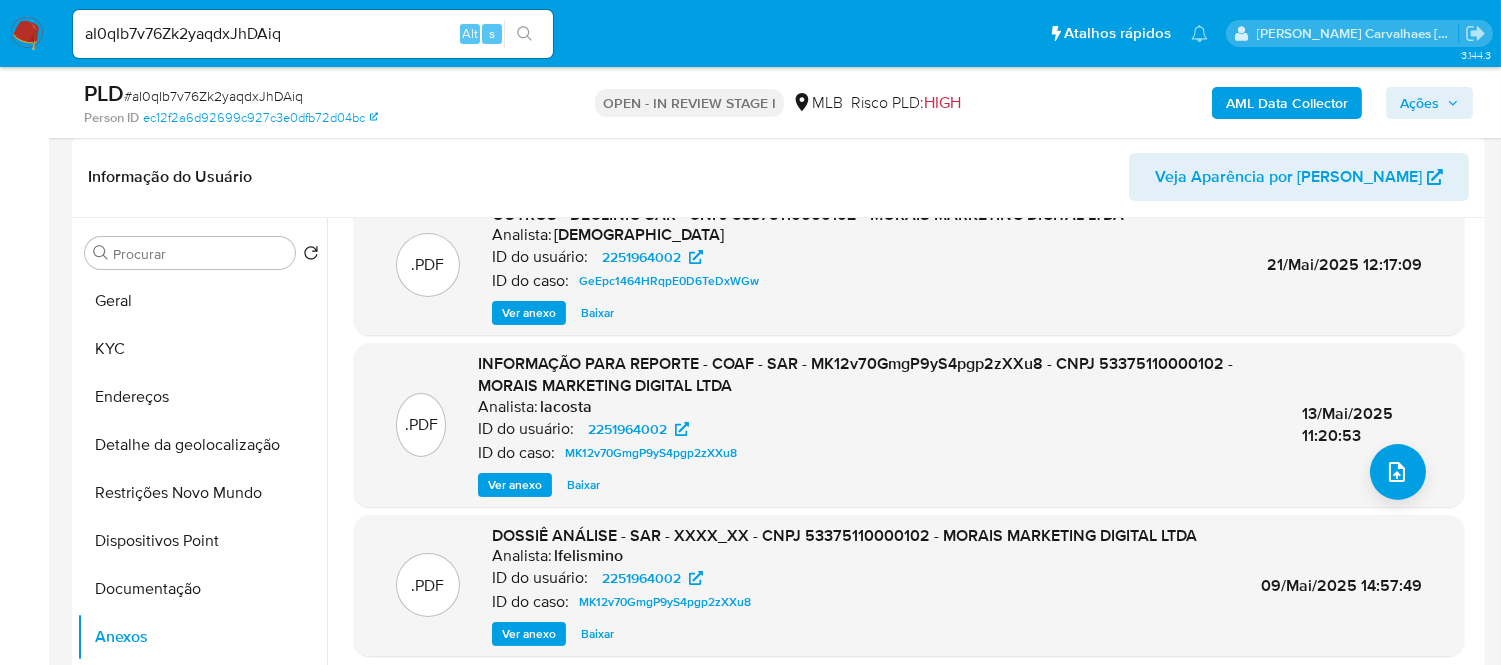 click on "Ver anexo" at bounding box center (515, 485) 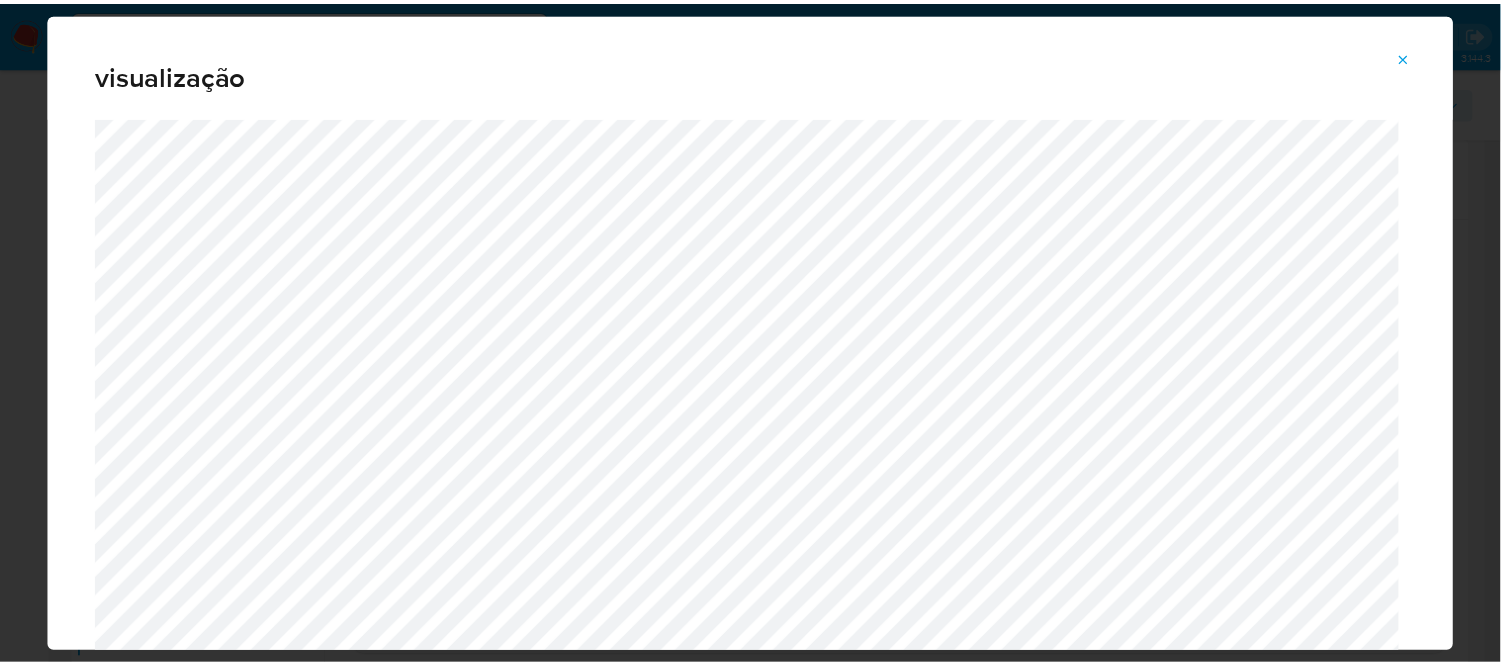 scroll, scrollTop: 24, scrollLeft: 0, axis: vertical 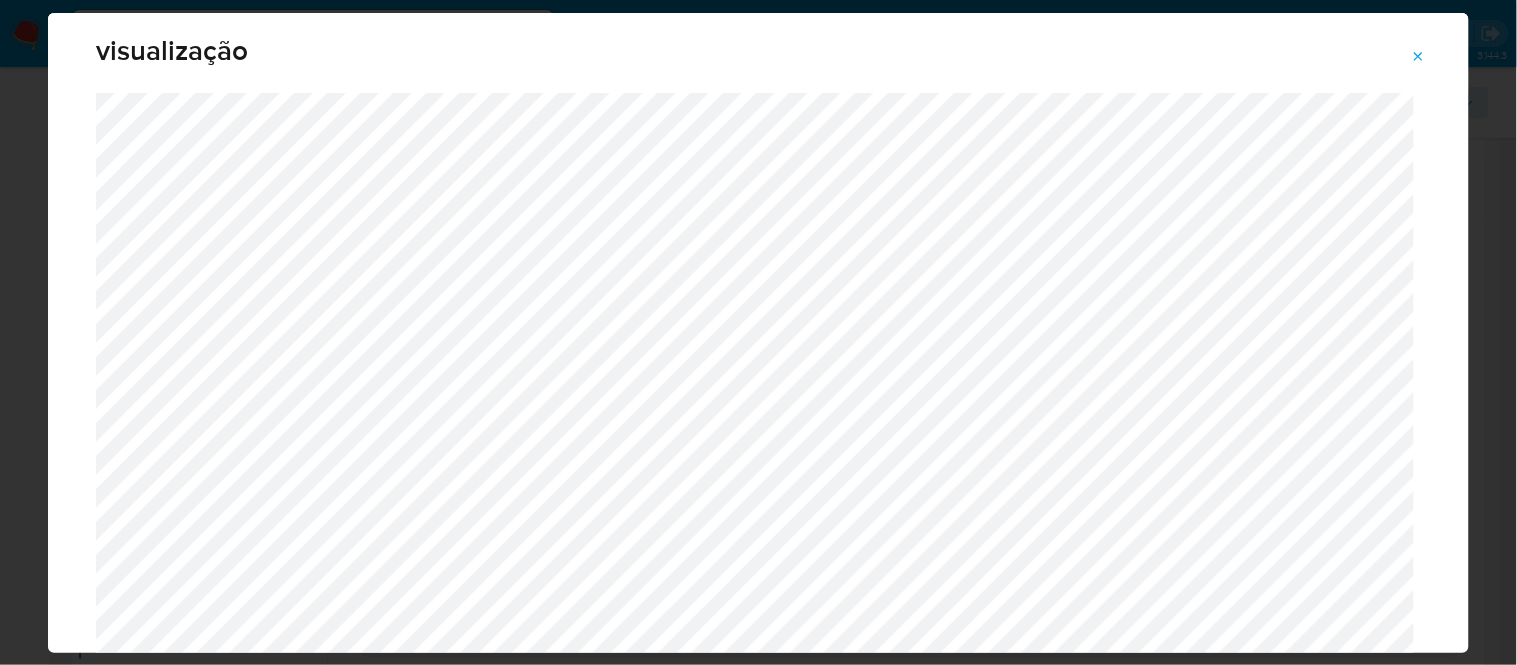 click 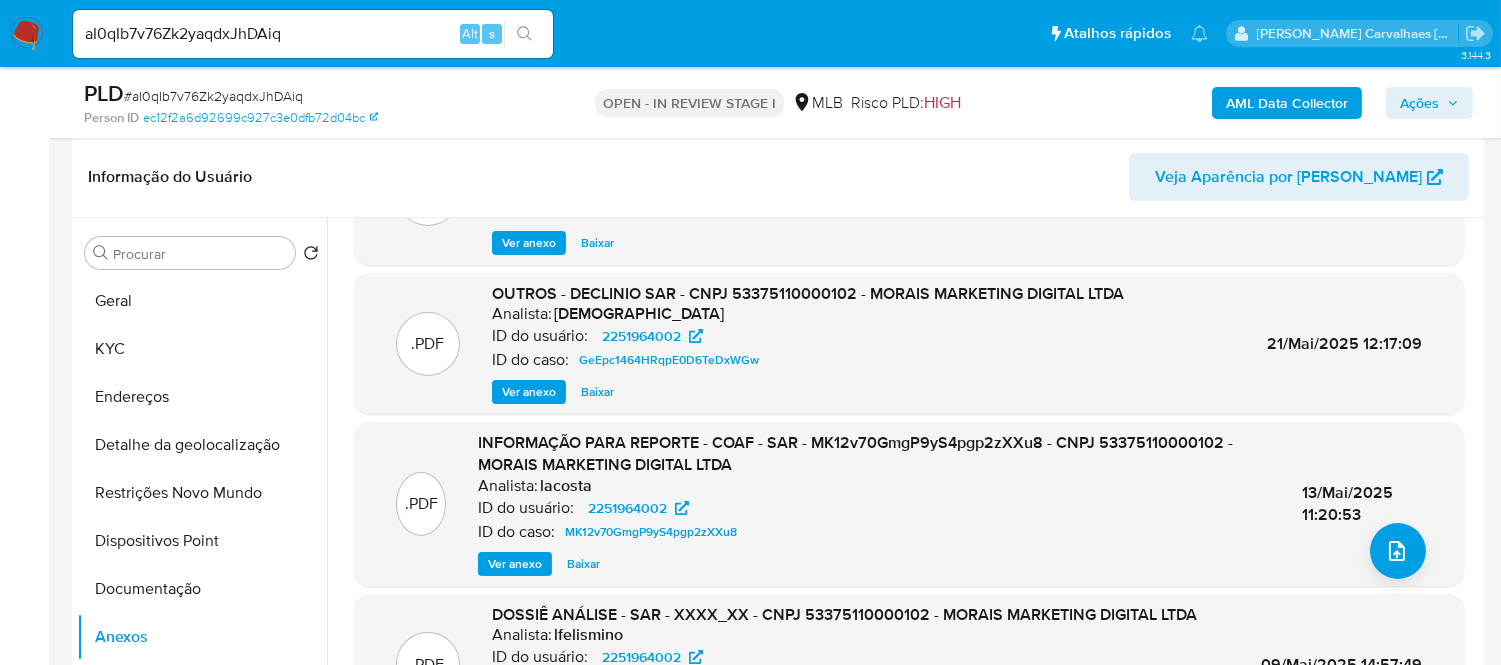 scroll, scrollTop: 0, scrollLeft: 0, axis: both 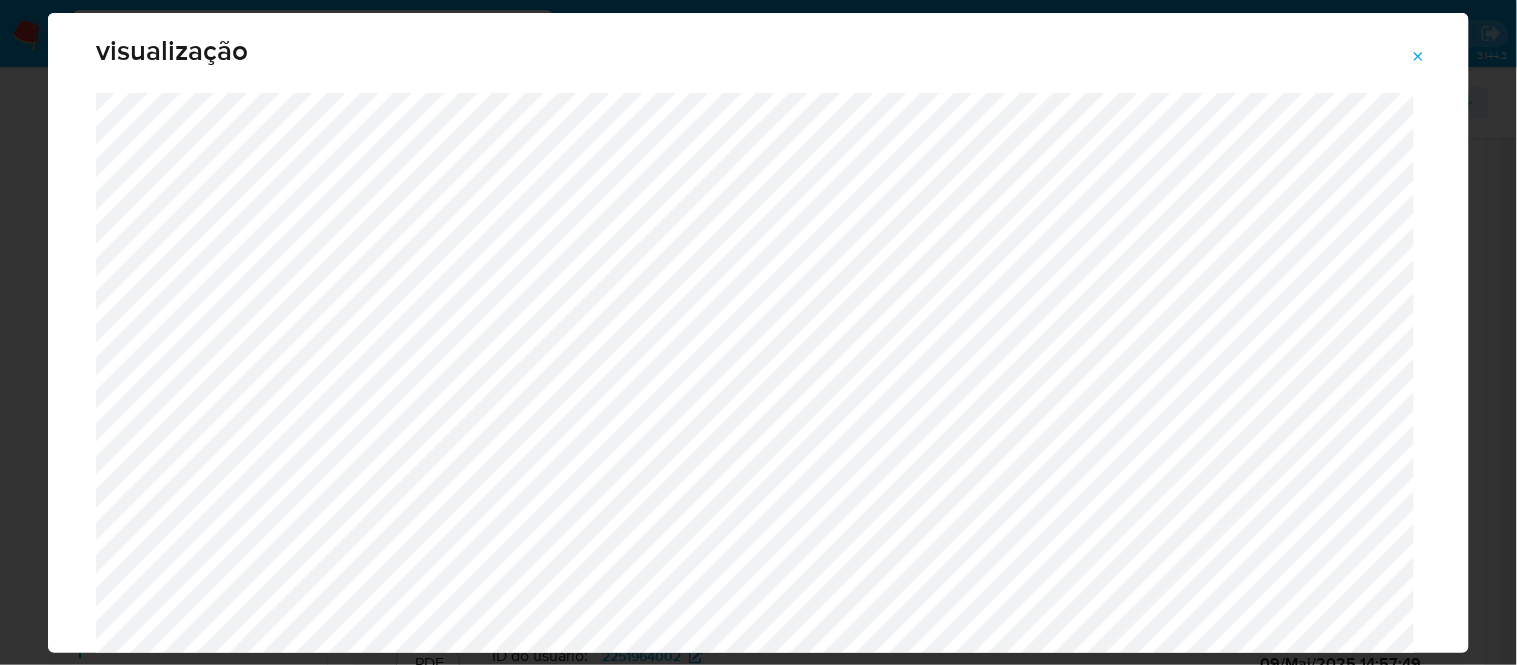 click 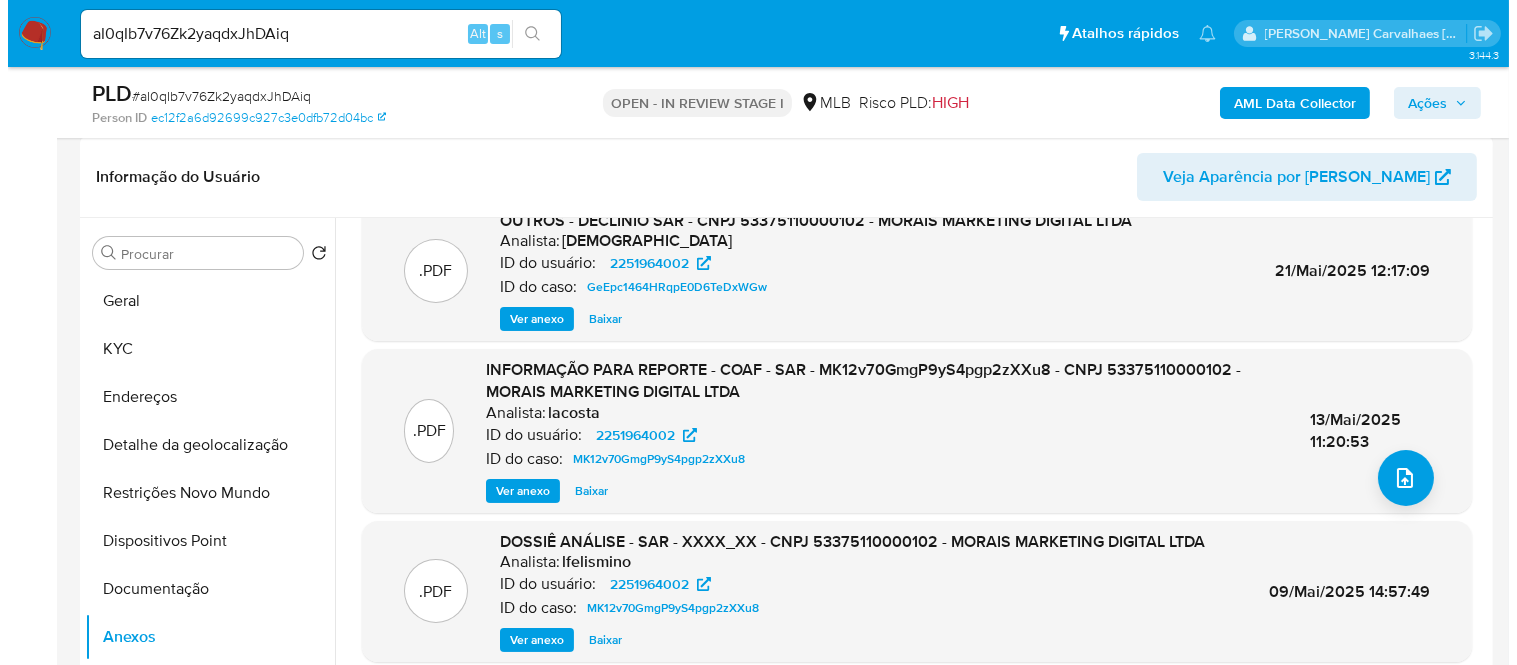 scroll, scrollTop: 190, scrollLeft: 0, axis: vertical 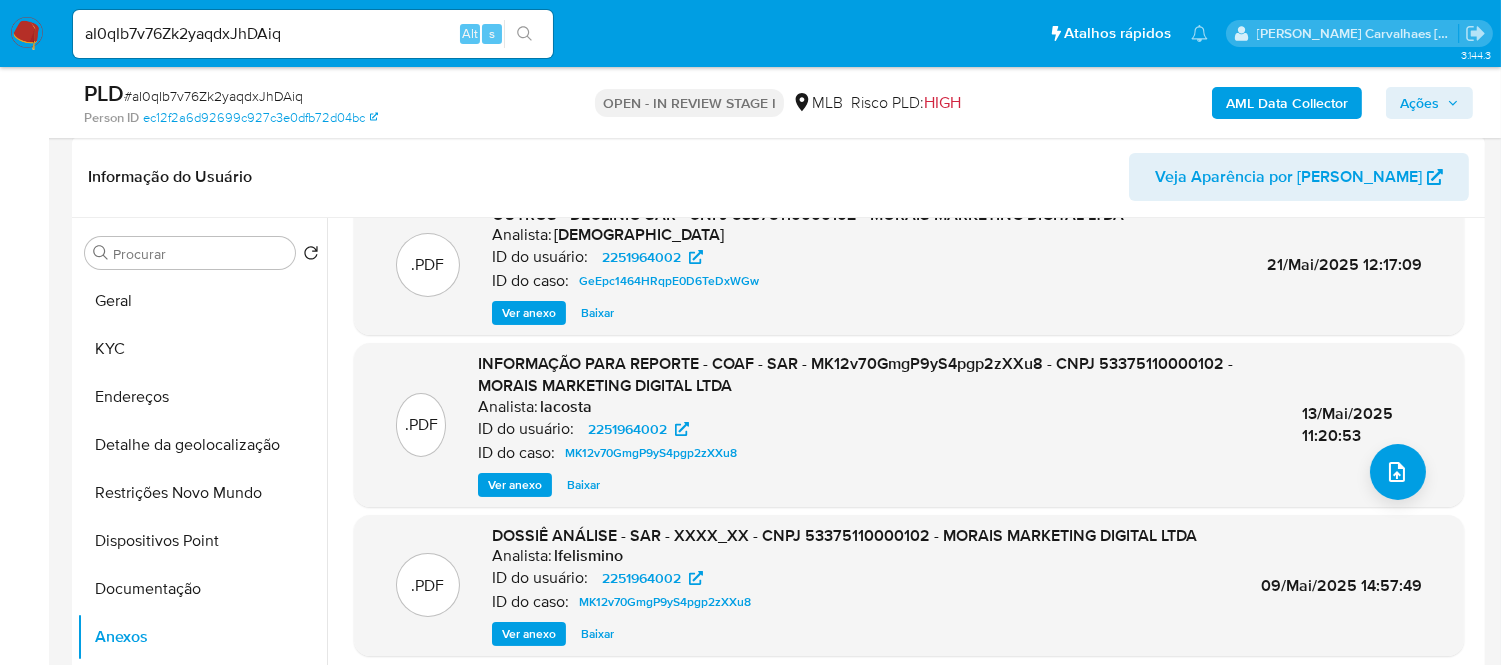click on "Ver anexo" at bounding box center [515, 485] 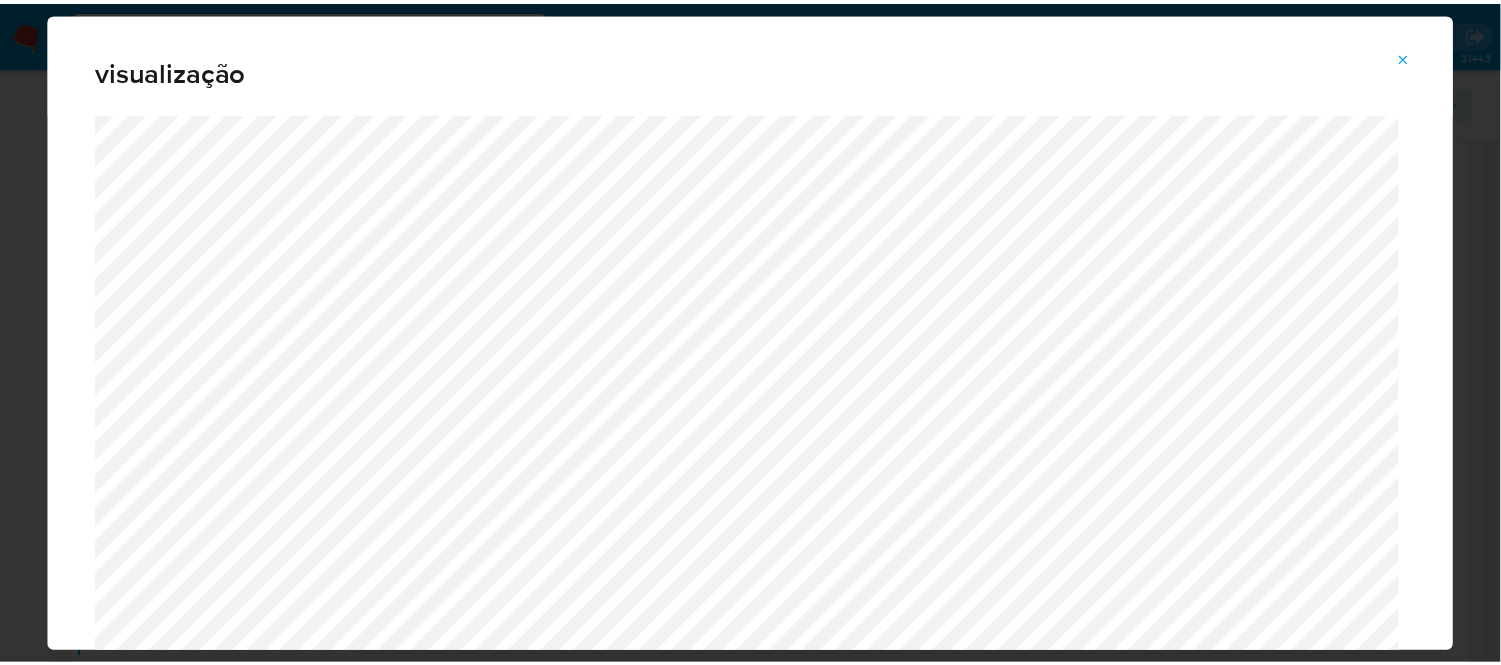 scroll, scrollTop: 0, scrollLeft: 0, axis: both 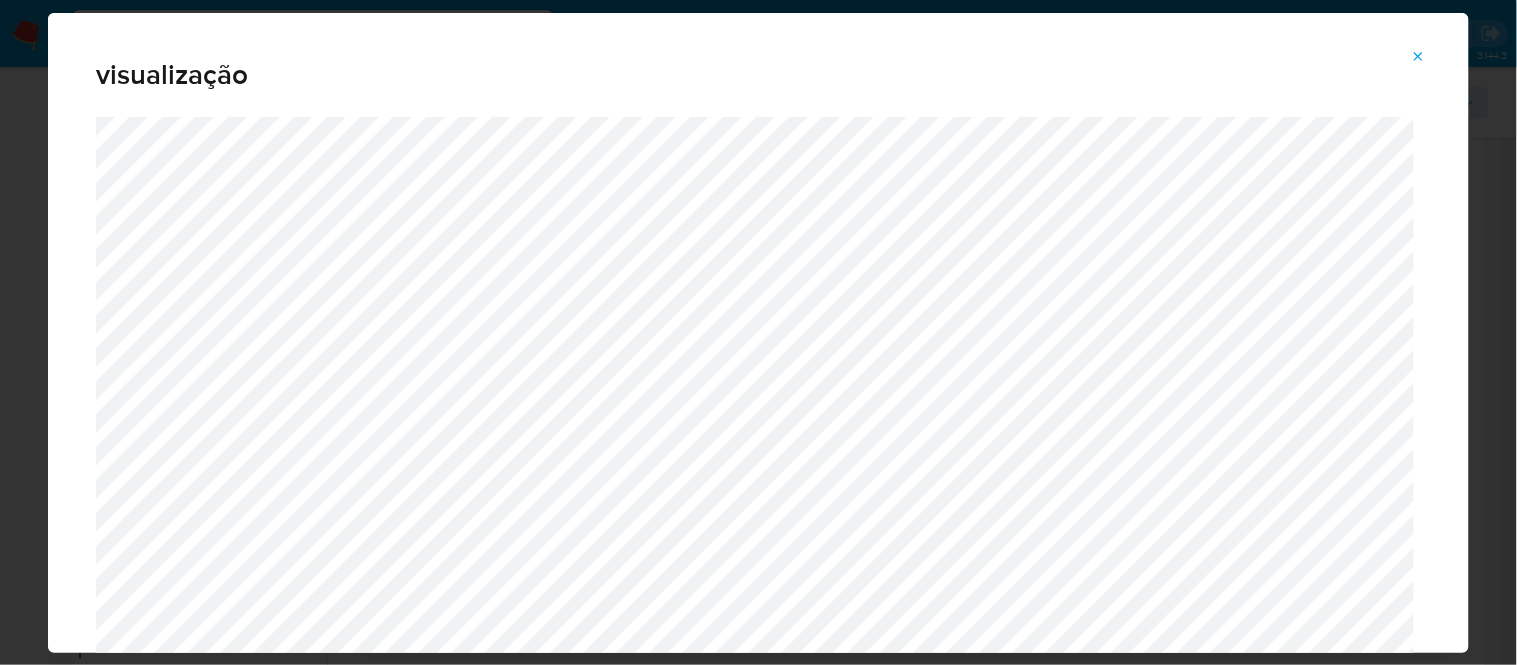 click 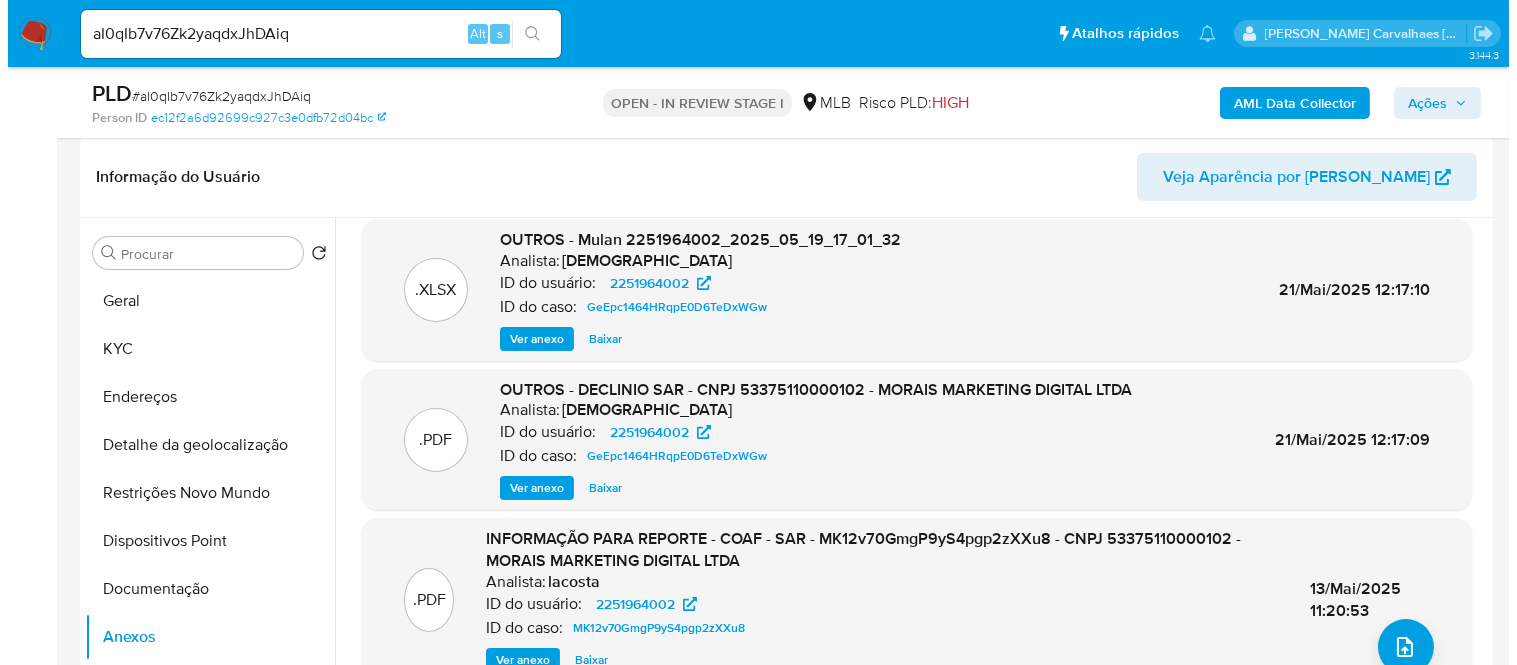 scroll, scrollTop: 0, scrollLeft: 0, axis: both 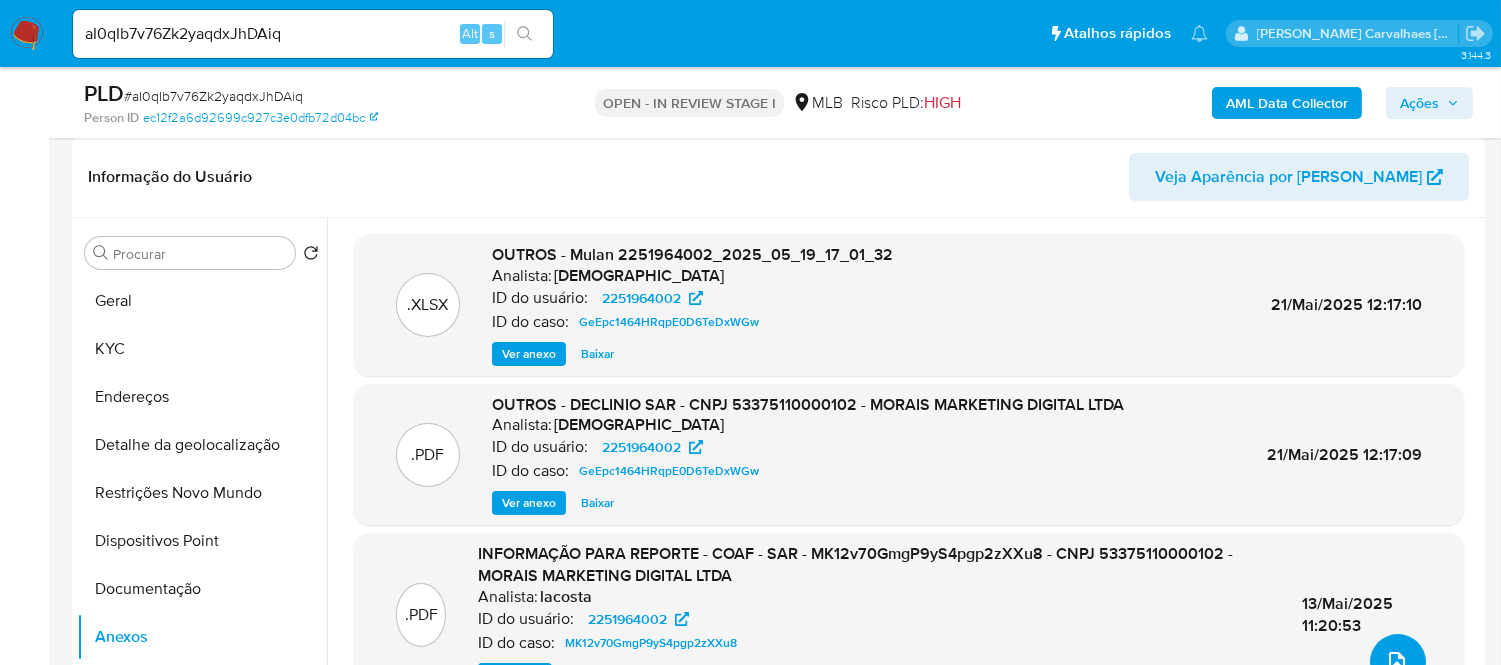 click at bounding box center (1398, 662) 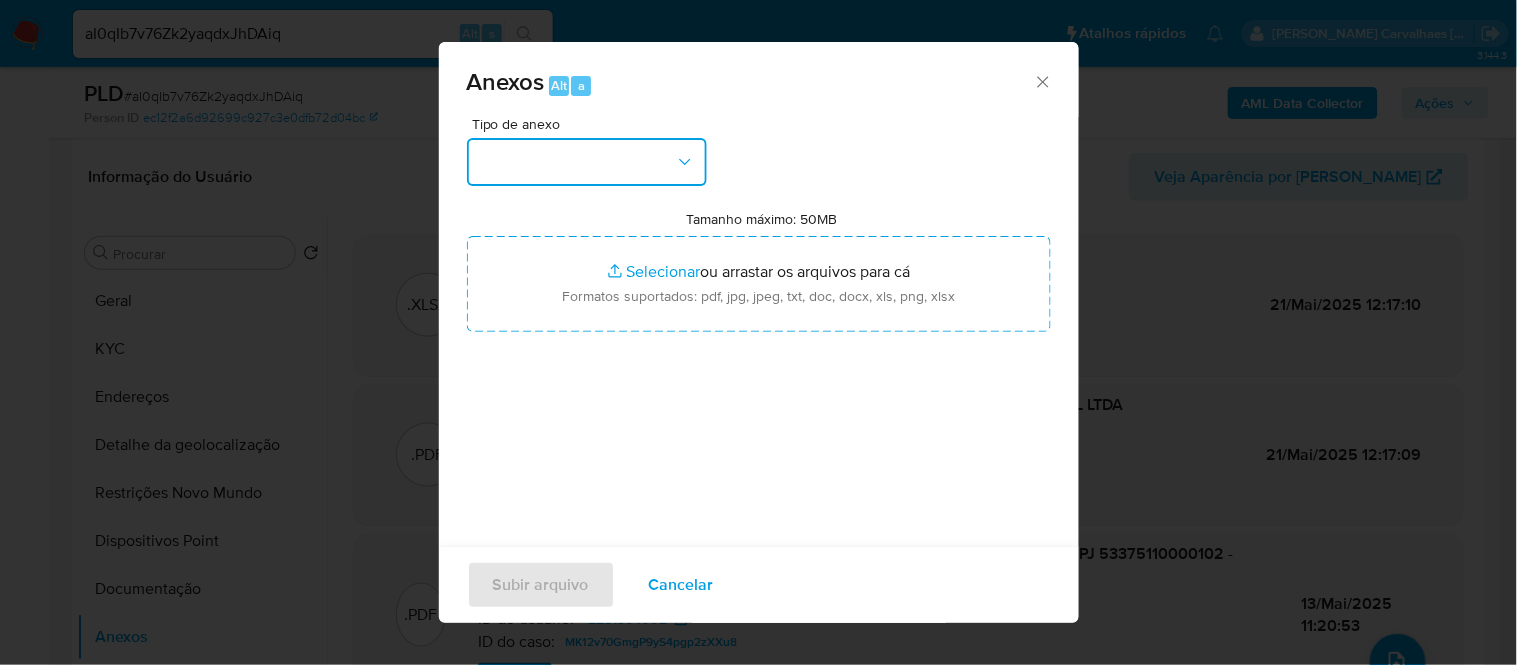 click 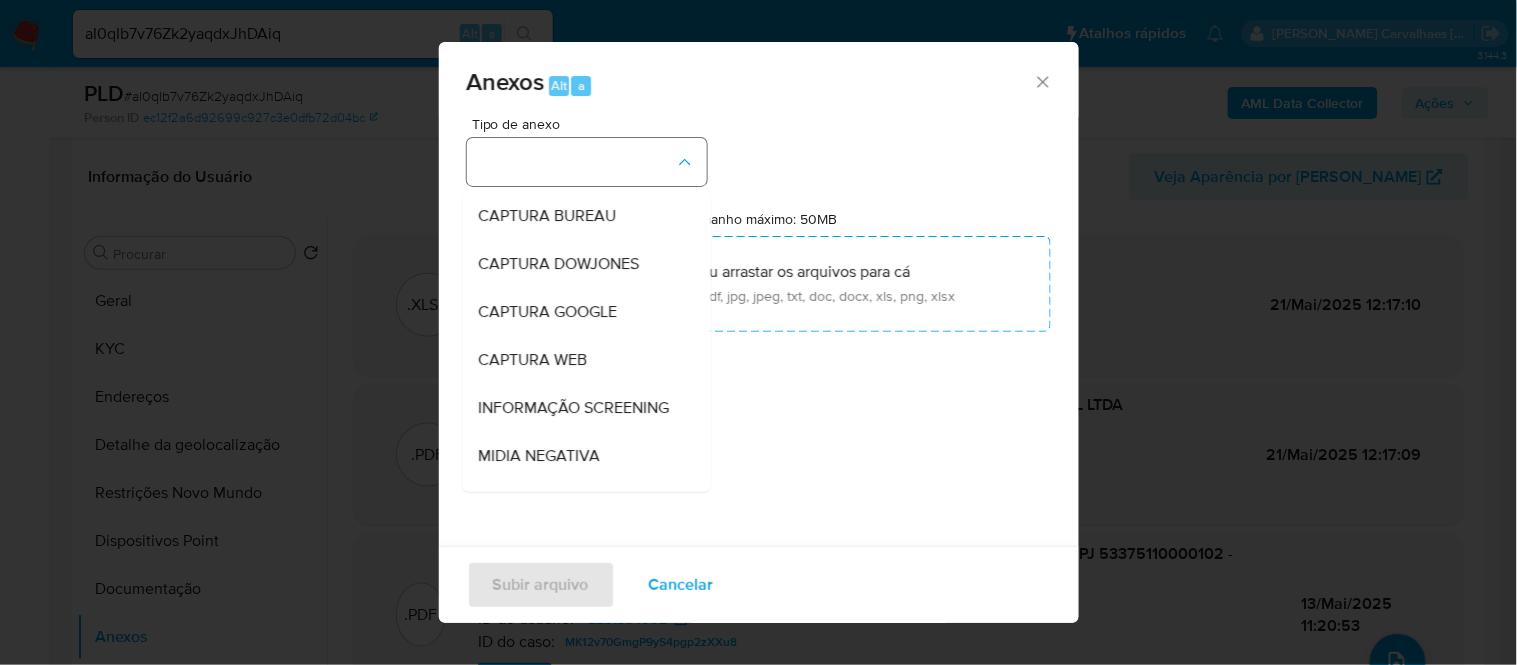 type 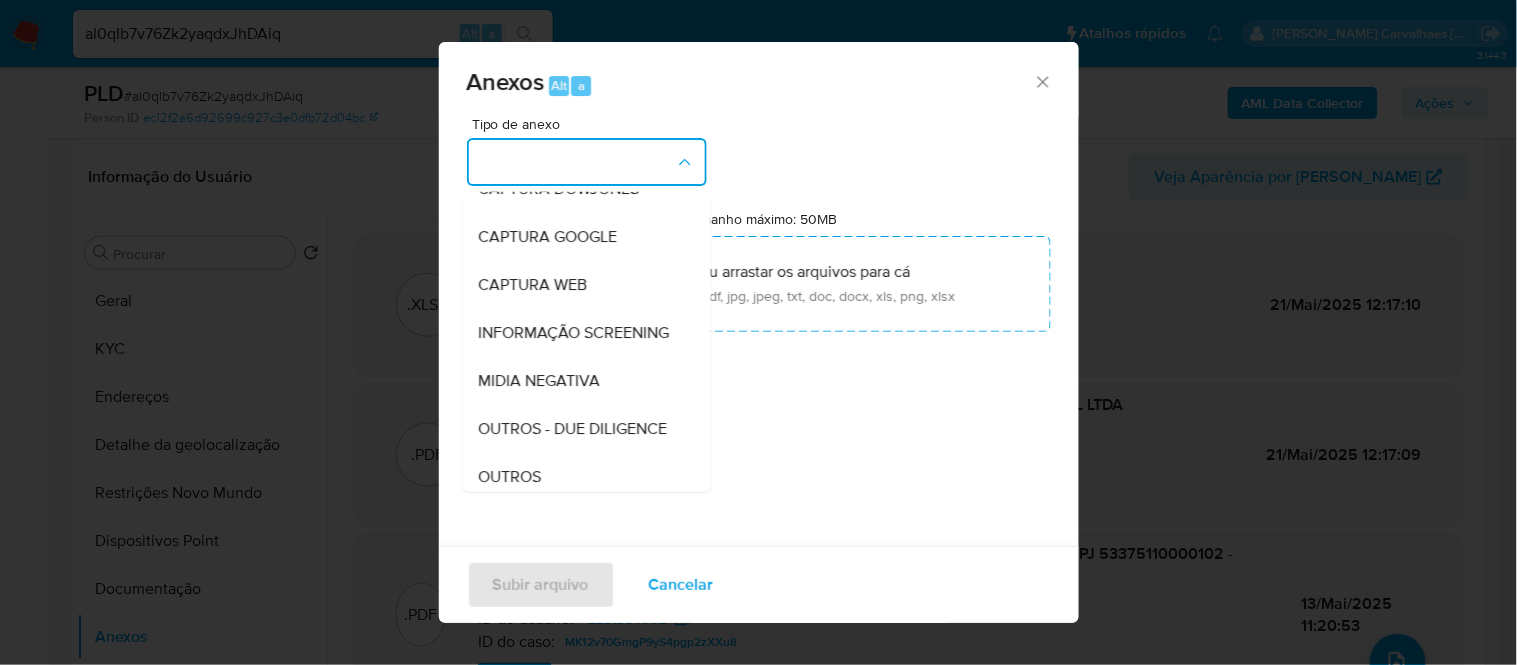 click 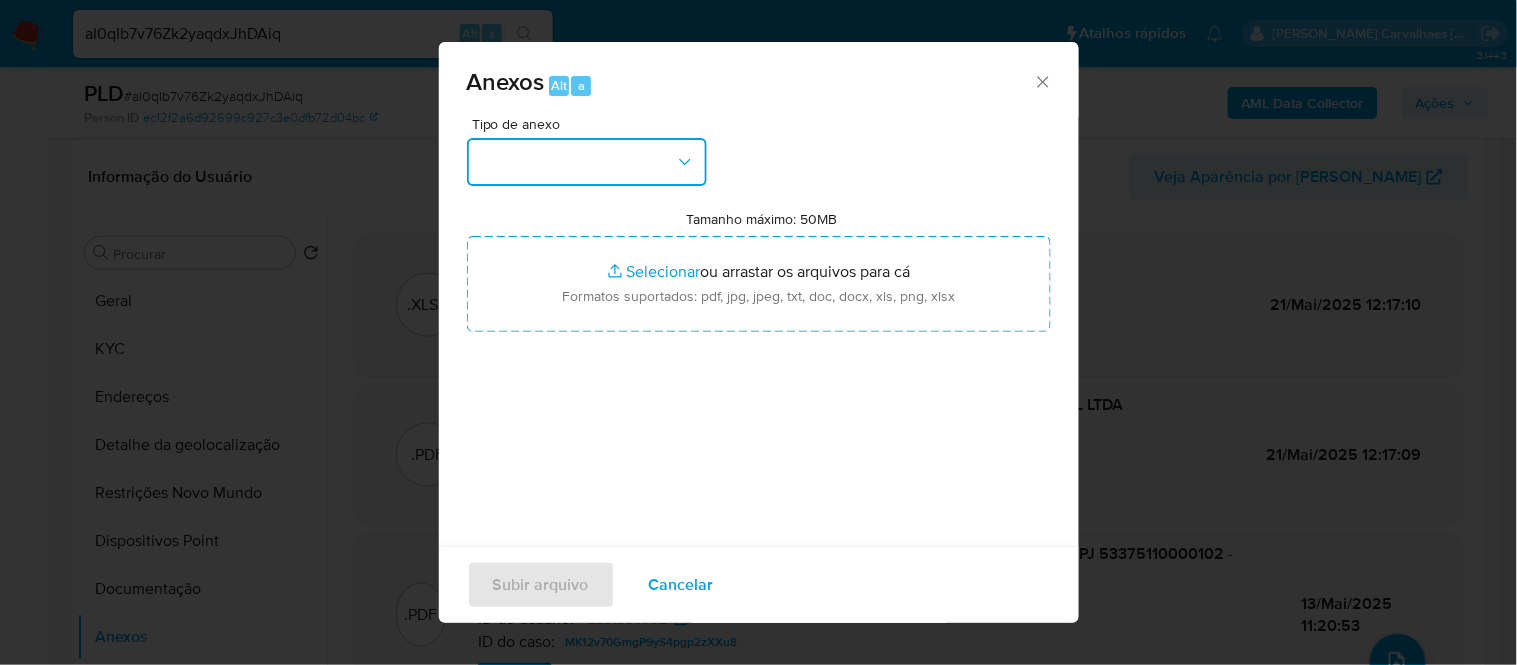 type 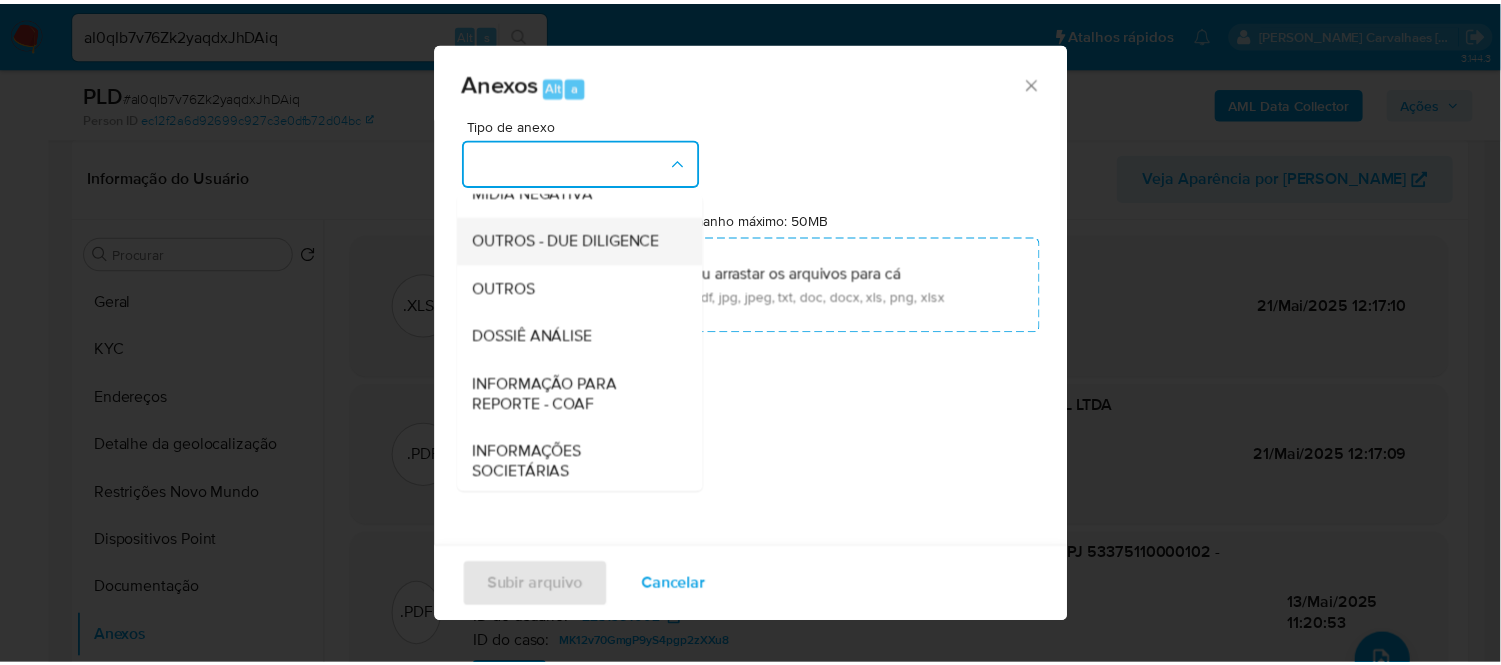 scroll, scrollTop: 303, scrollLeft: 0, axis: vertical 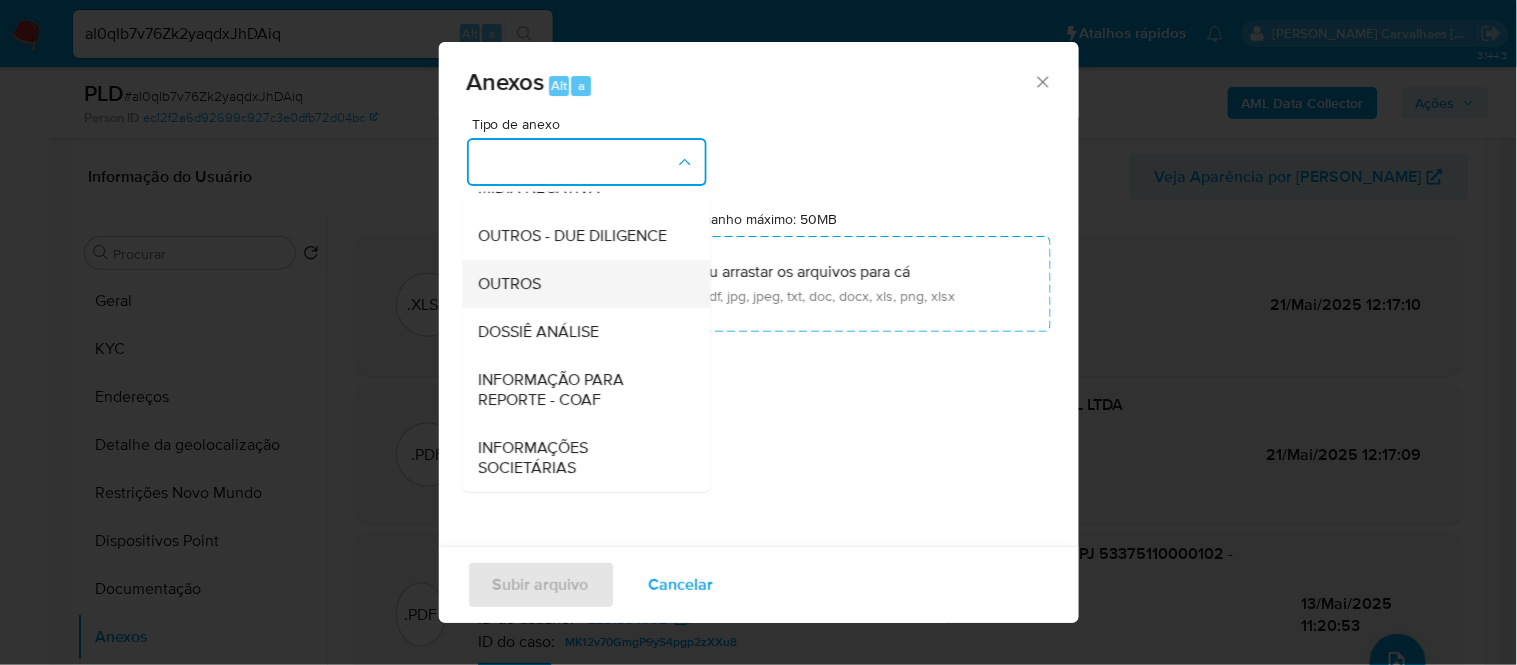 click on "OUTROS" at bounding box center (580, 283) 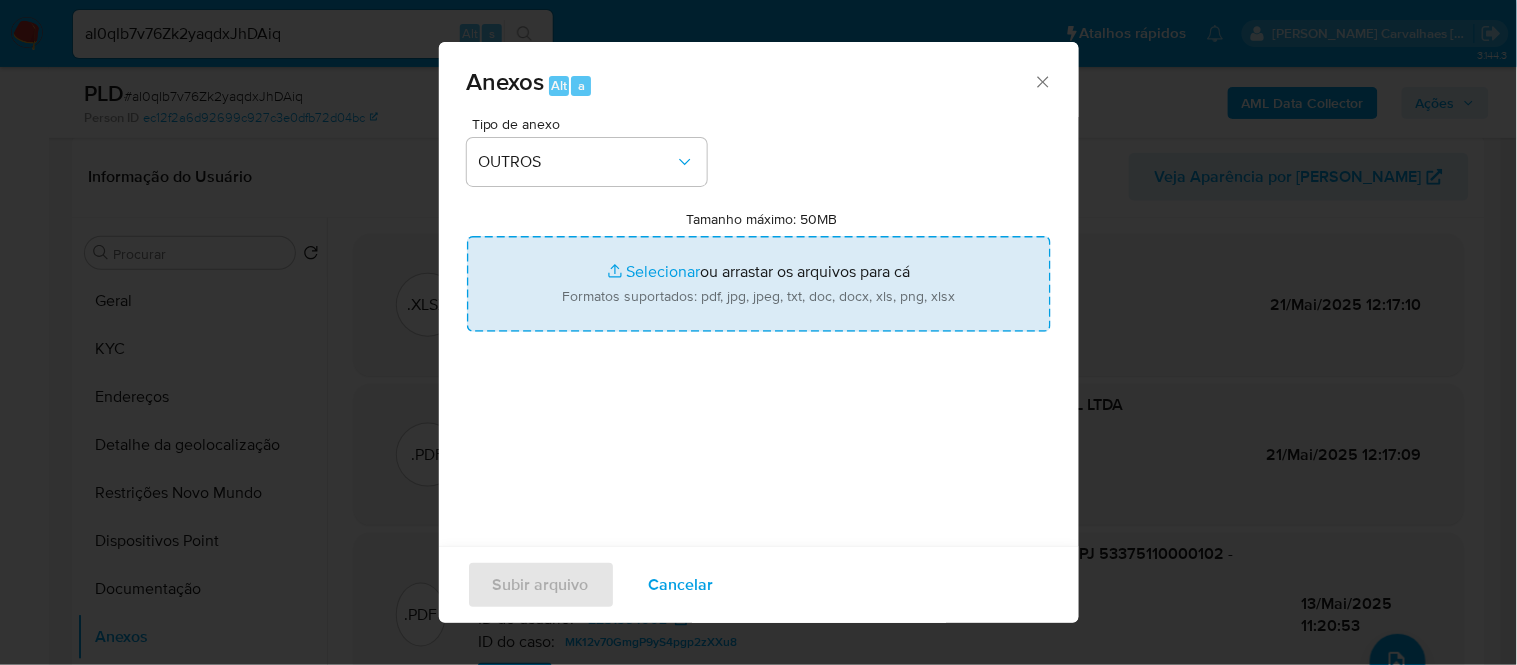 click on "Tamanho máximo: 50MB Selecionar arquivos" at bounding box center [759, 284] 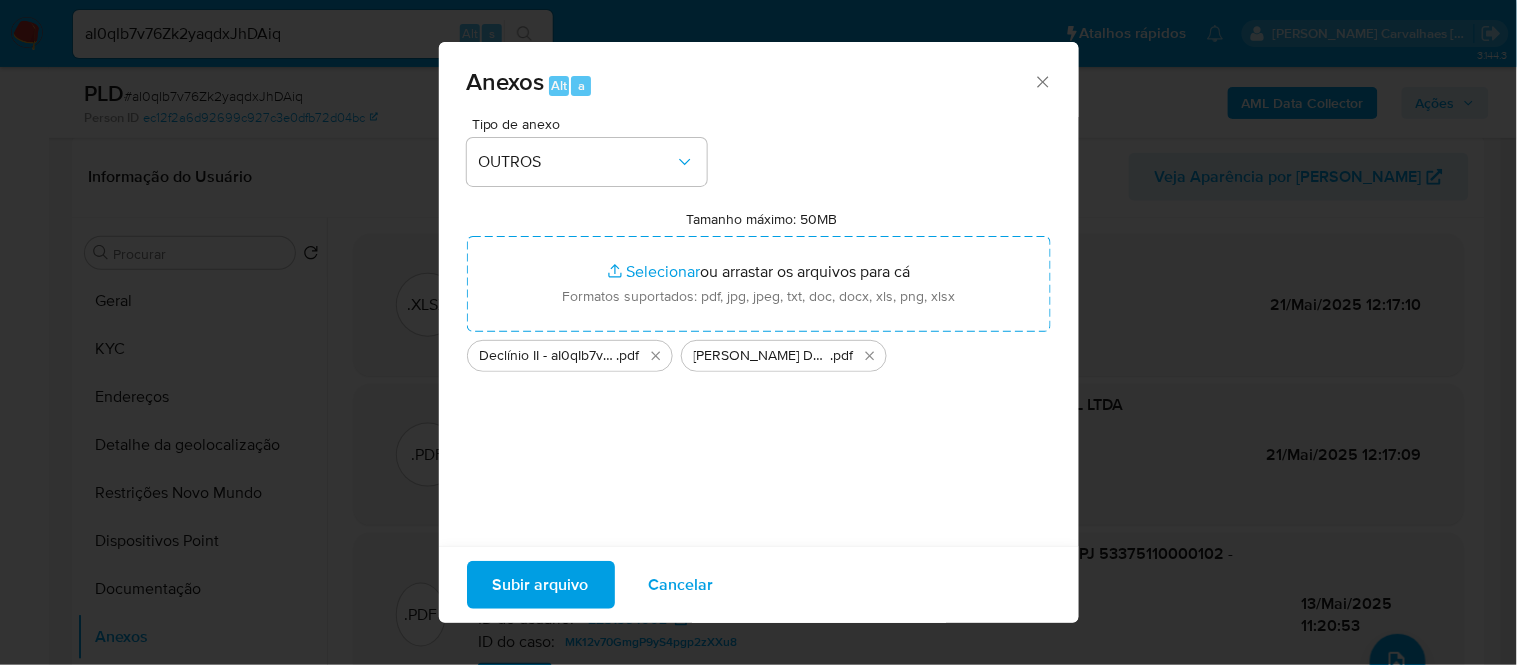 click on "Subir arquivo" at bounding box center (541, 585) 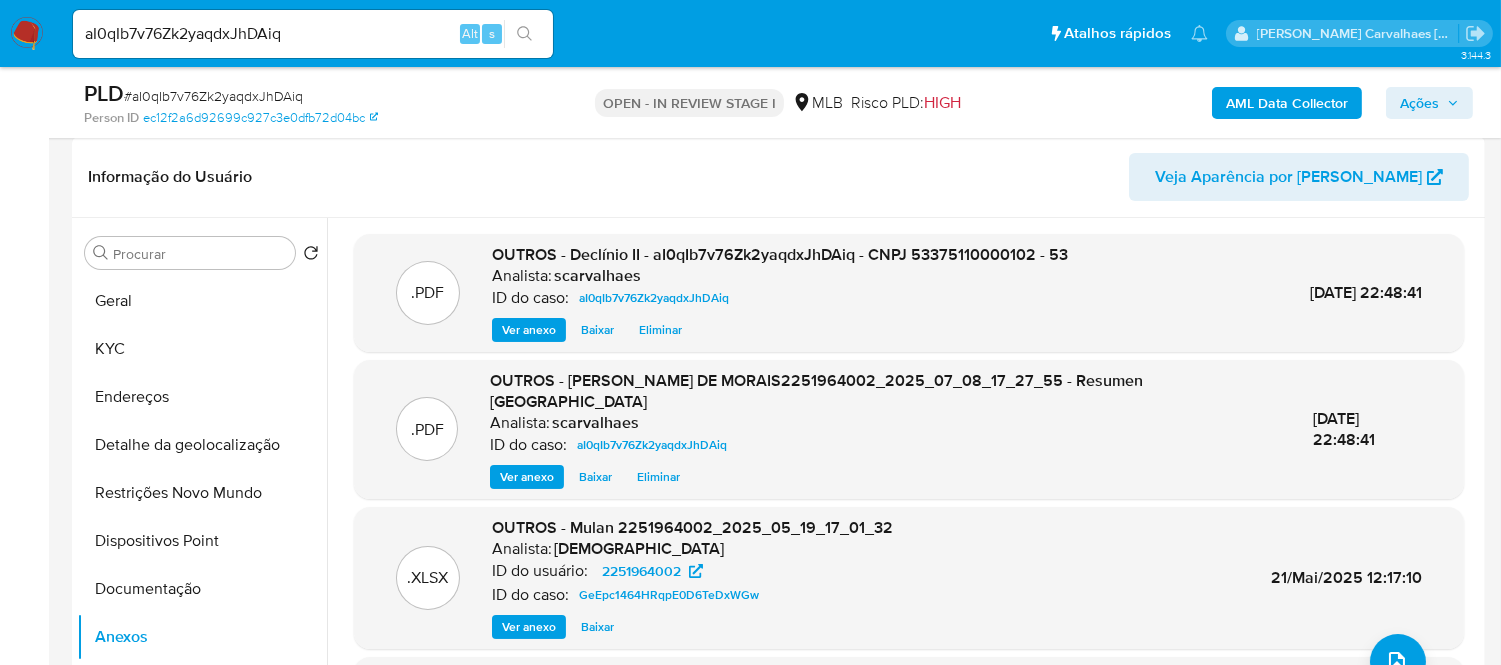 click on "Ações" at bounding box center (1419, 103) 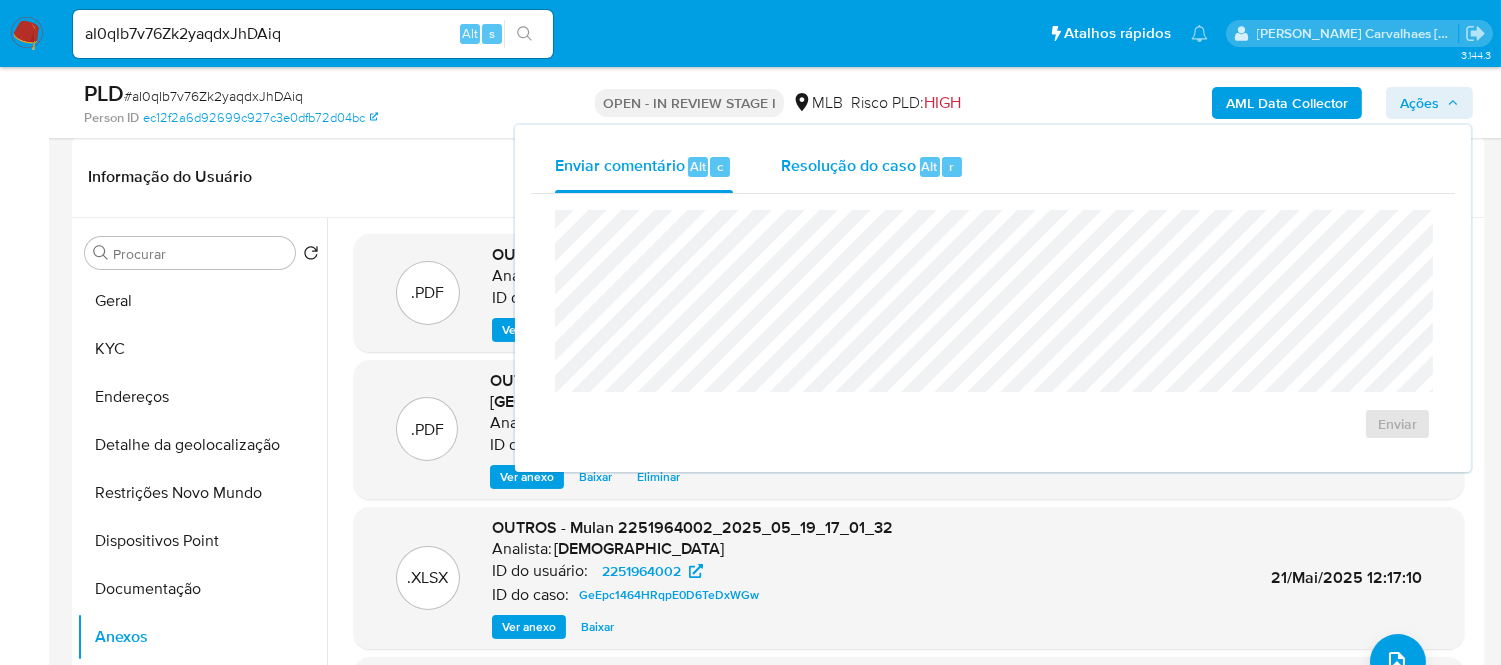 click on "Resolução do caso" at bounding box center (848, 165) 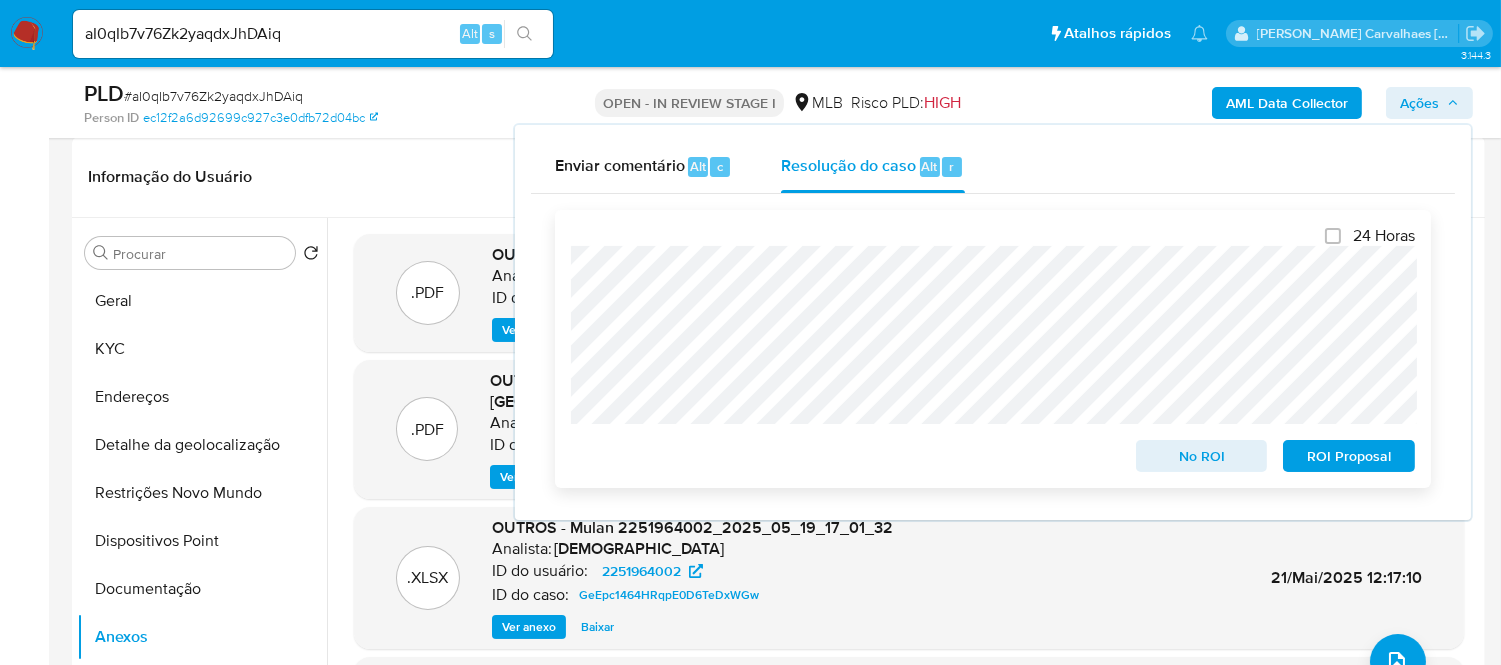 click on "No ROI" at bounding box center (1202, 456) 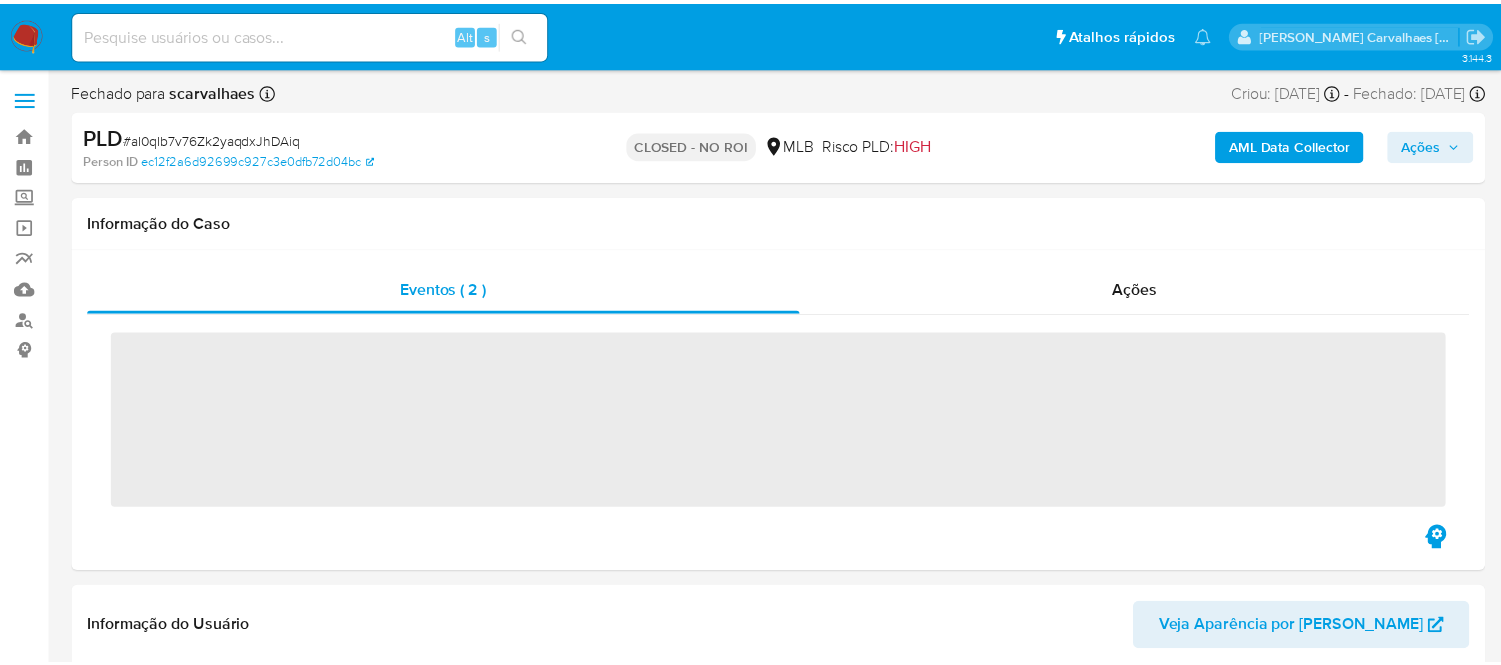 scroll, scrollTop: 0, scrollLeft: 0, axis: both 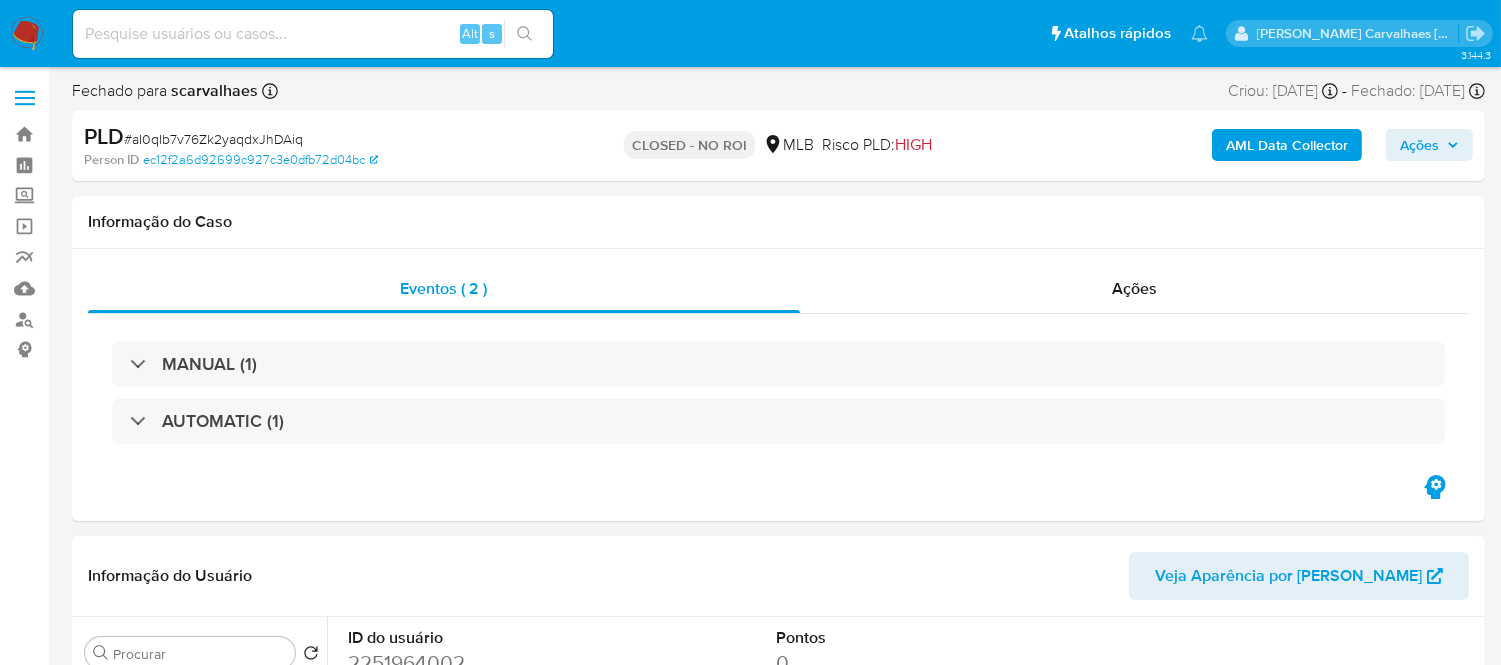 select on "10" 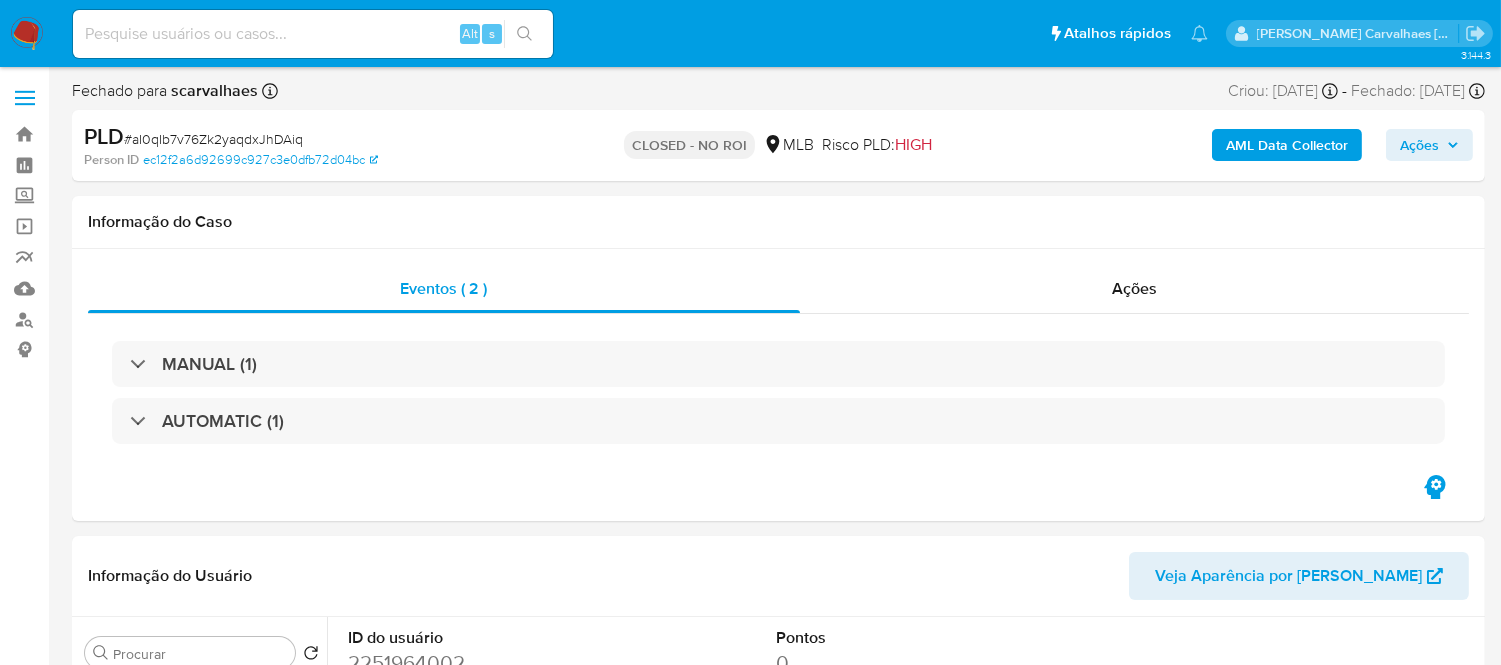 click at bounding box center [313, 34] 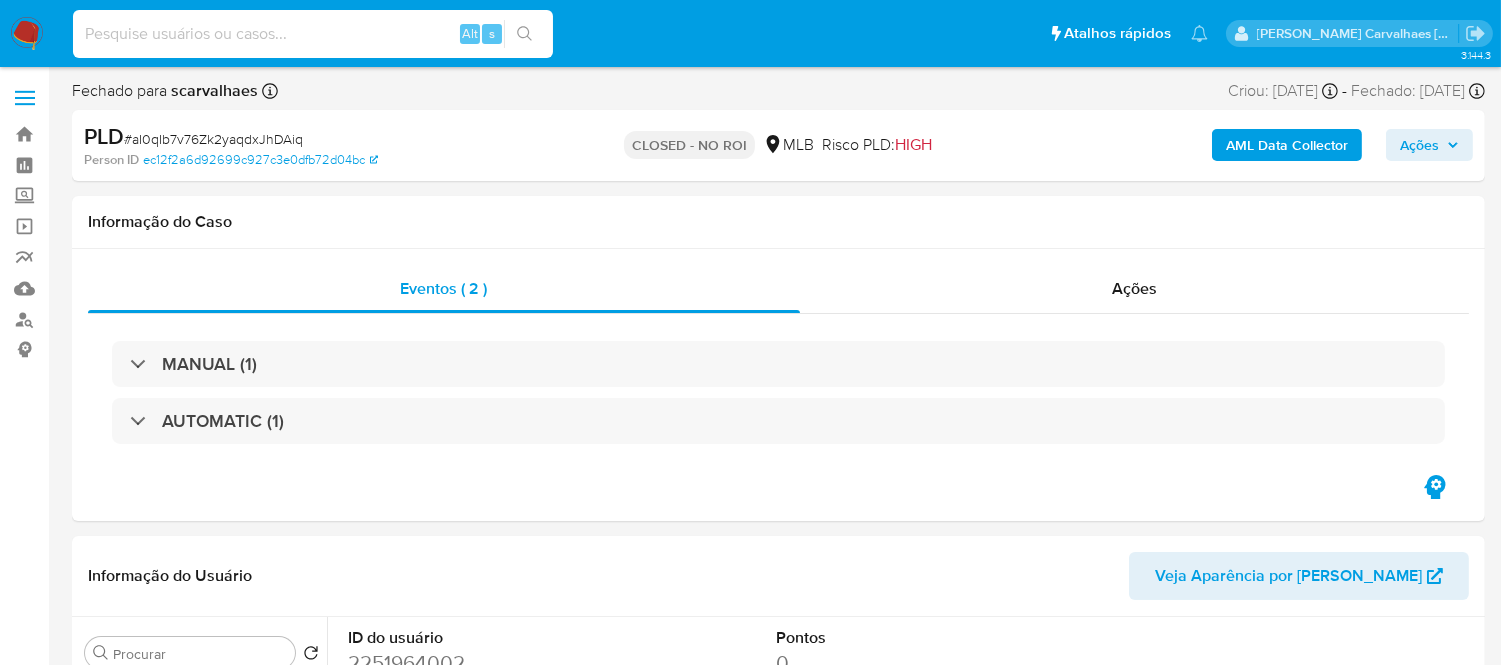 paste on "1Qbf1tDDjvkCOkX4go9hbzaw" 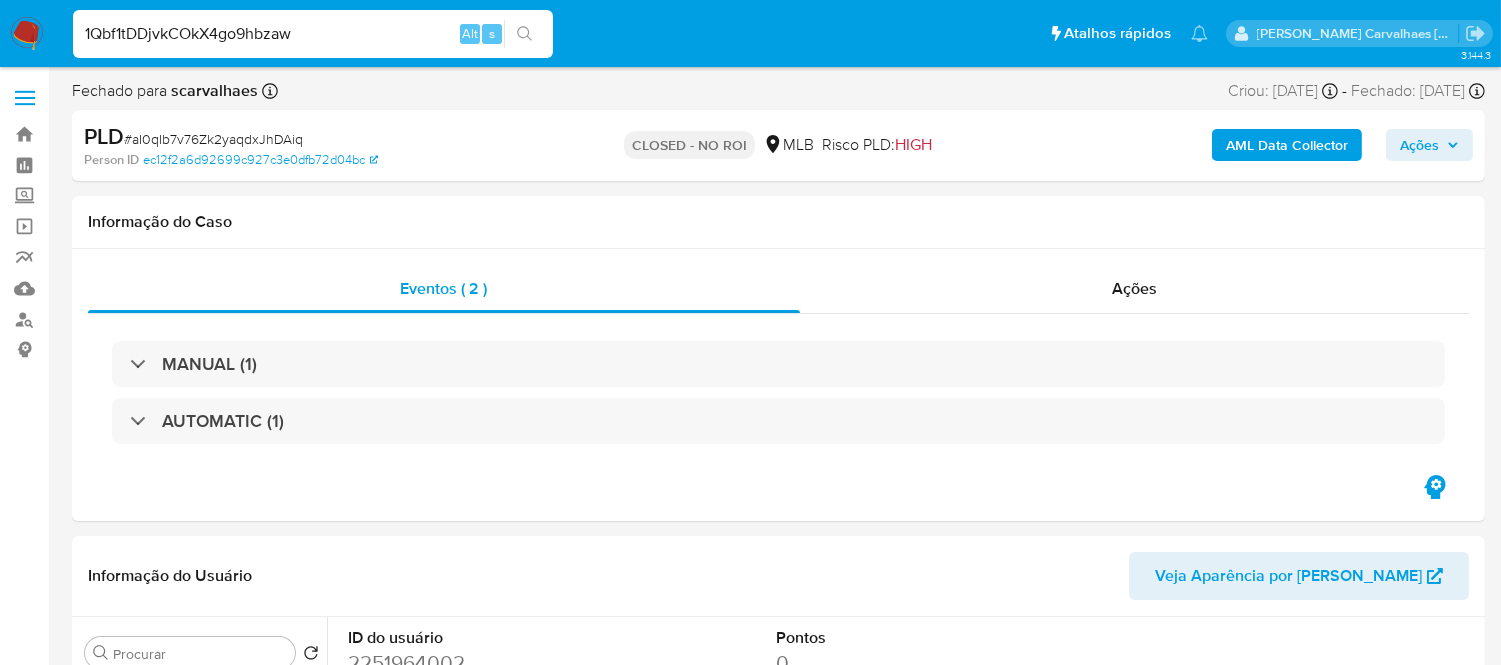 type on "1Qbf1tDDjvkCOkX4go9hbzaw" 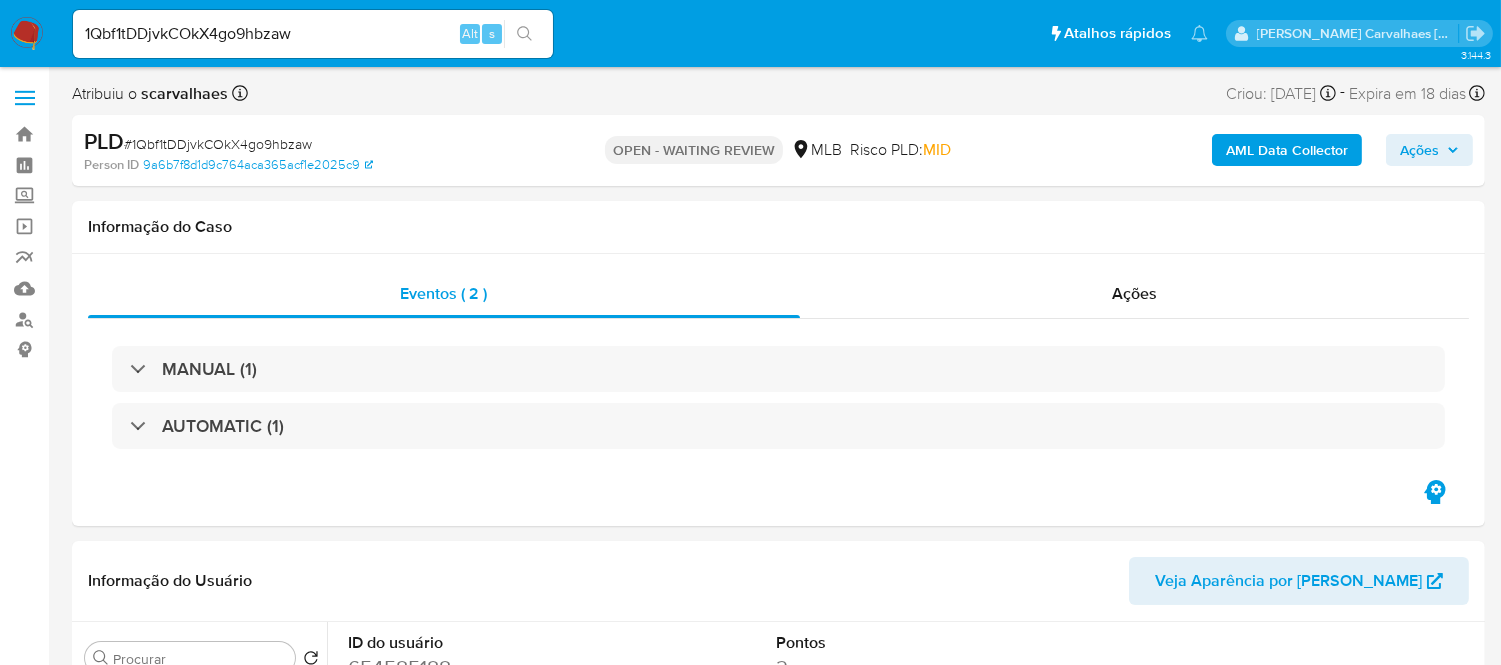 select on "10" 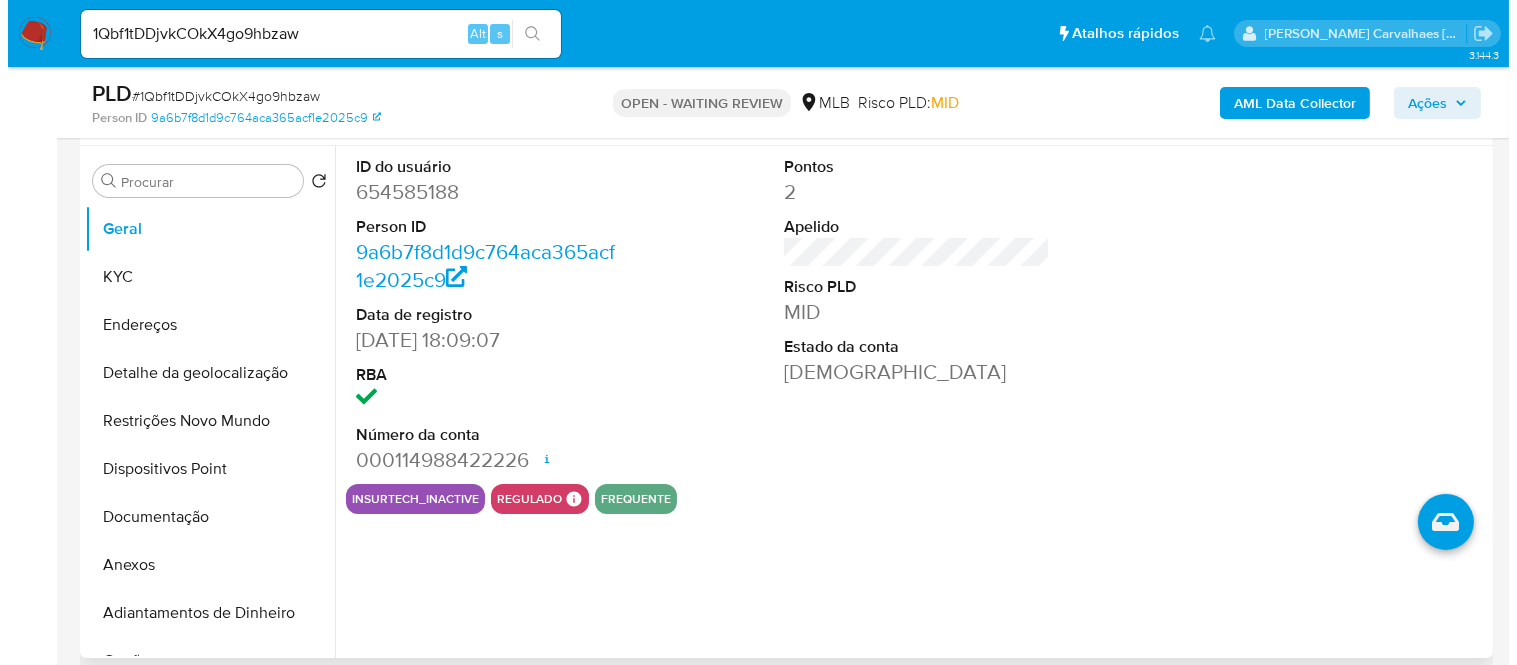 scroll, scrollTop: 444, scrollLeft: 0, axis: vertical 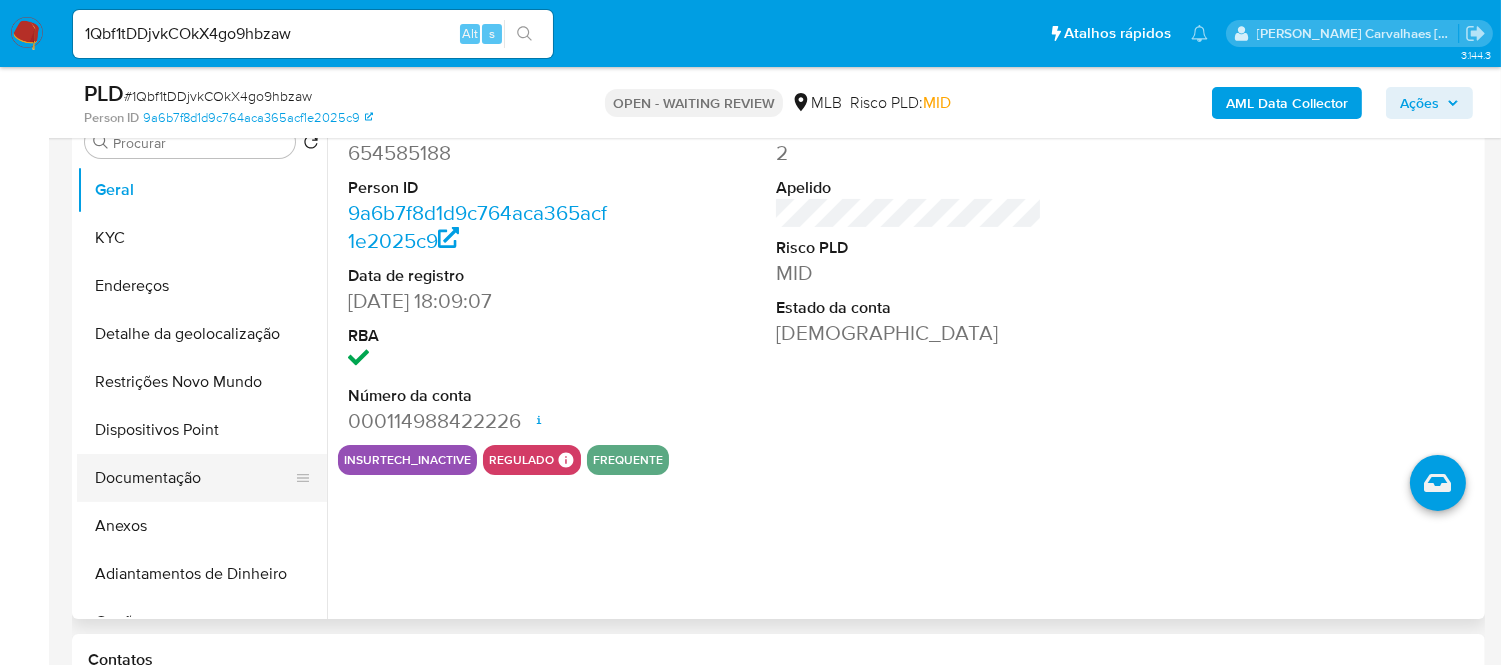 click on "Documentação" at bounding box center (194, 478) 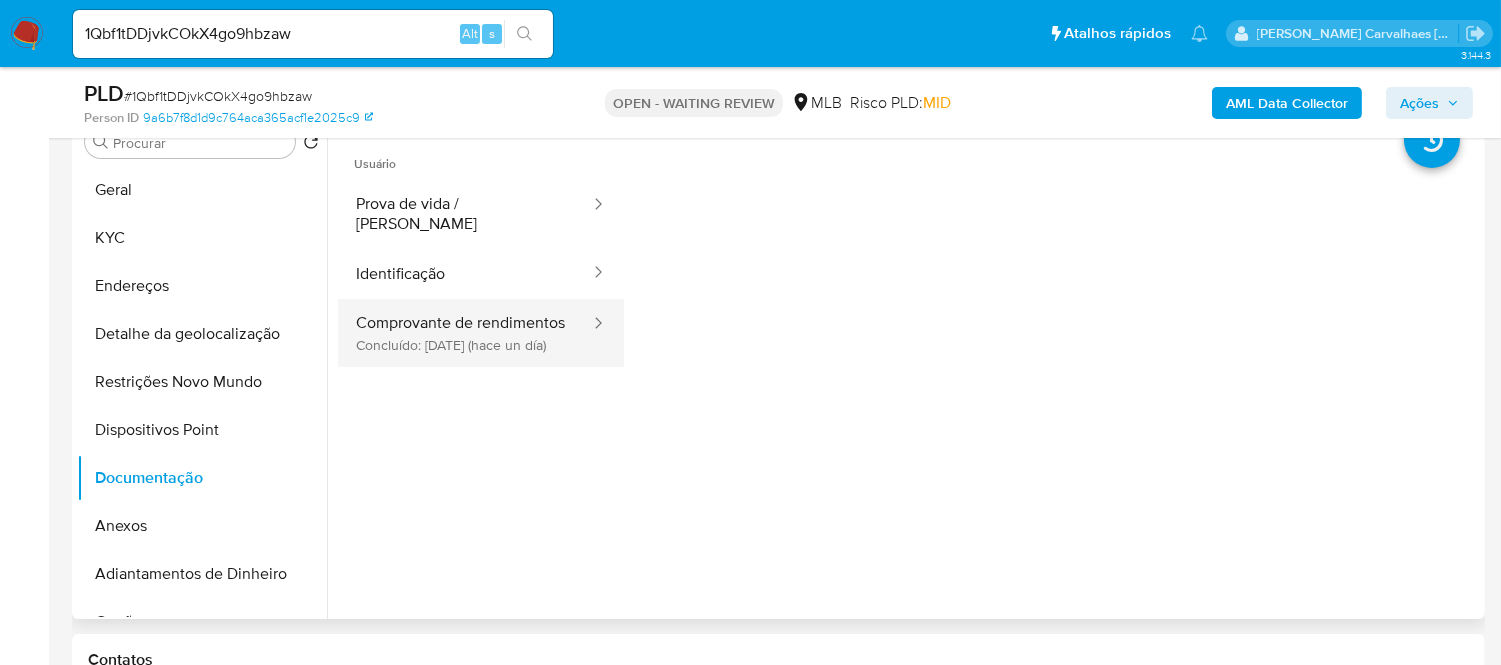 click on "Comprovante de rendimentos Concluído: 07/07/2025 (hace un día)" at bounding box center (465, 333) 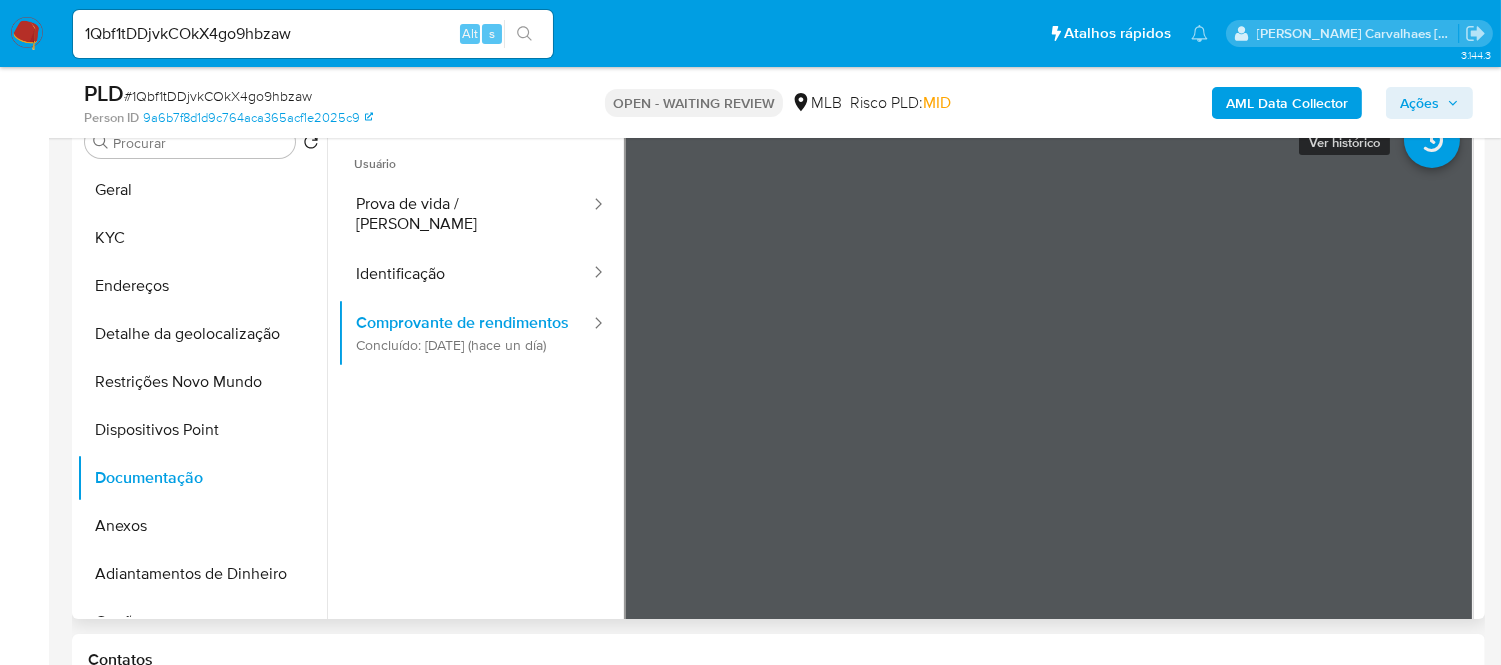 click at bounding box center [1432, 140] 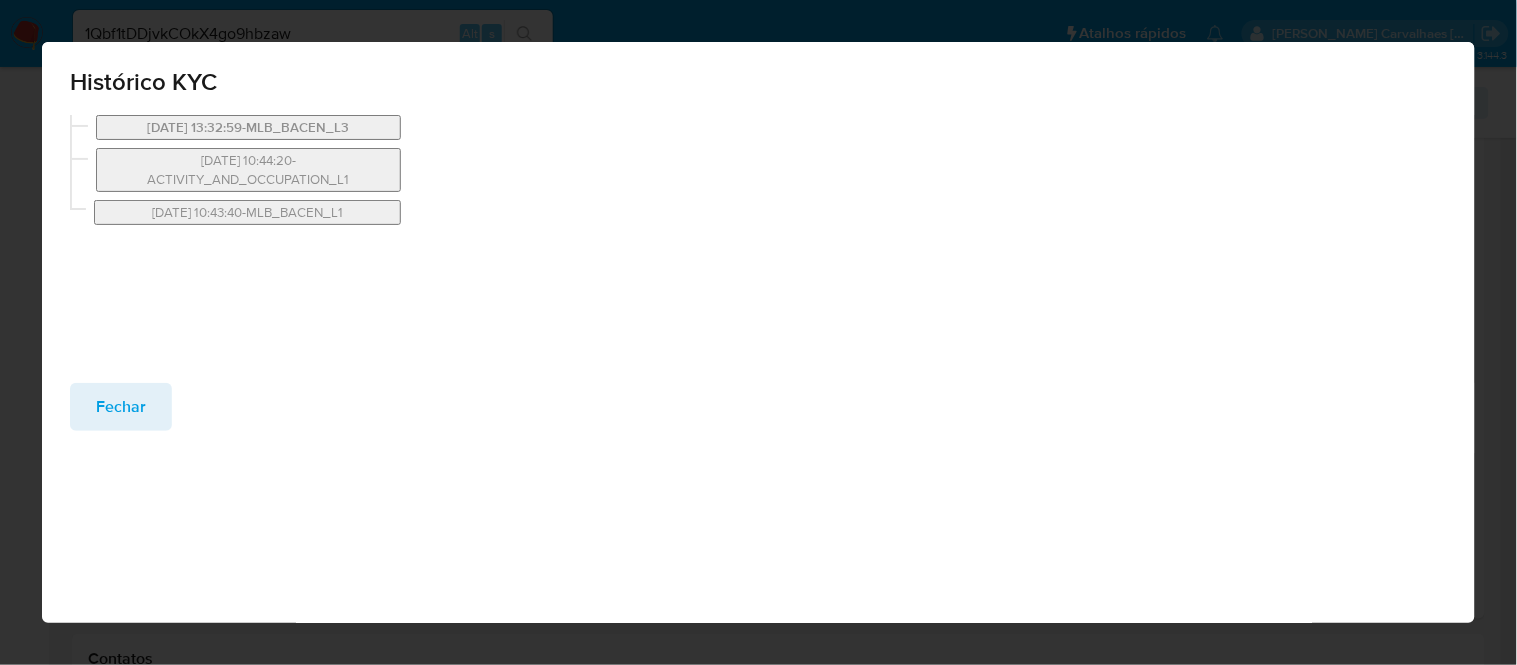 click on "07/07/2025 13:32:59-MLB_BACEN_L3" at bounding box center [248, 127] 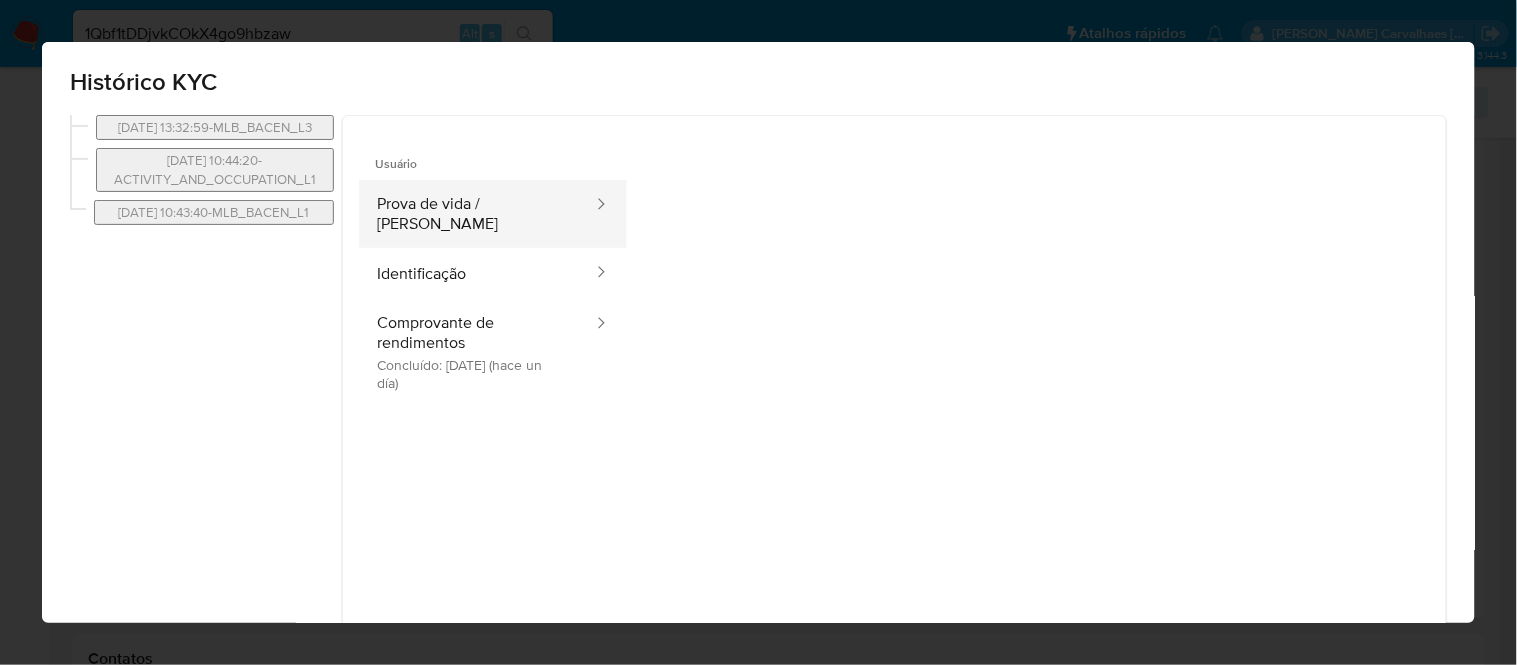 click on "Prova de vida / Selfie" at bounding box center (477, 214) 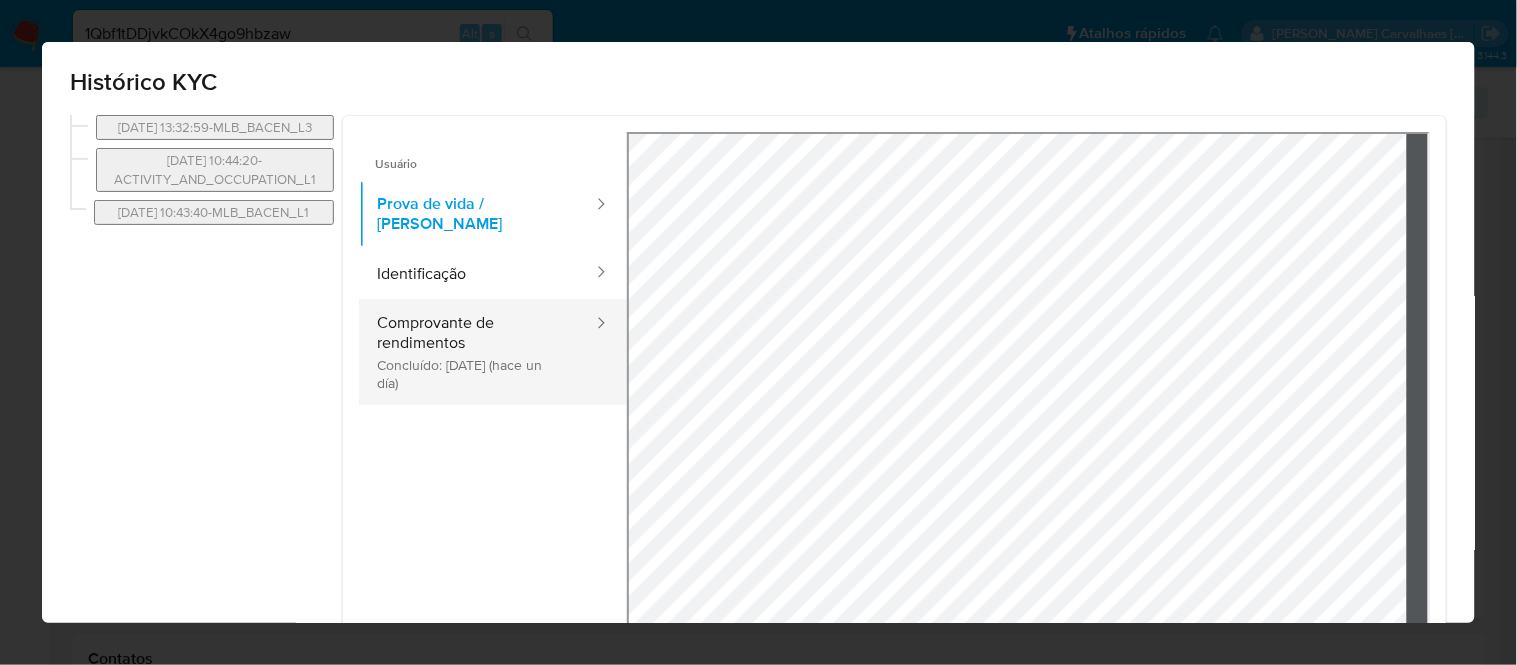 click on "Comprovante de rendimentos Concluído: 07/07/2025 (hace un día)" at bounding box center [477, 352] 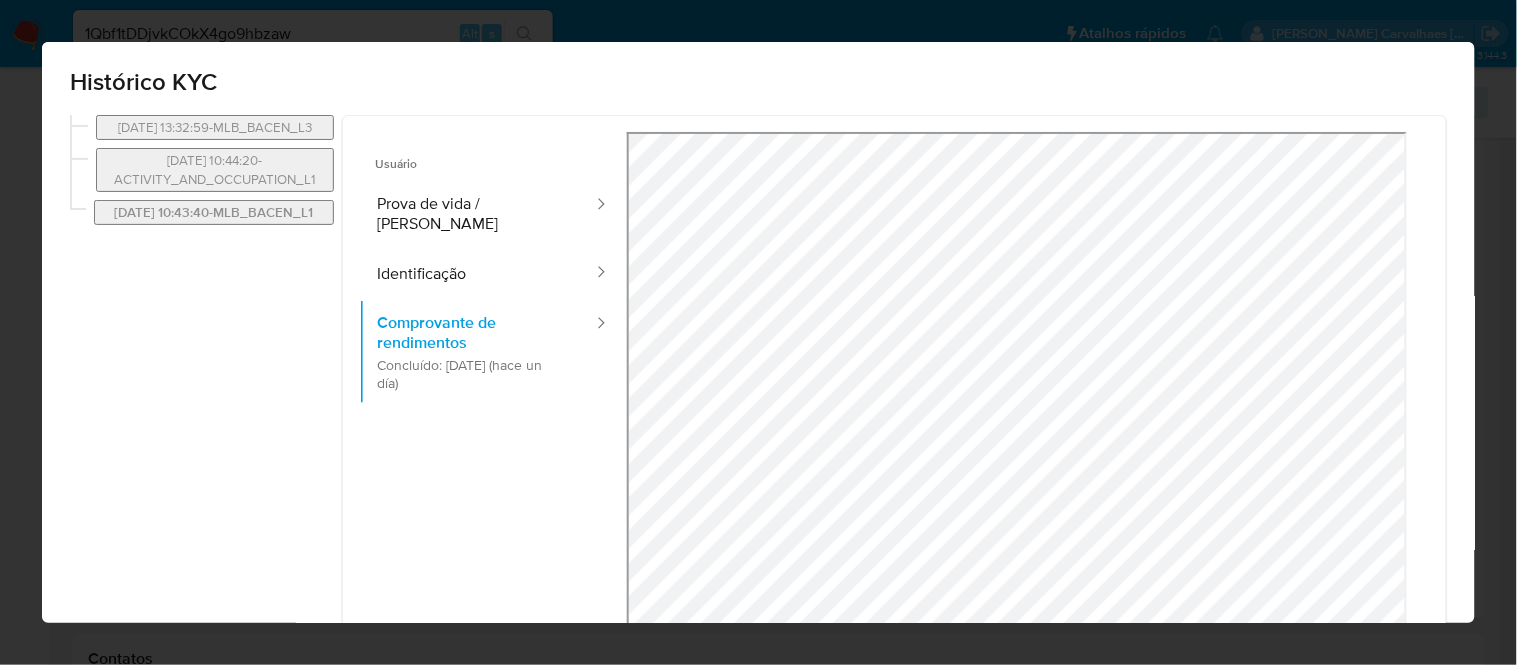 click on "15/07/2024 10:43:40-MLB_BACEN_L1" at bounding box center [214, 212] 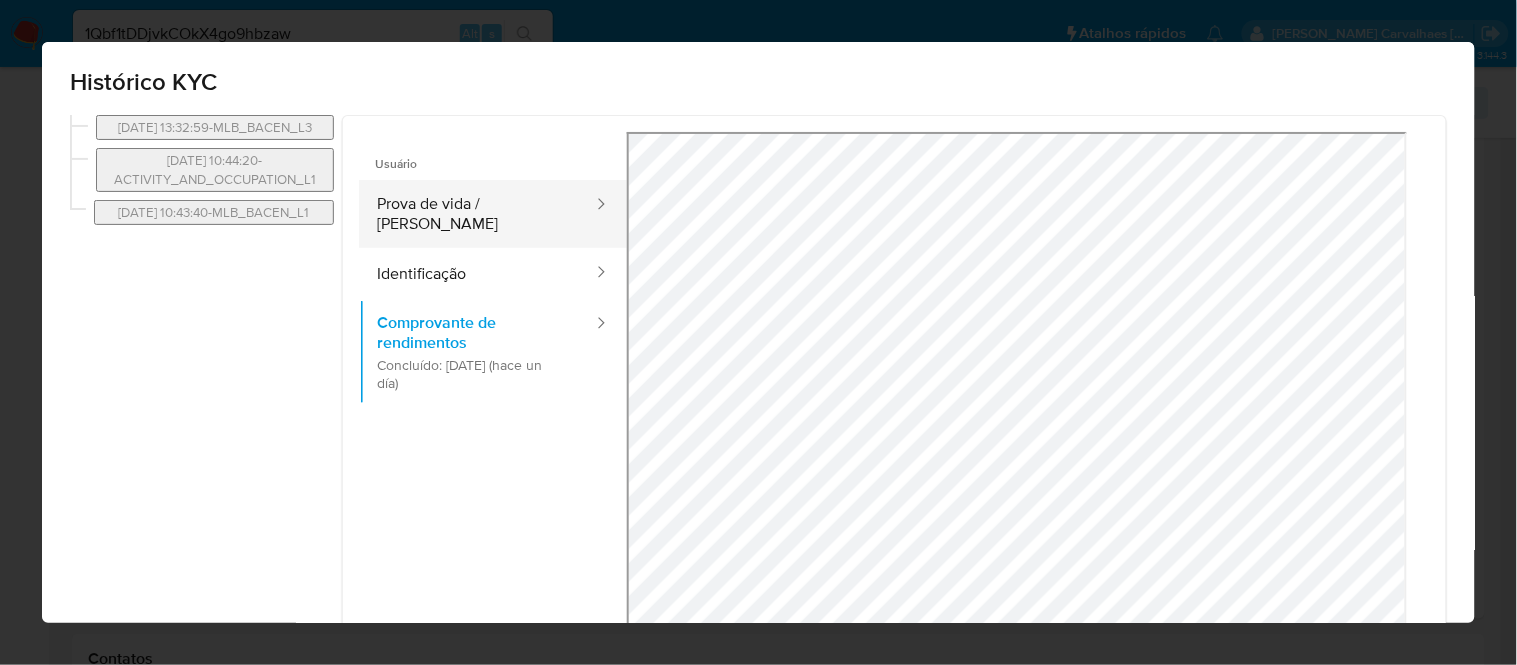 click on "Prova de vida / Selfie" at bounding box center [477, 214] 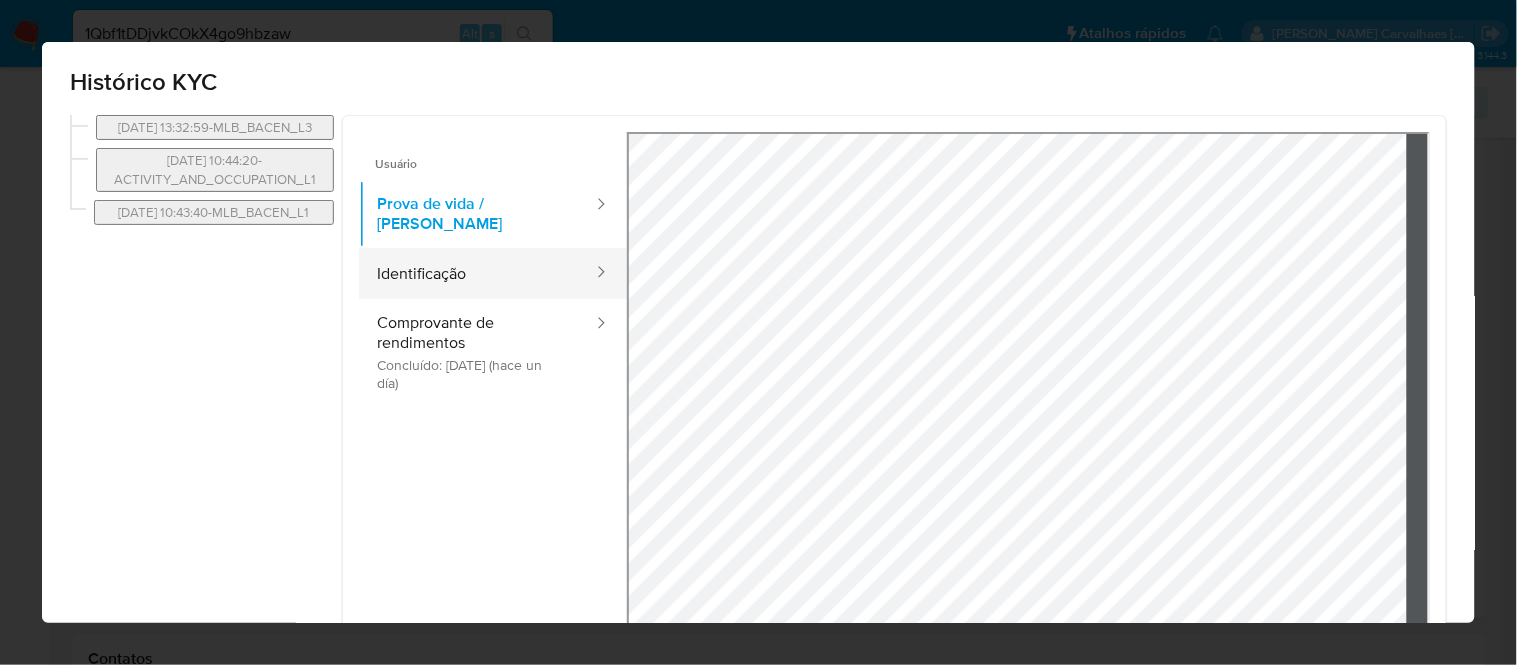 click on "Identificação" at bounding box center (477, 273) 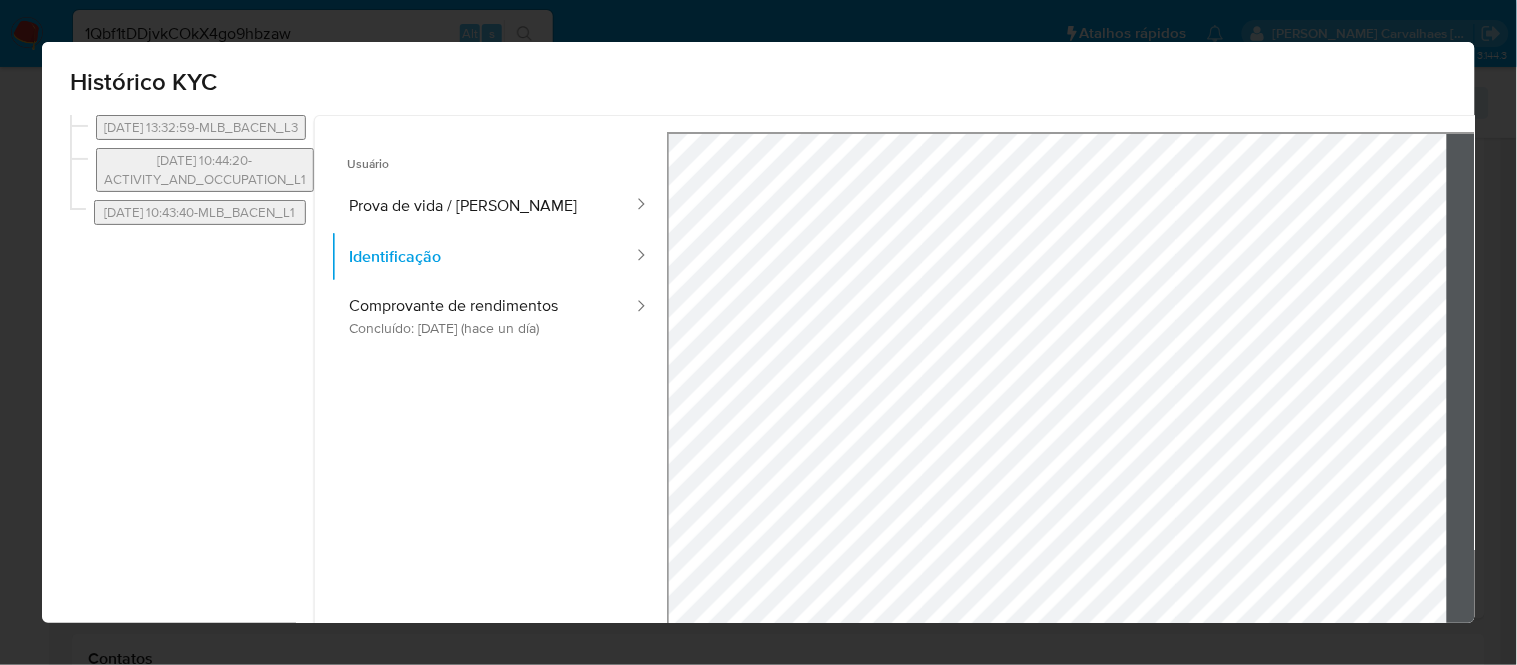 drag, startPoint x: 317, startPoint y: 52, endPoint x: 271, endPoint y: 38, distance: 48.08326 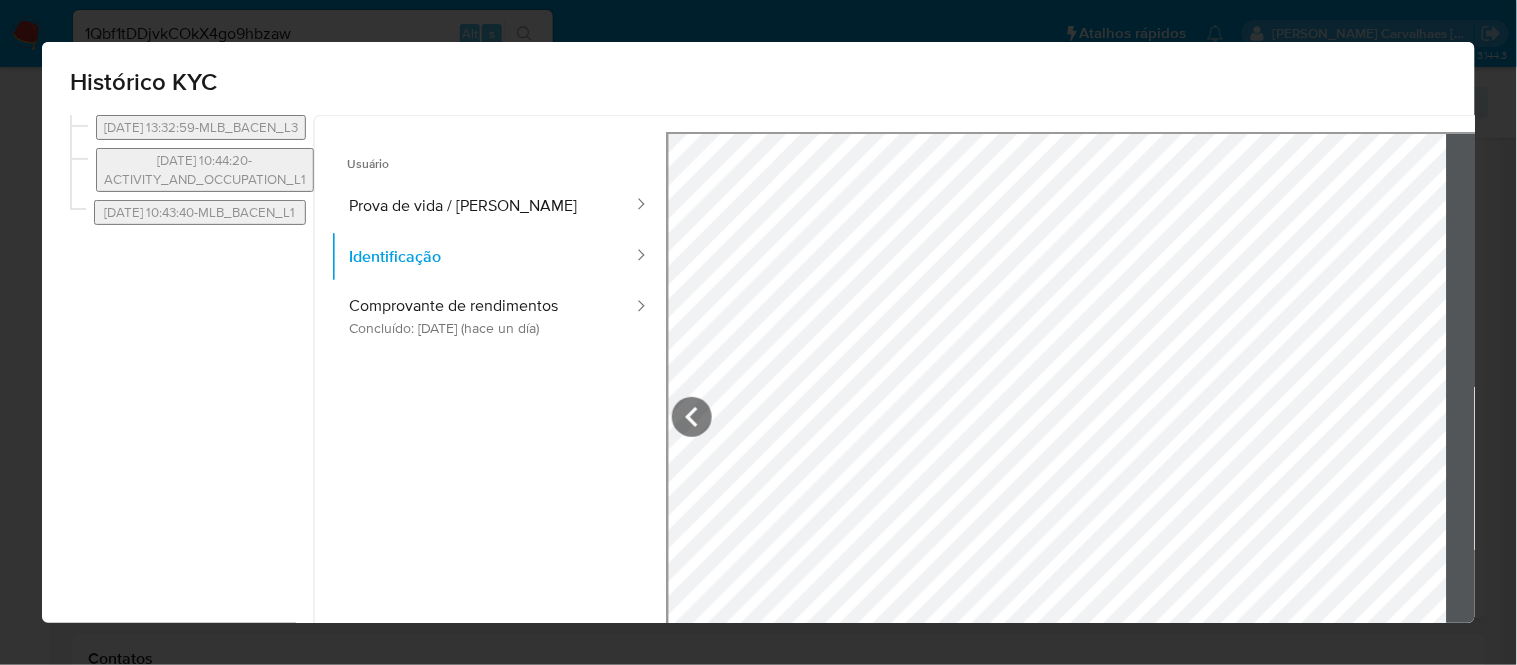 click on "Histórico KYC" at bounding box center (758, 78) 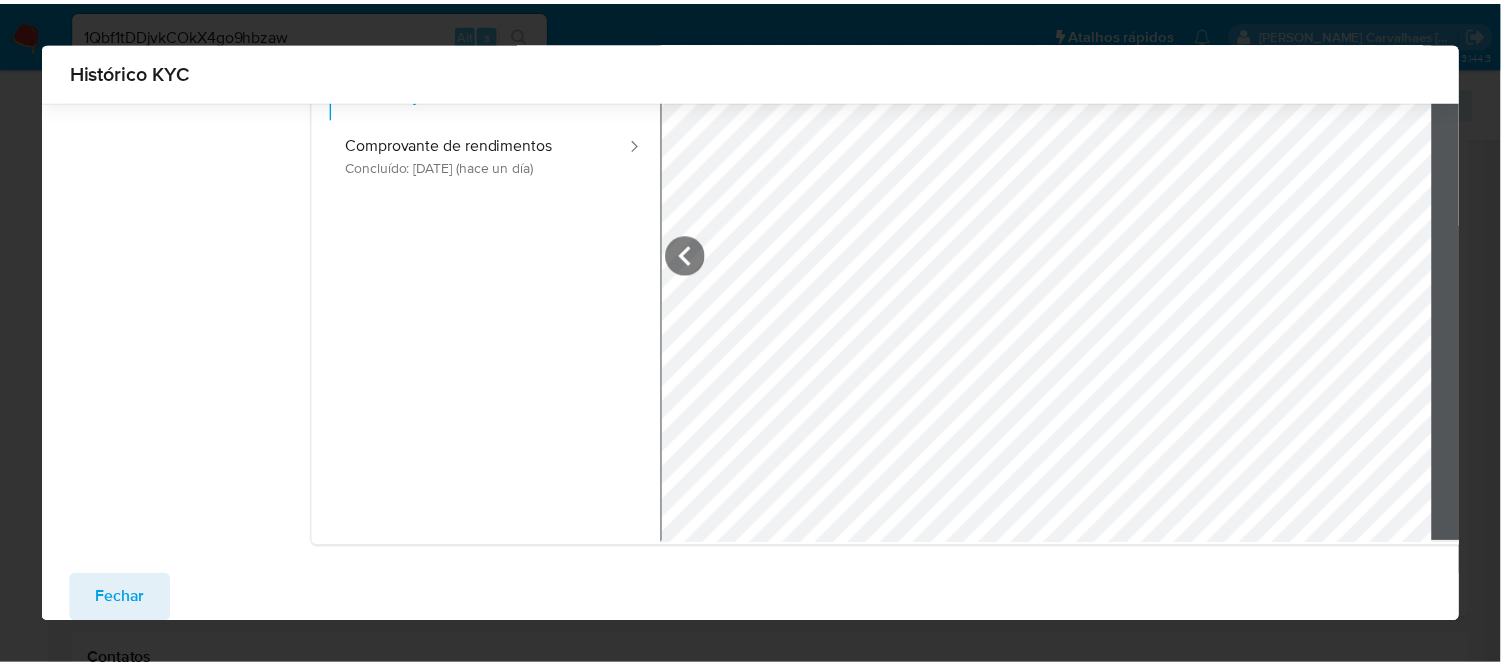 scroll, scrollTop: 175, scrollLeft: 0, axis: vertical 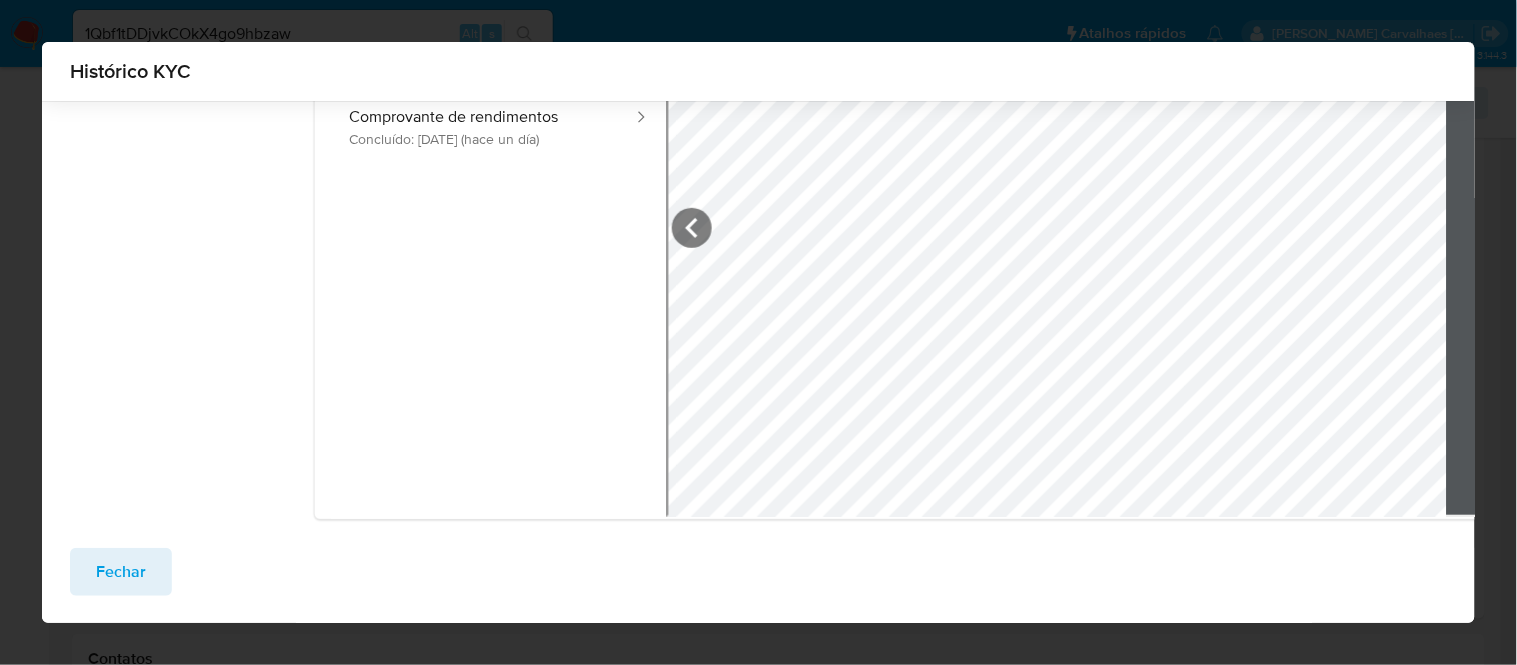 click on "Fechar" at bounding box center (121, 572) 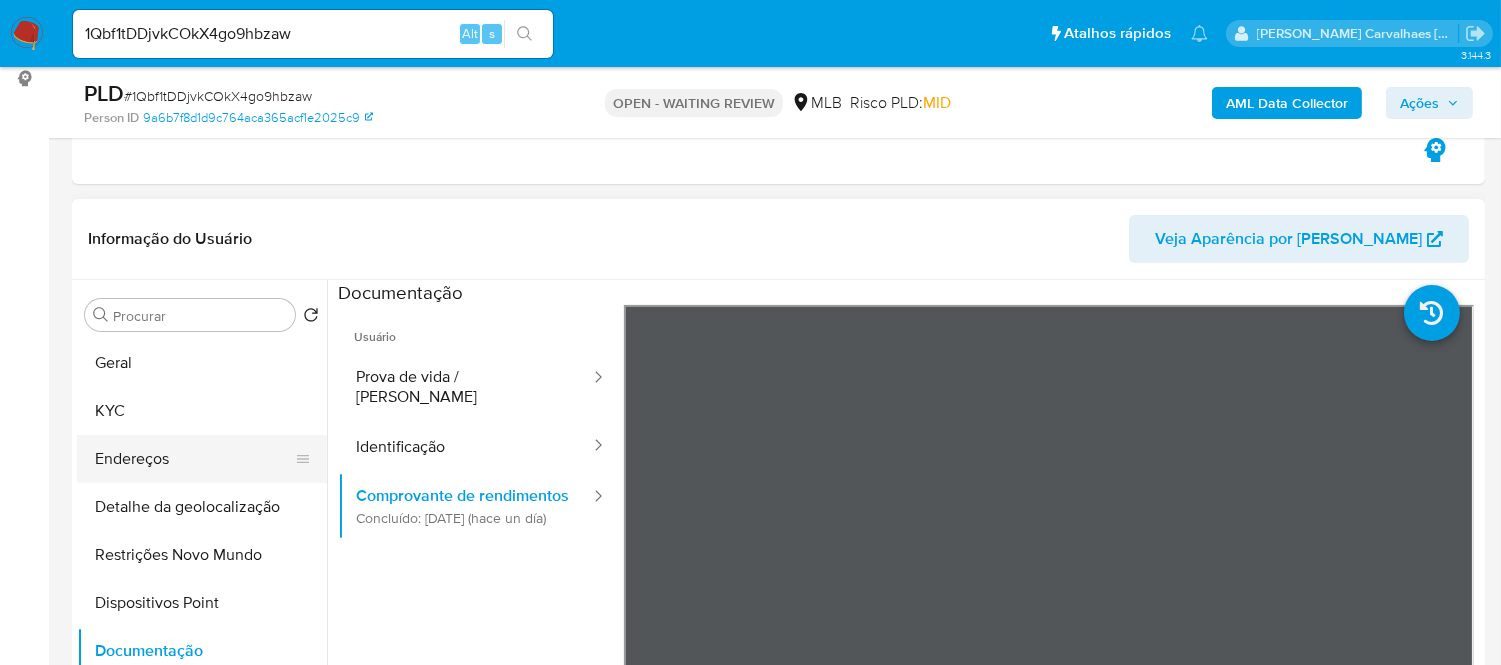 scroll, scrollTop: 222, scrollLeft: 0, axis: vertical 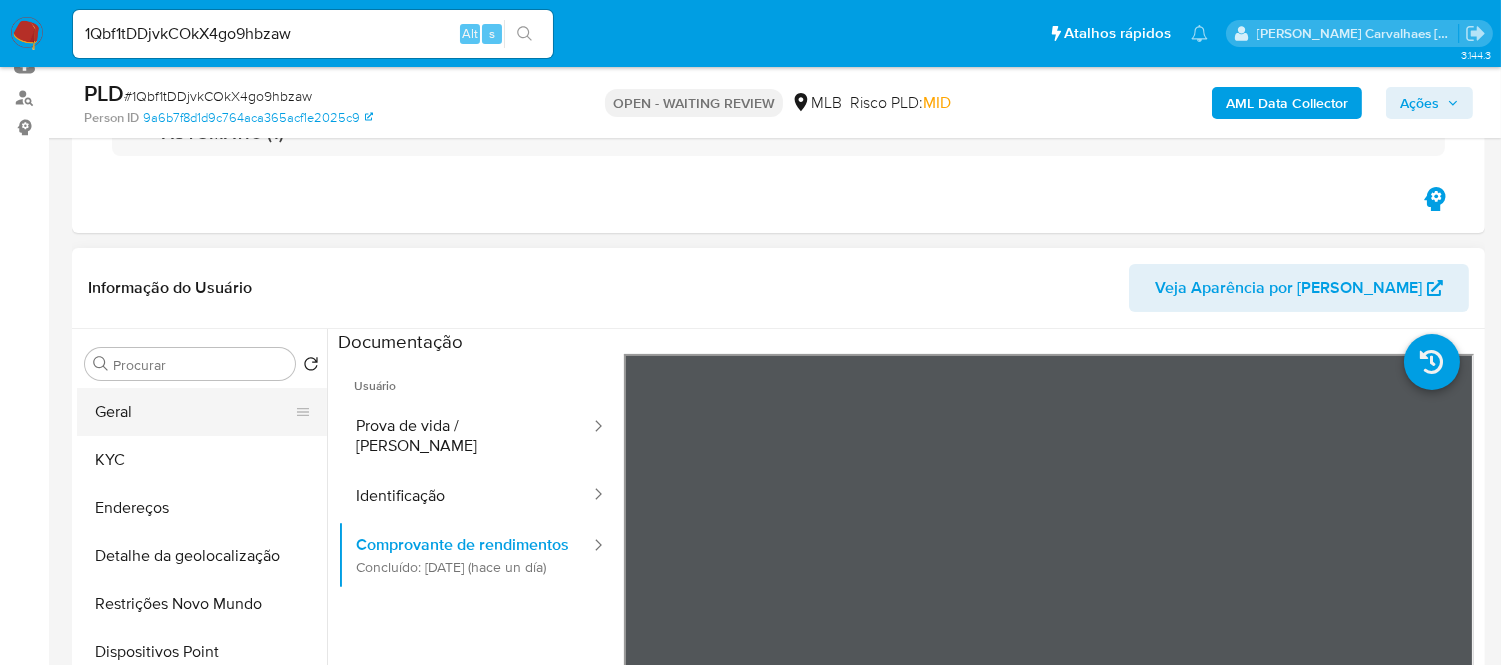 click on "Geral" at bounding box center [194, 412] 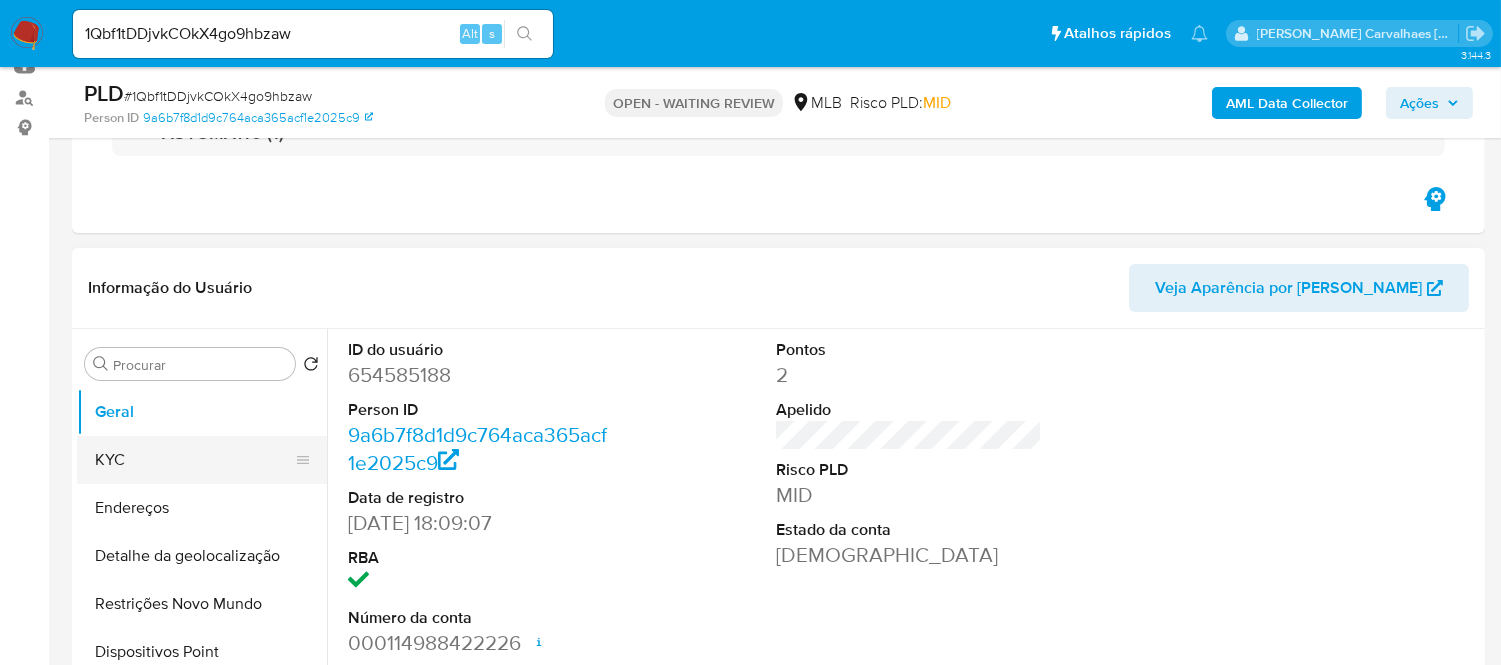 click on "KYC" at bounding box center (194, 460) 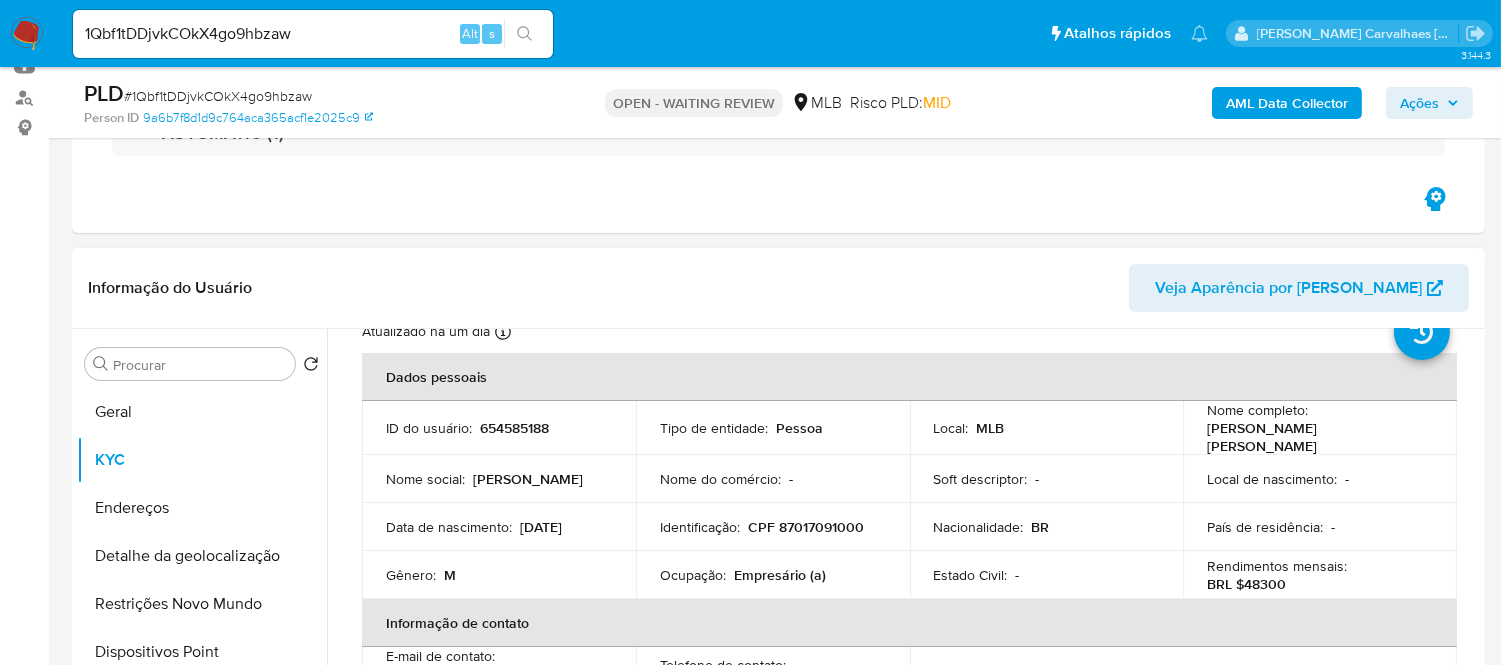 scroll, scrollTop: 111, scrollLeft: 0, axis: vertical 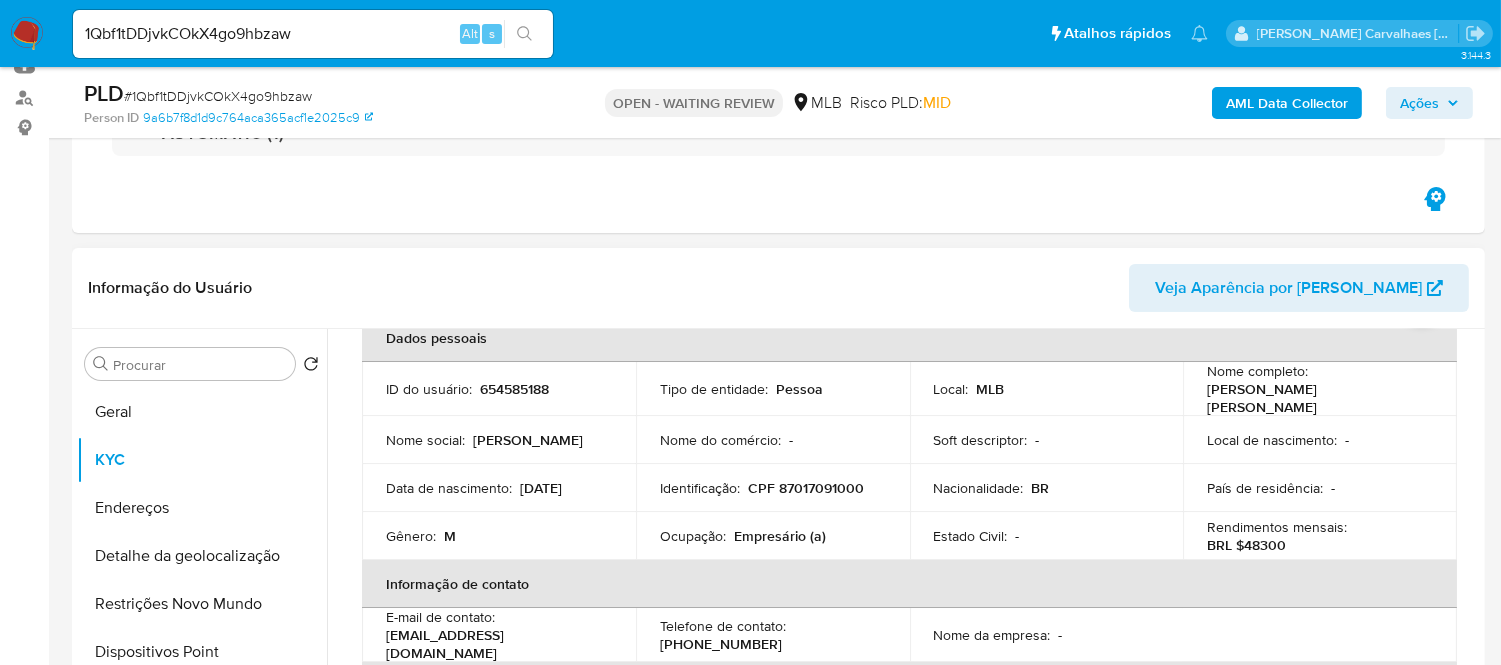 drag, startPoint x: 1203, startPoint y: 390, endPoint x: 1413, endPoint y: 398, distance: 210.15233 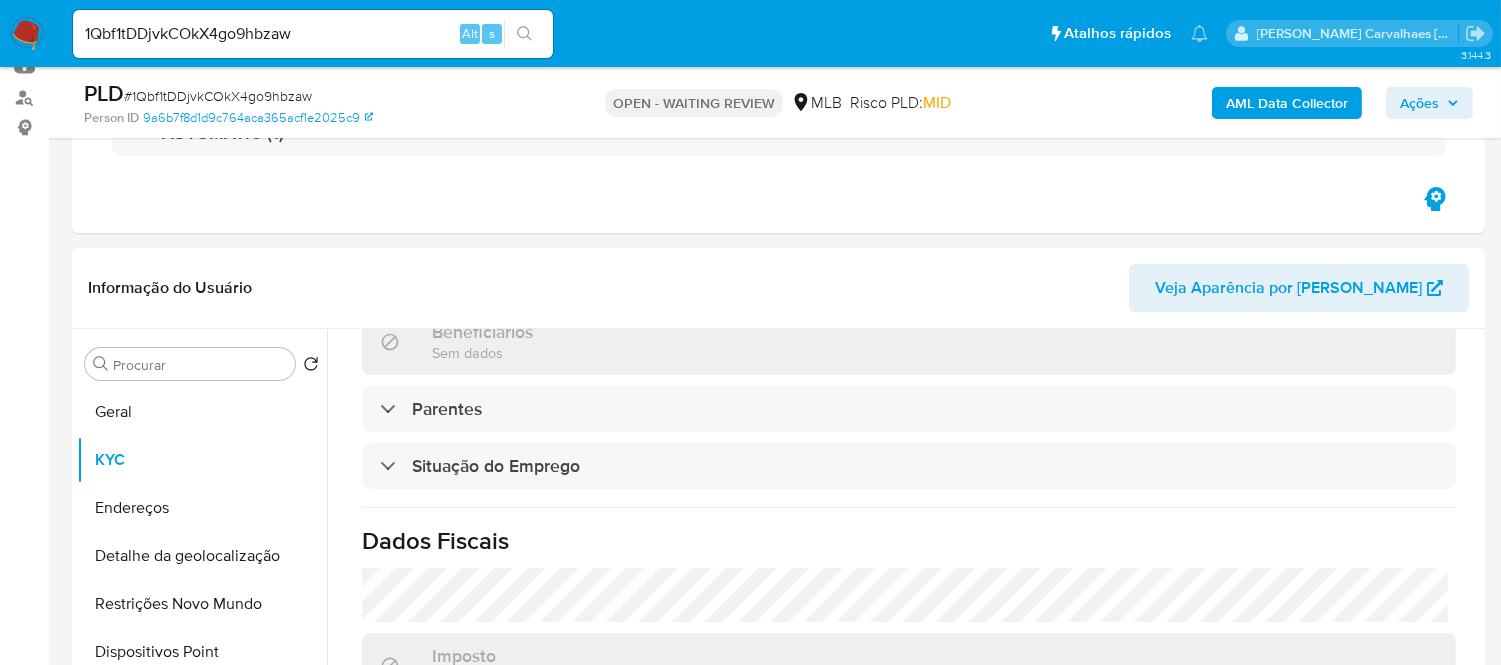 scroll, scrollTop: 868, scrollLeft: 0, axis: vertical 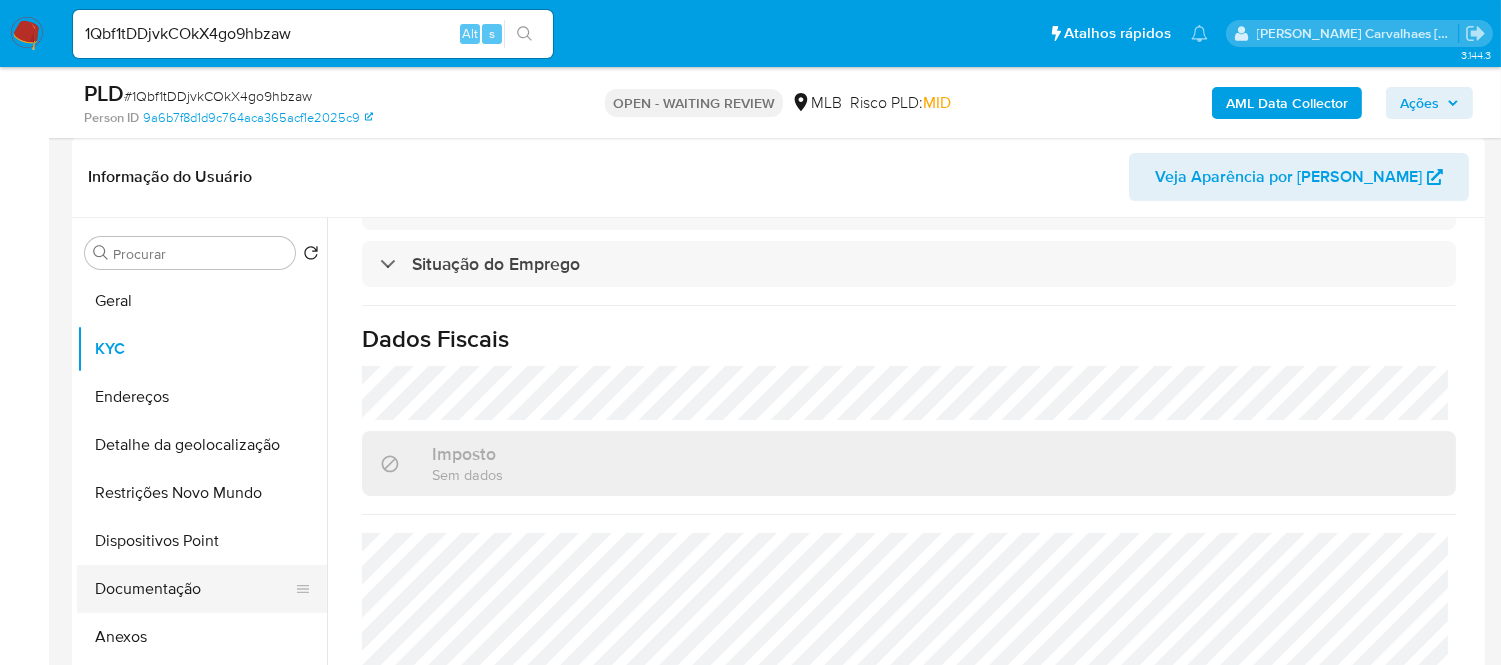 click on "Documentação" at bounding box center (194, 589) 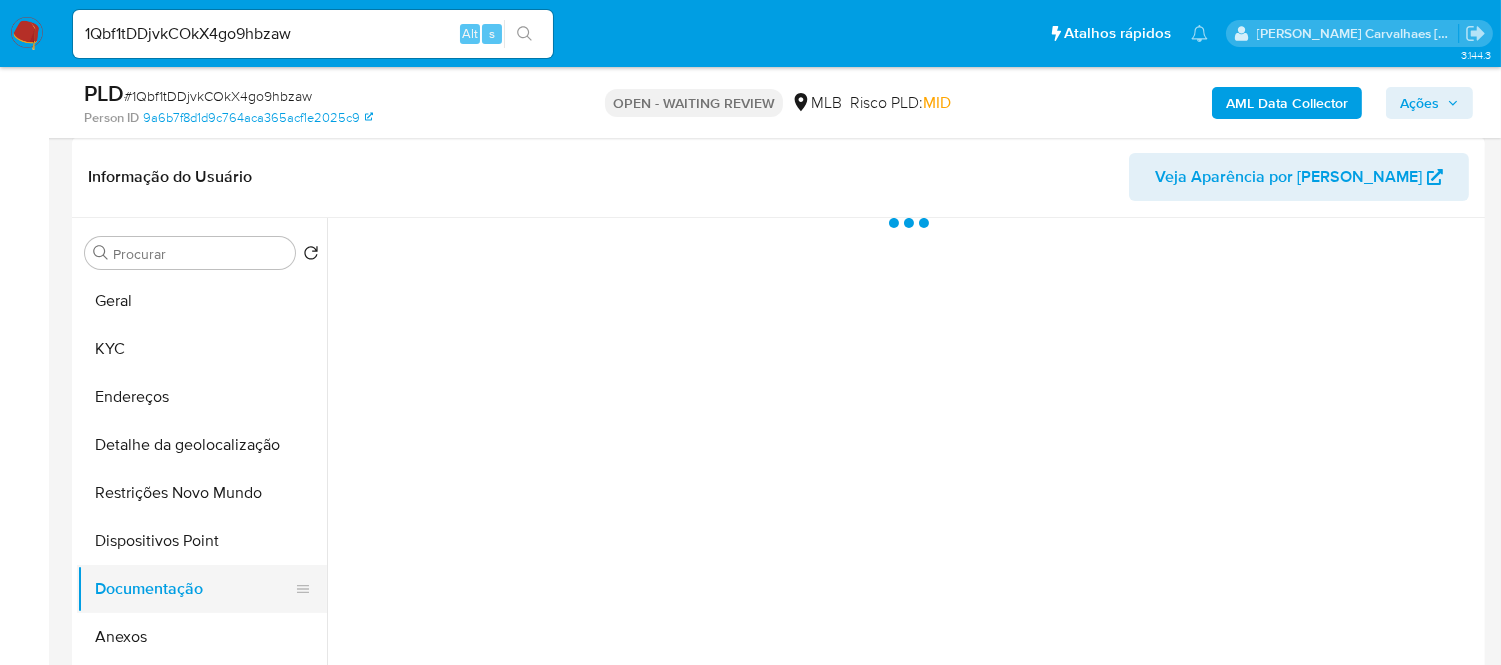 scroll, scrollTop: 0, scrollLeft: 0, axis: both 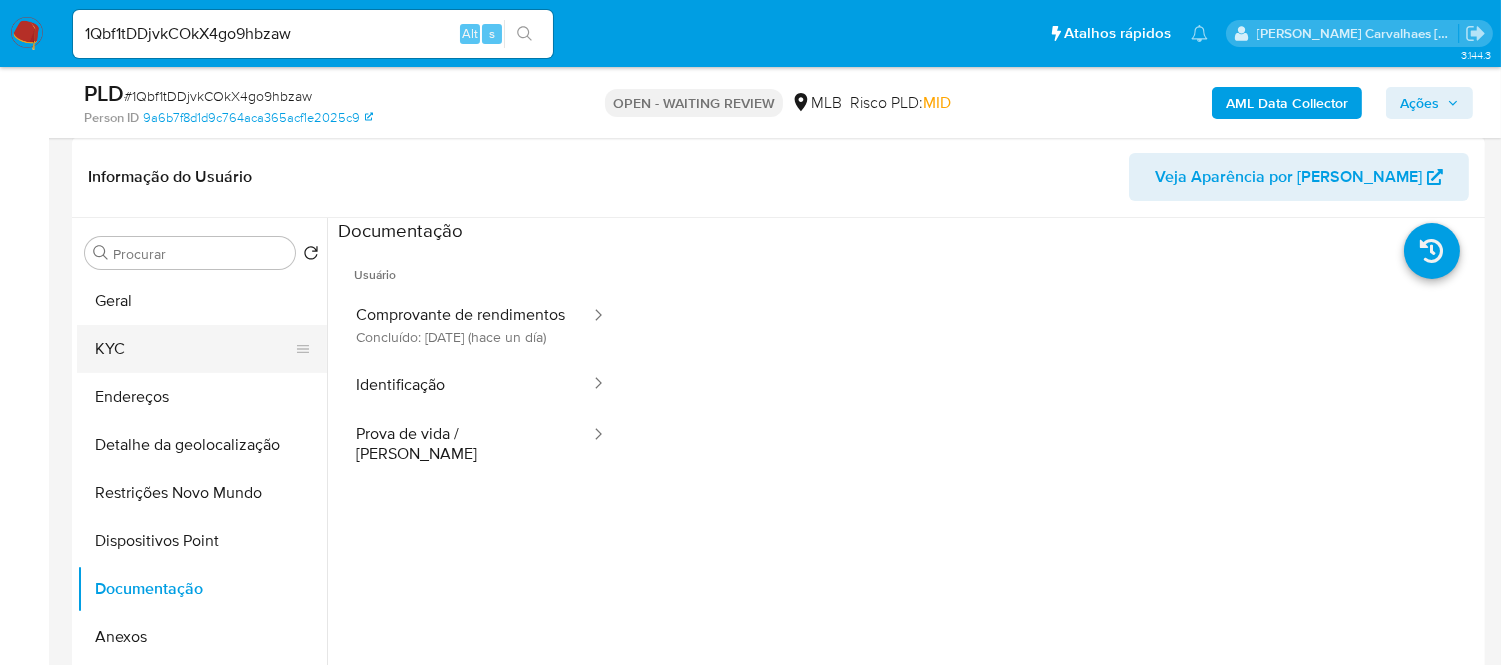 click on "KYC" at bounding box center (194, 349) 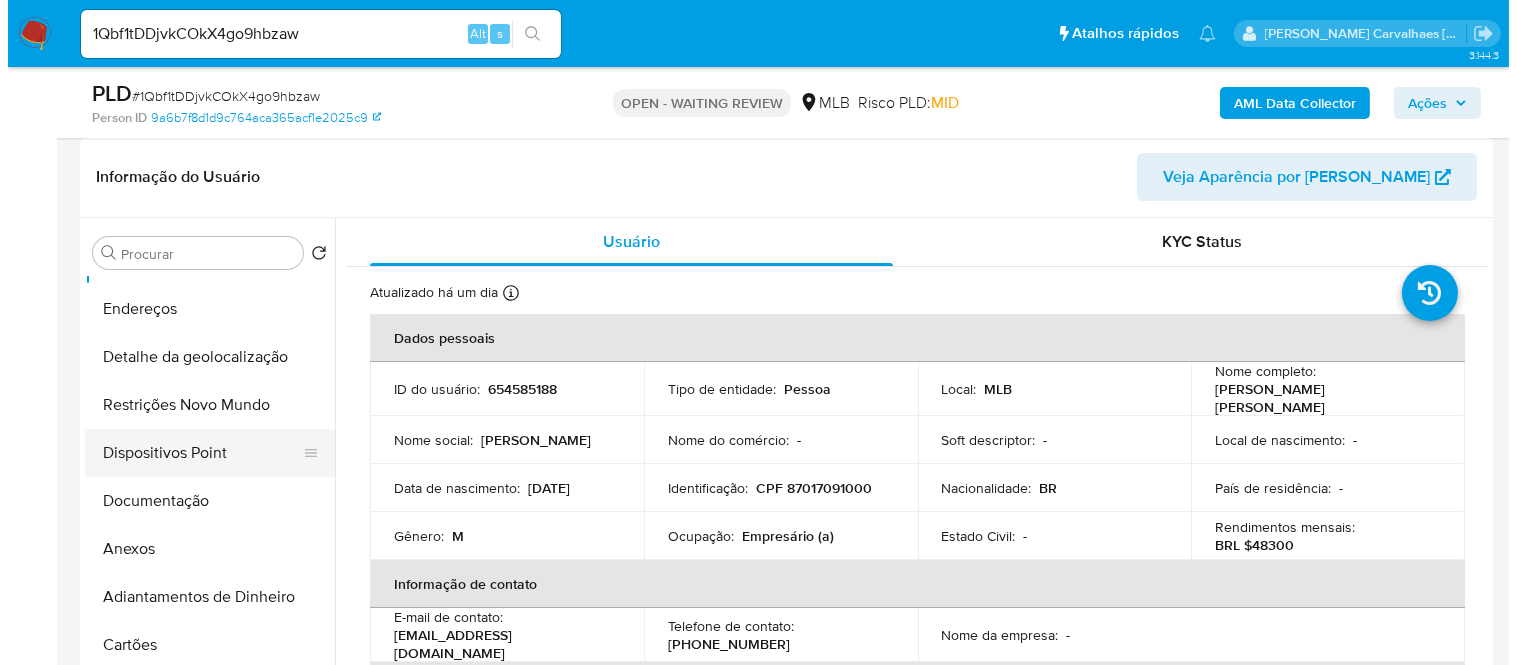 scroll, scrollTop: 222, scrollLeft: 0, axis: vertical 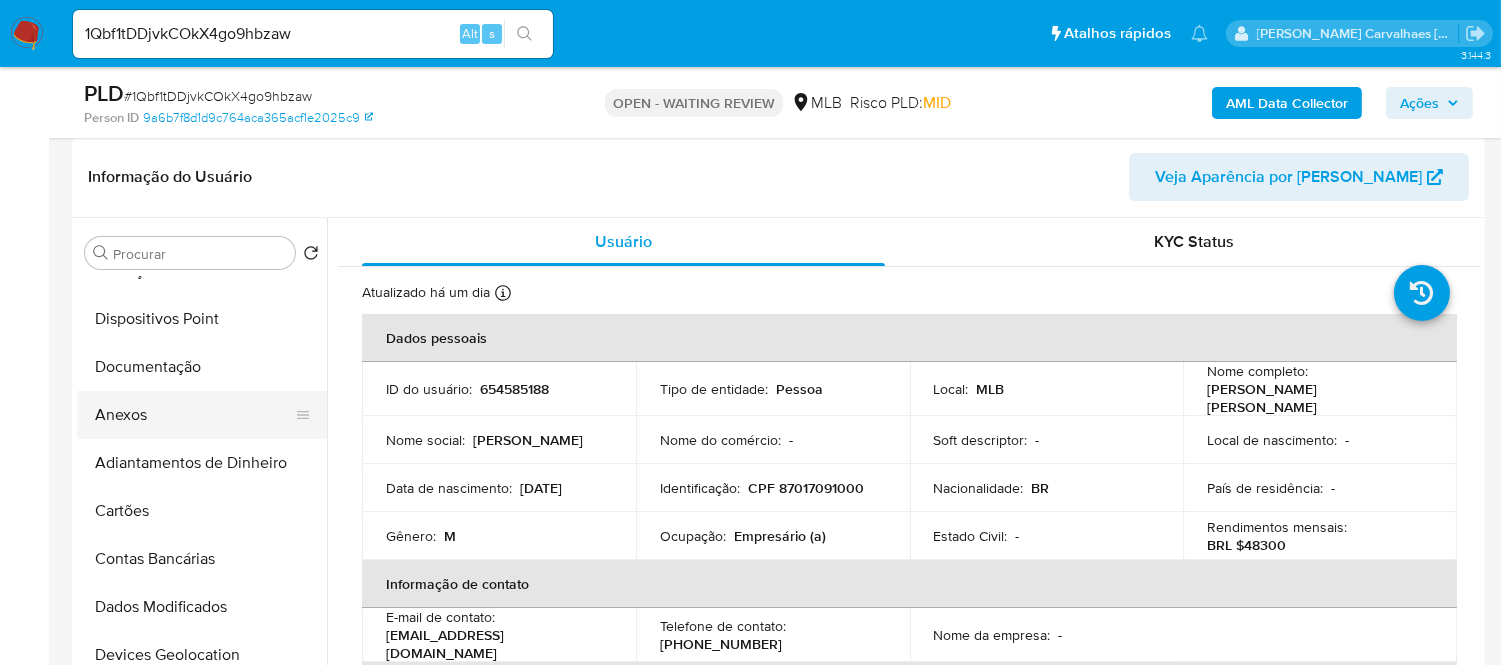 click on "Anexos" at bounding box center (194, 415) 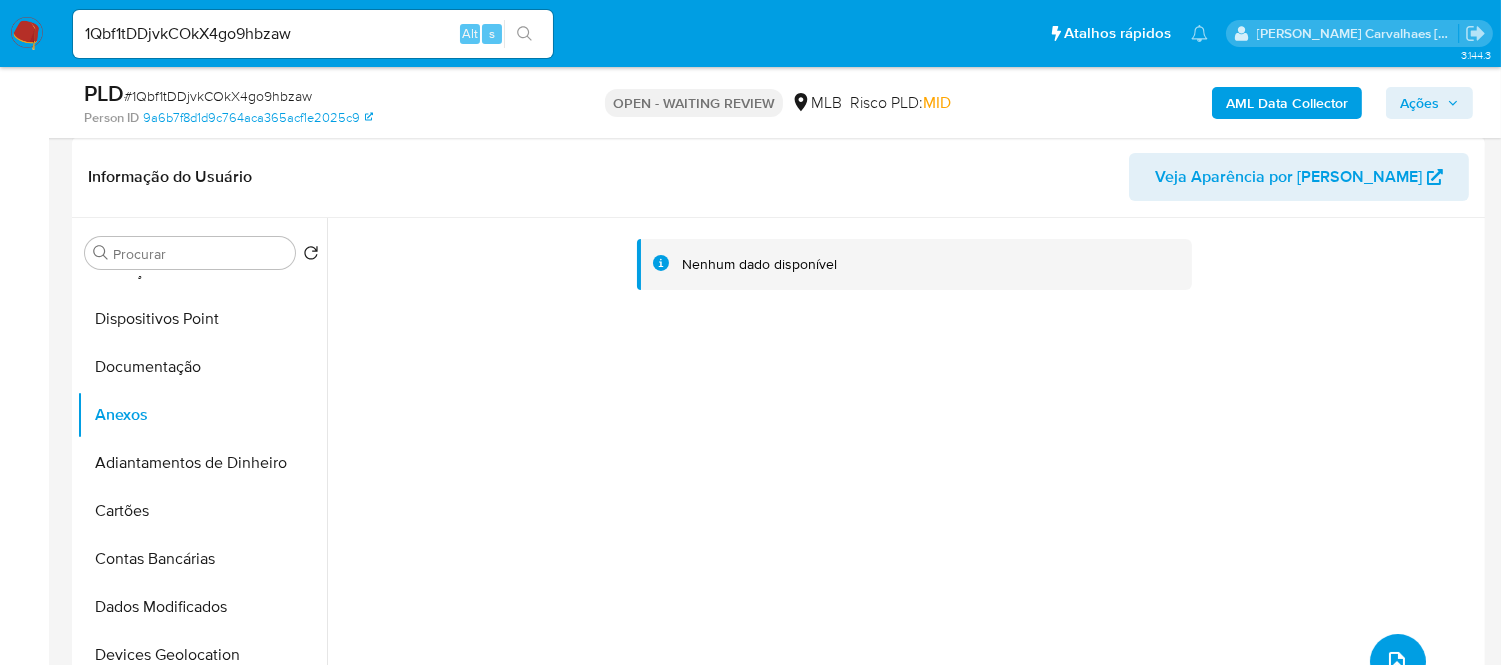 click 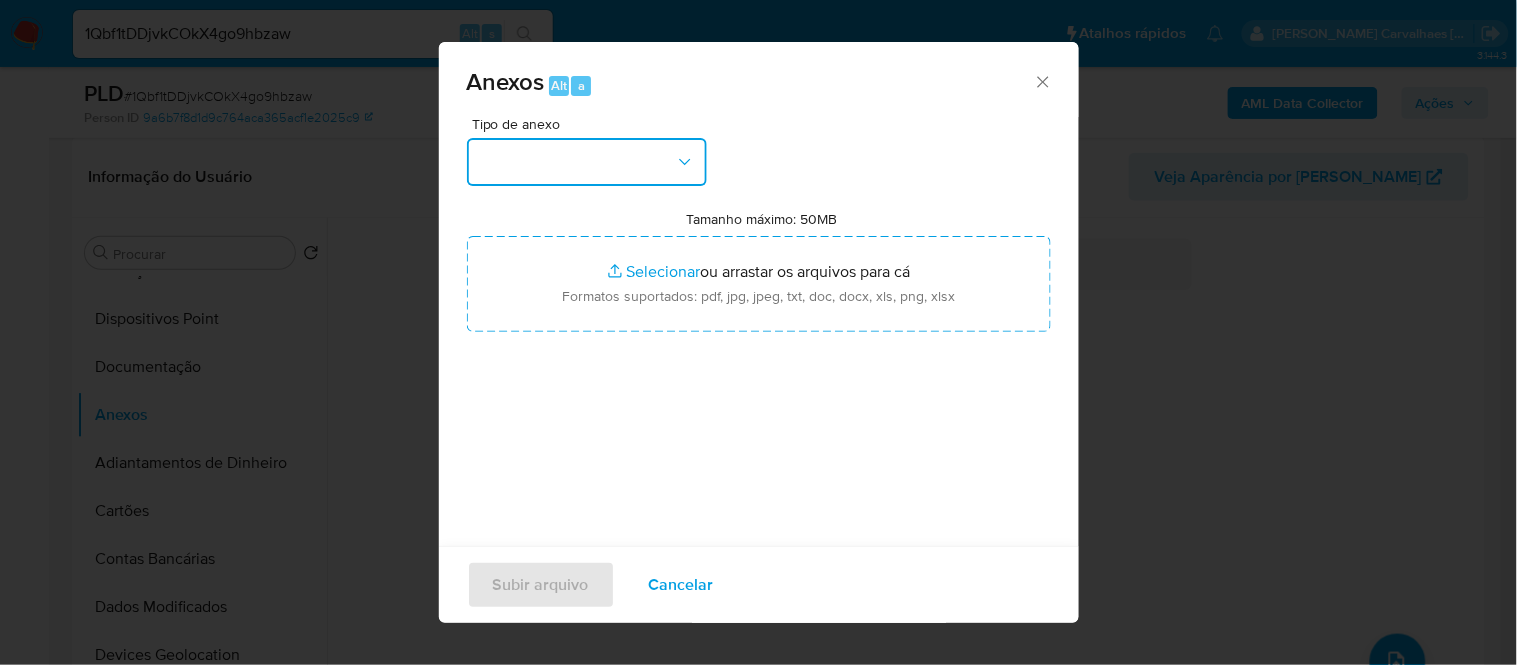 click 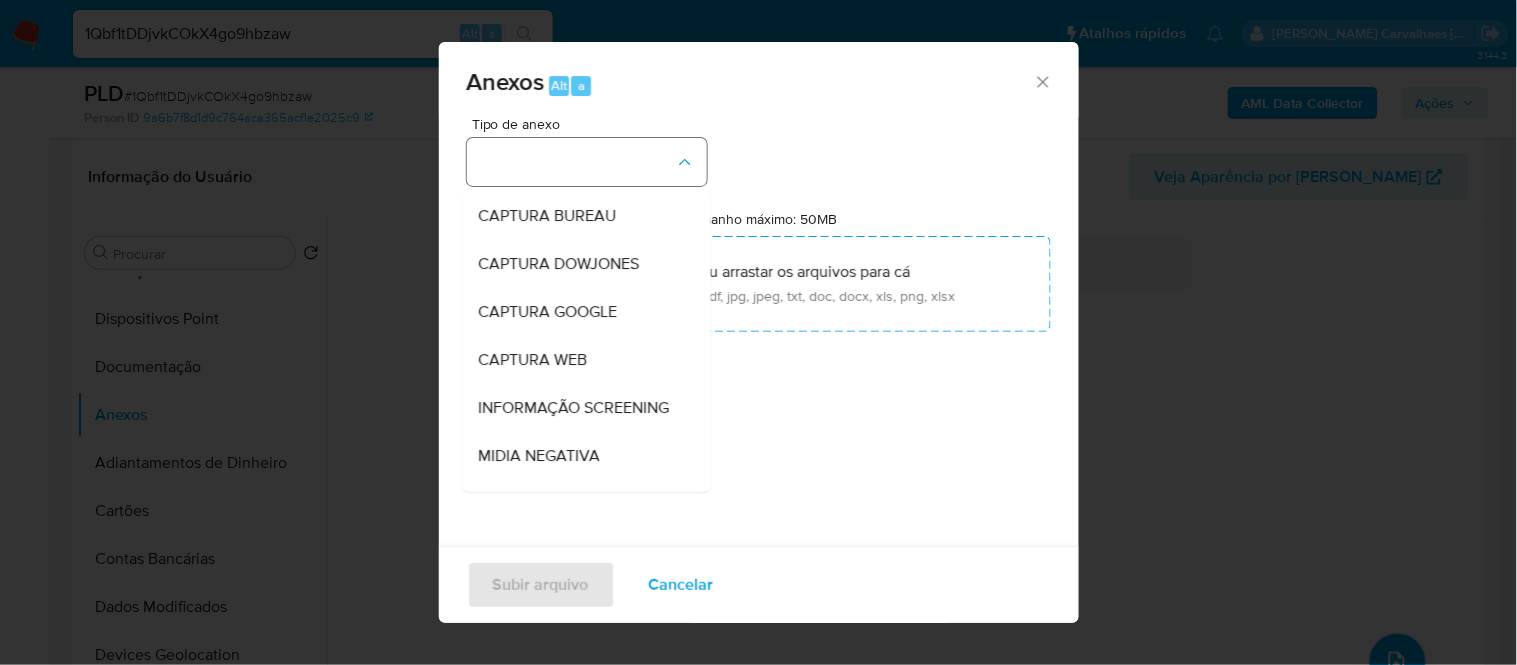 type 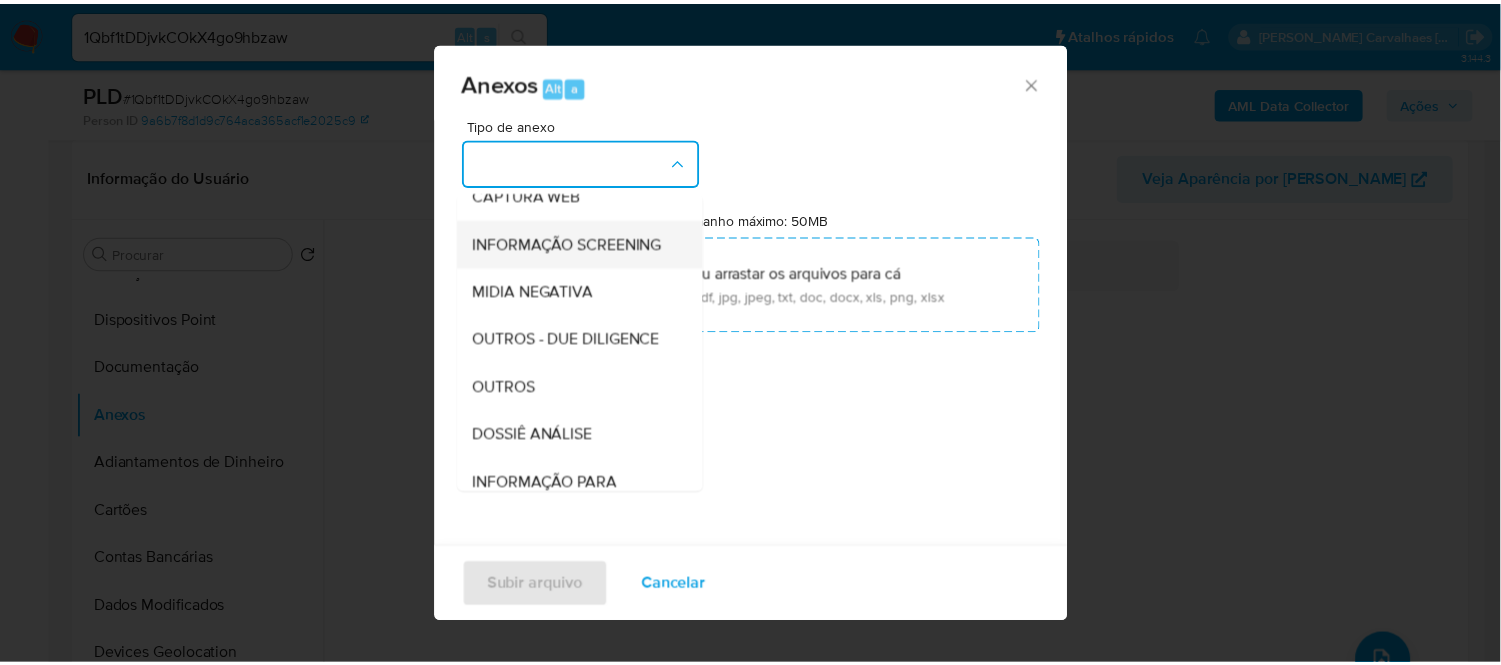 scroll, scrollTop: 297, scrollLeft: 0, axis: vertical 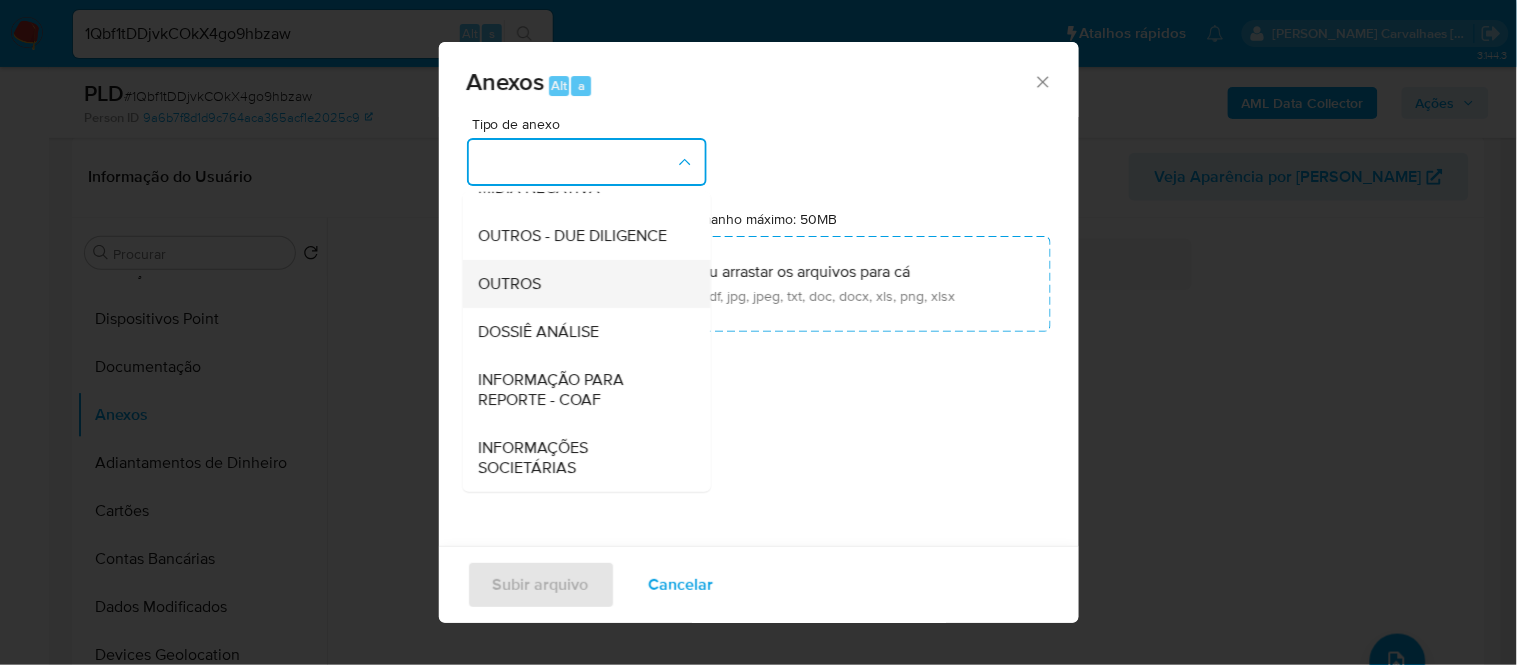 click on "OUTROS" at bounding box center (509, 283) 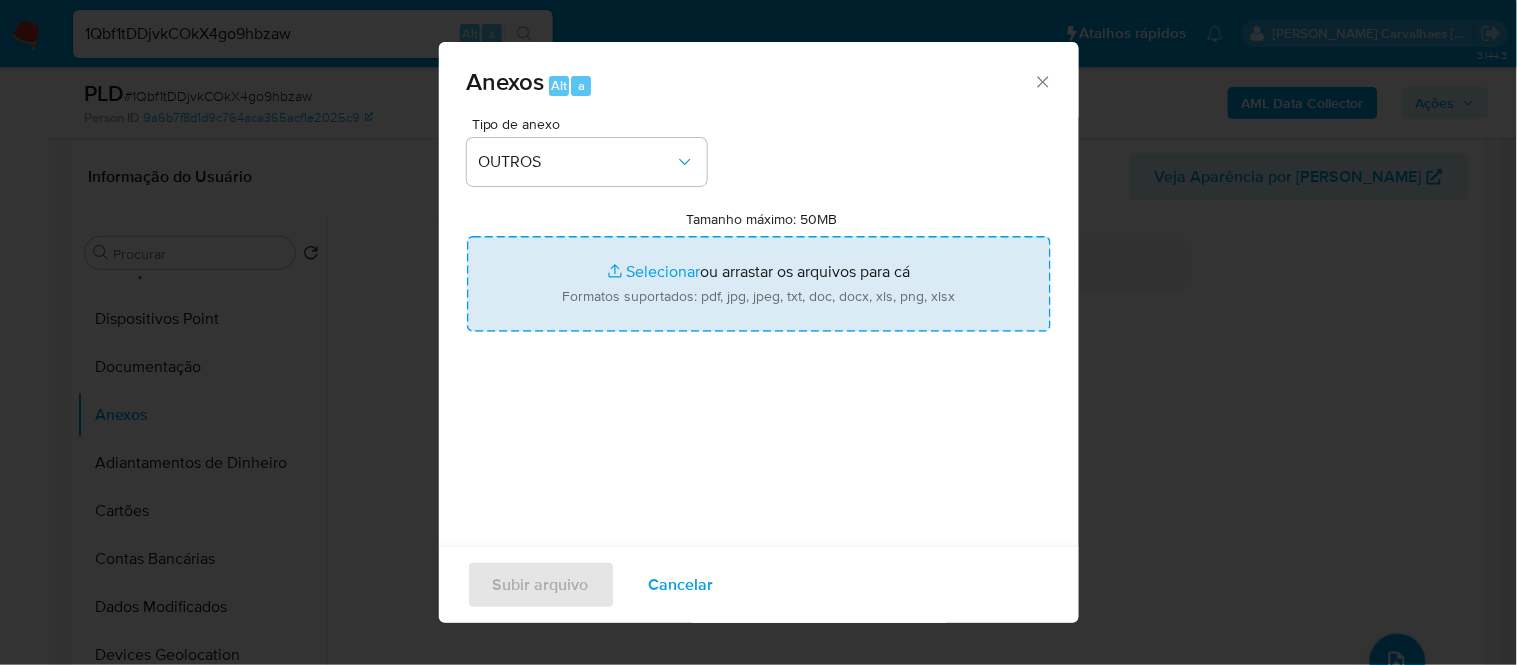 click on "Tamanho máximo: 50MB Selecionar arquivos" at bounding box center (759, 284) 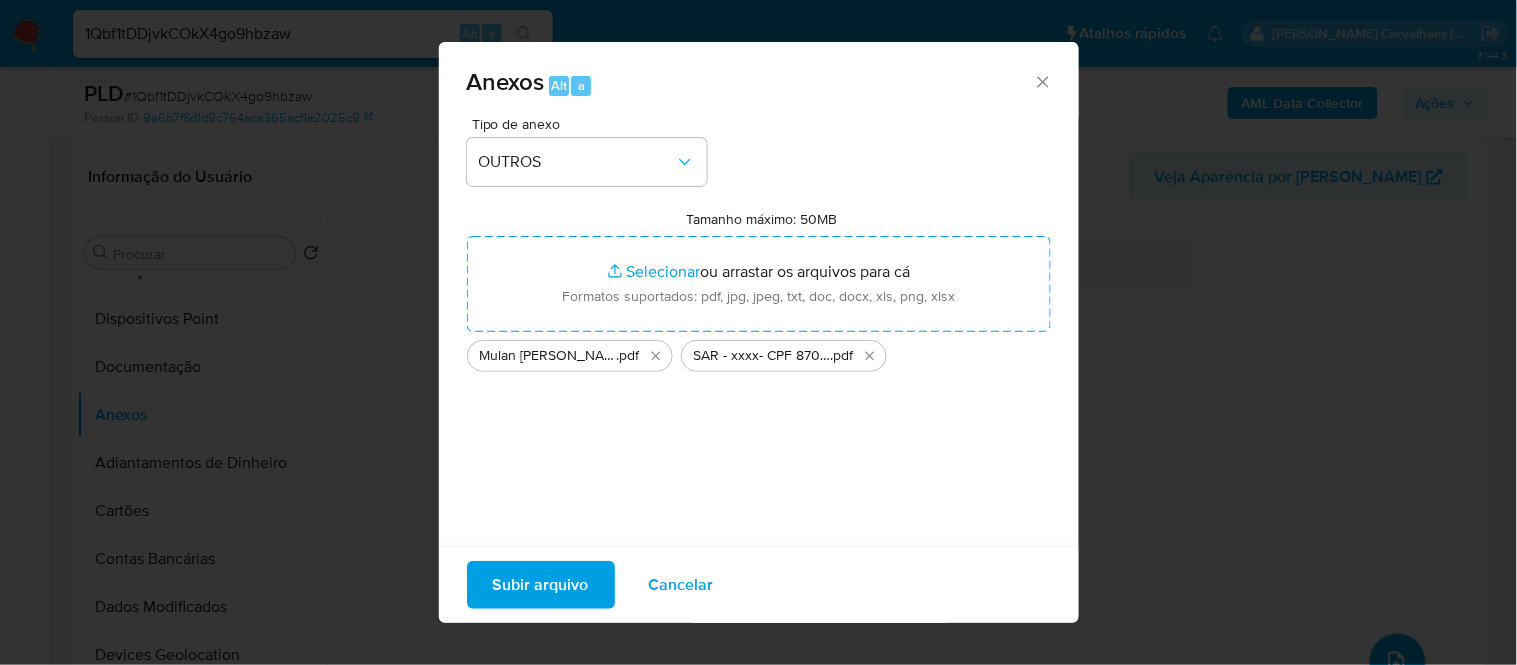 click on "Subir arquivo" at bounding box center (541, 585) 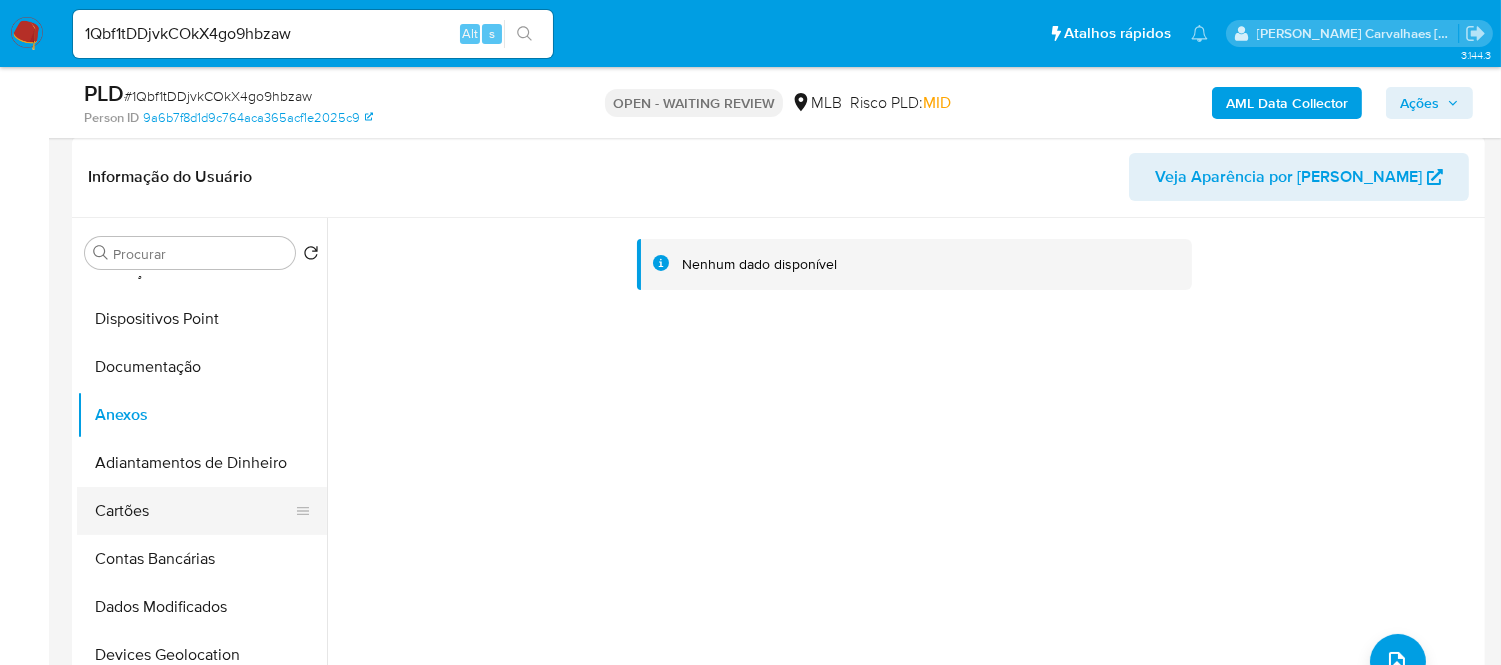 click on "Cartões" at bounding box center (194, 511) 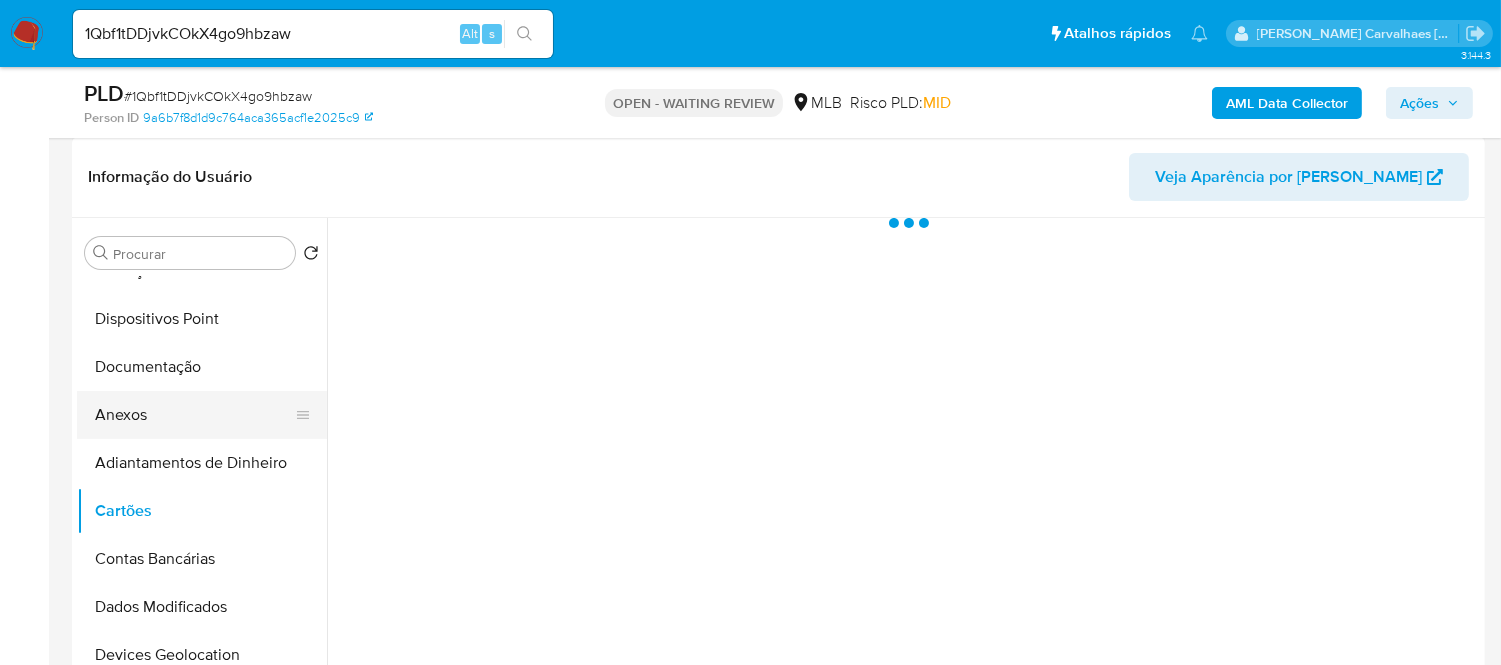 click on "Anexos" at bounding box center [194, 415] 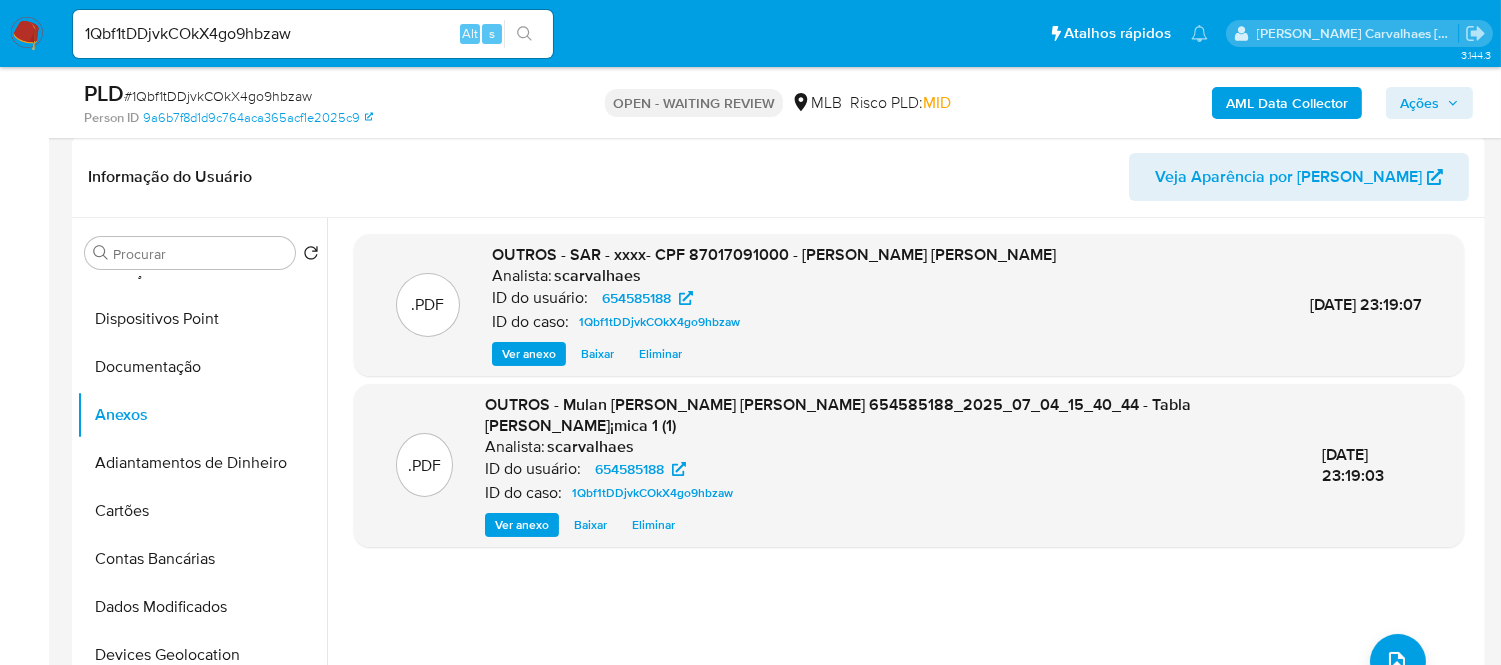 click on "Ações" at bounding box center (1419, 103) 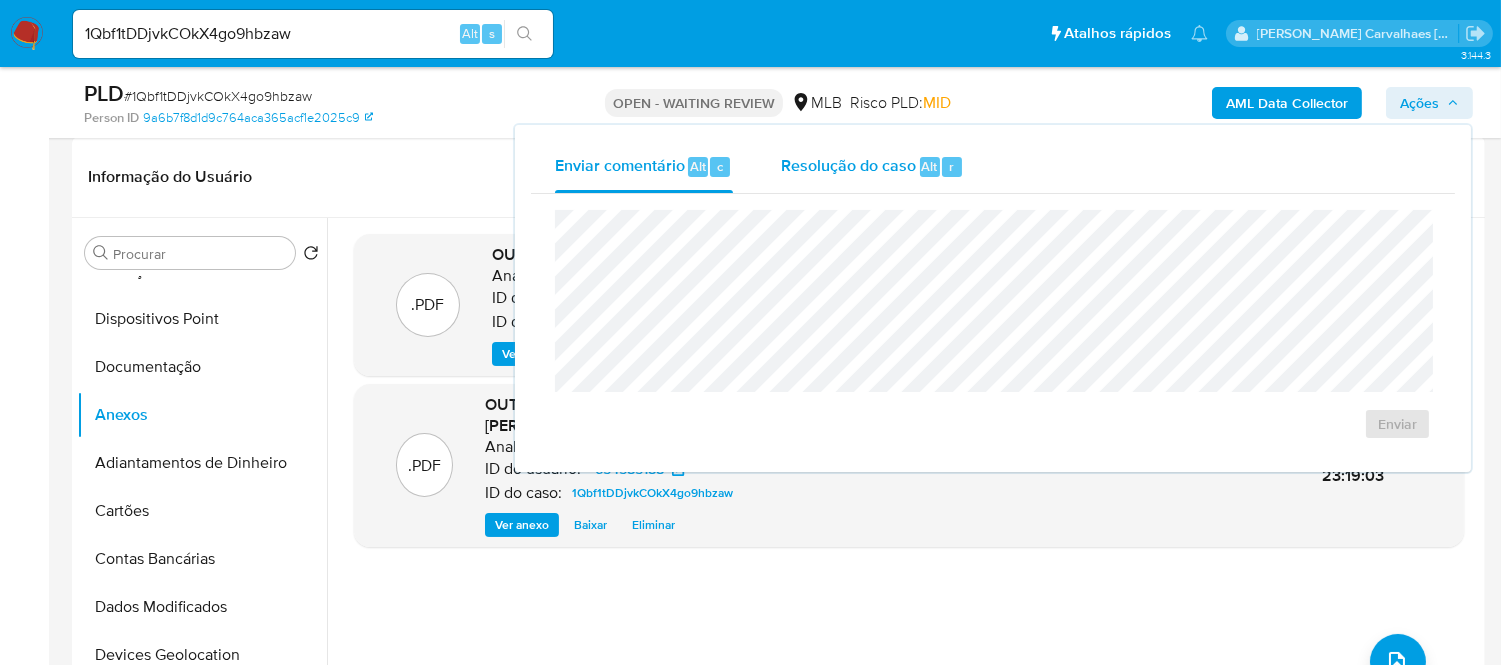 click on "Resolução do caso" at bounding box center (848, 165) 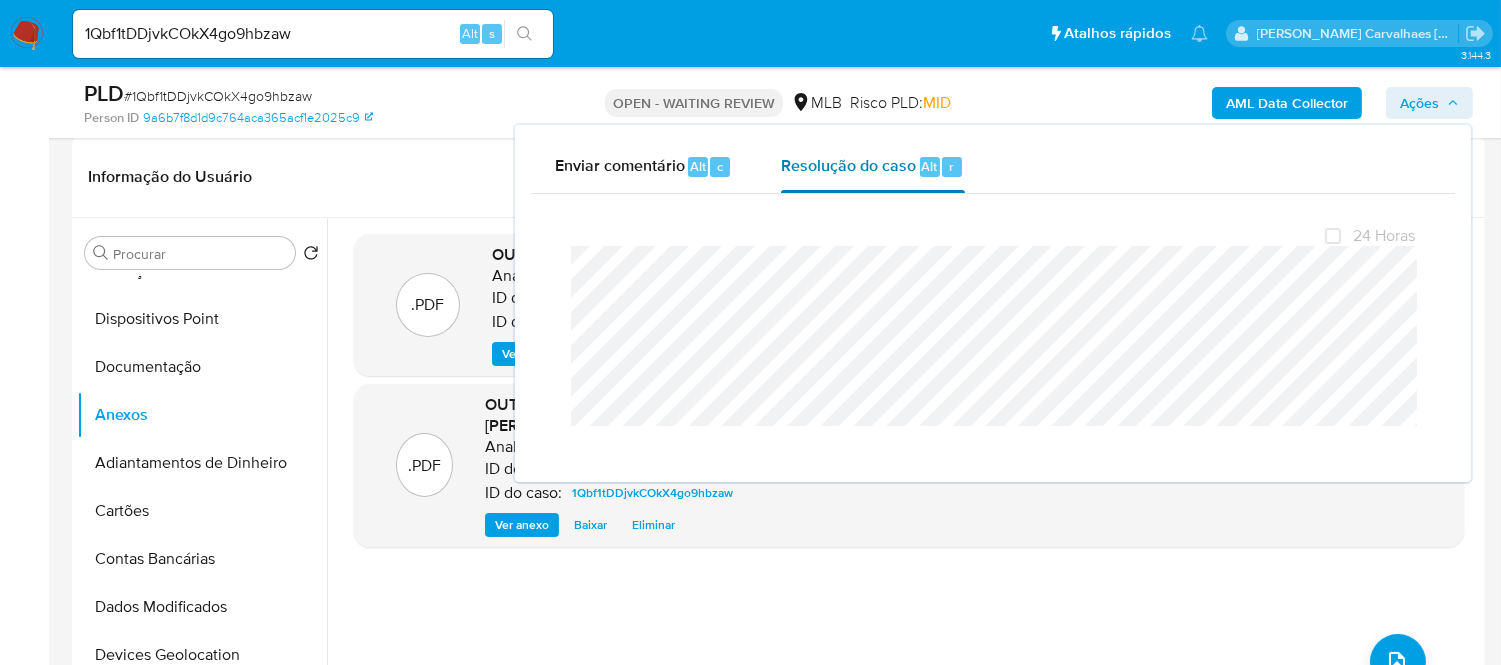 click on "Resolução do caso" at bounding box center [848, 165] 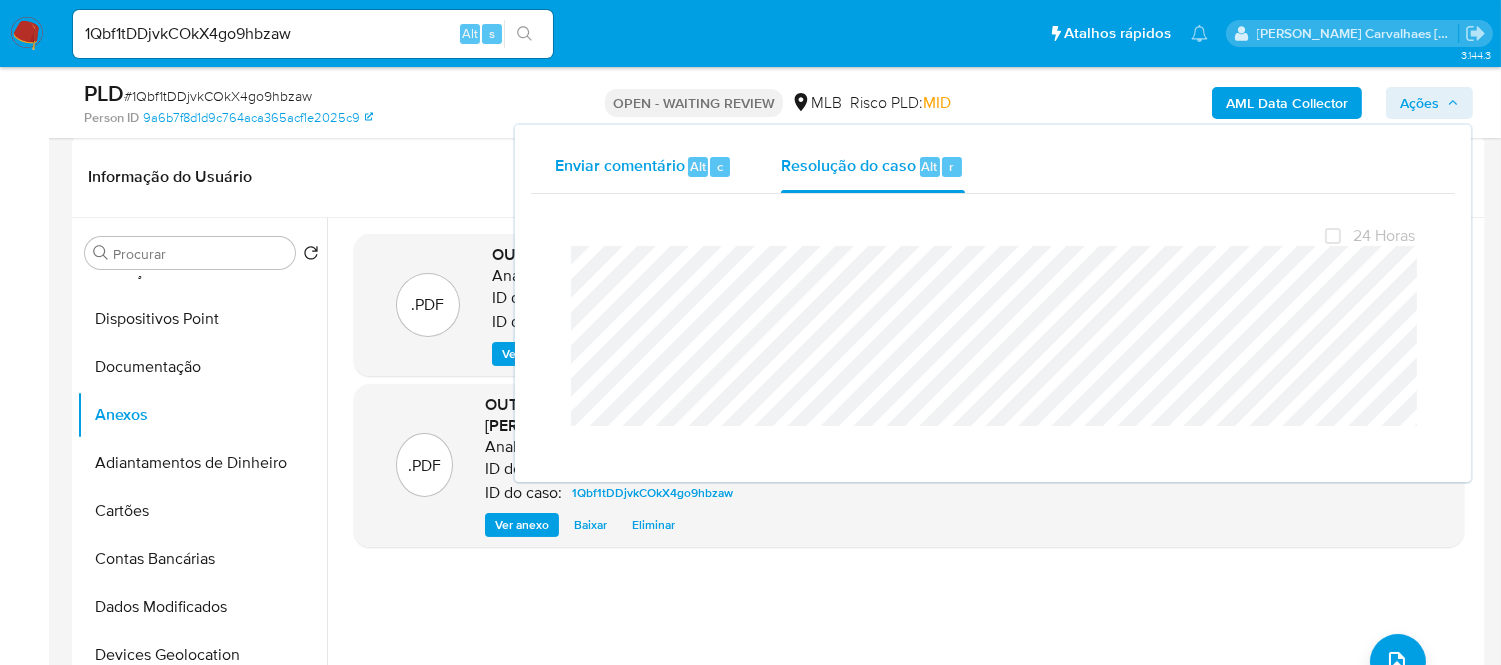 click on "Enviar comentário" at bounding box center (620, 165) 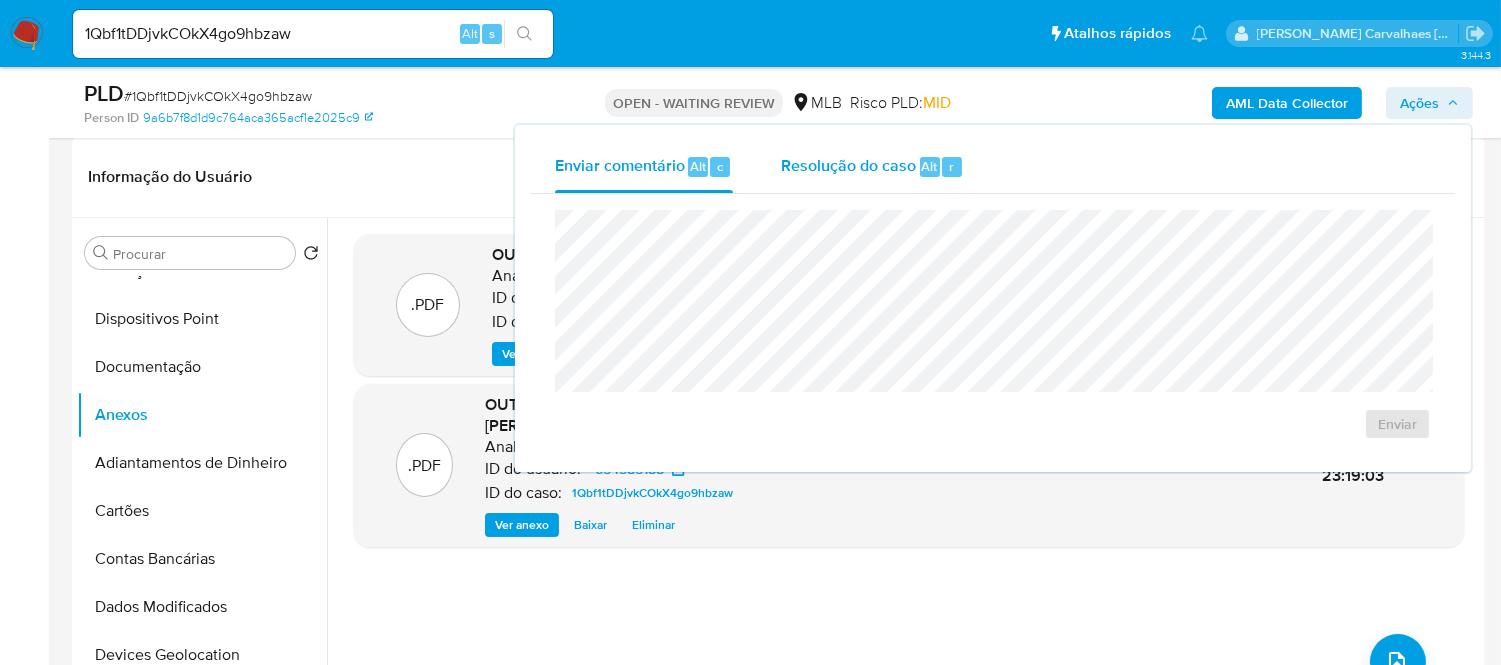 click on "Resolução do caso" at bounding box center (848, 165) 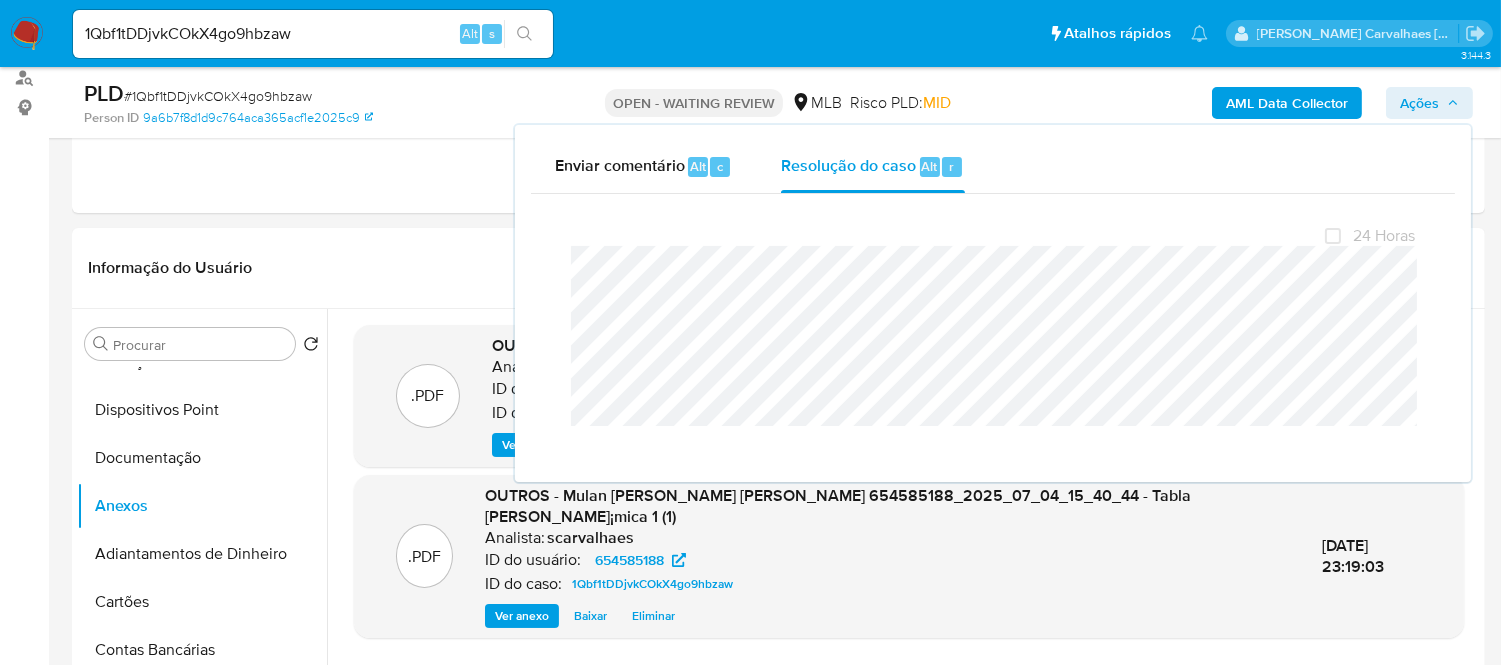 scroll, scrollTop: 222, scrollLeft: 0, axis: vertical 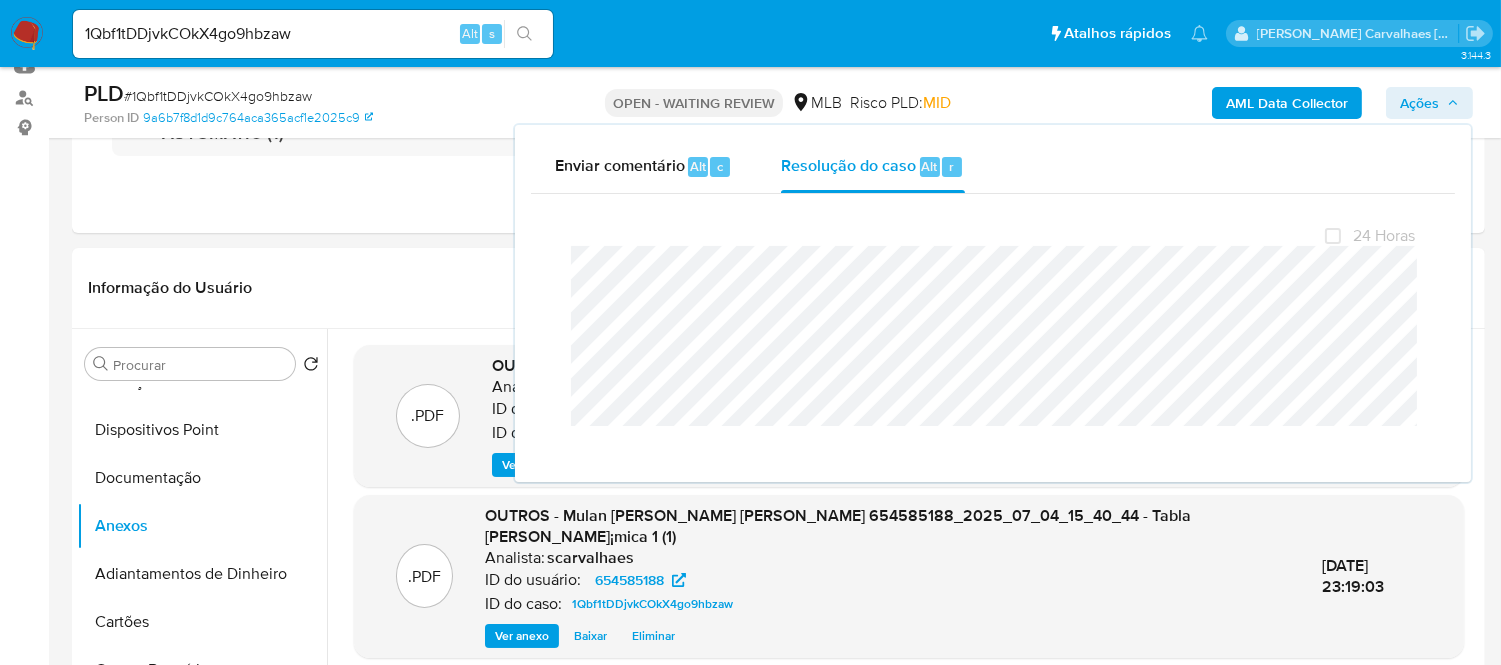 click on "OPEN - WAITING REVIEW  MLB Risco PLD:  MID" at bounding box center (779, 102) 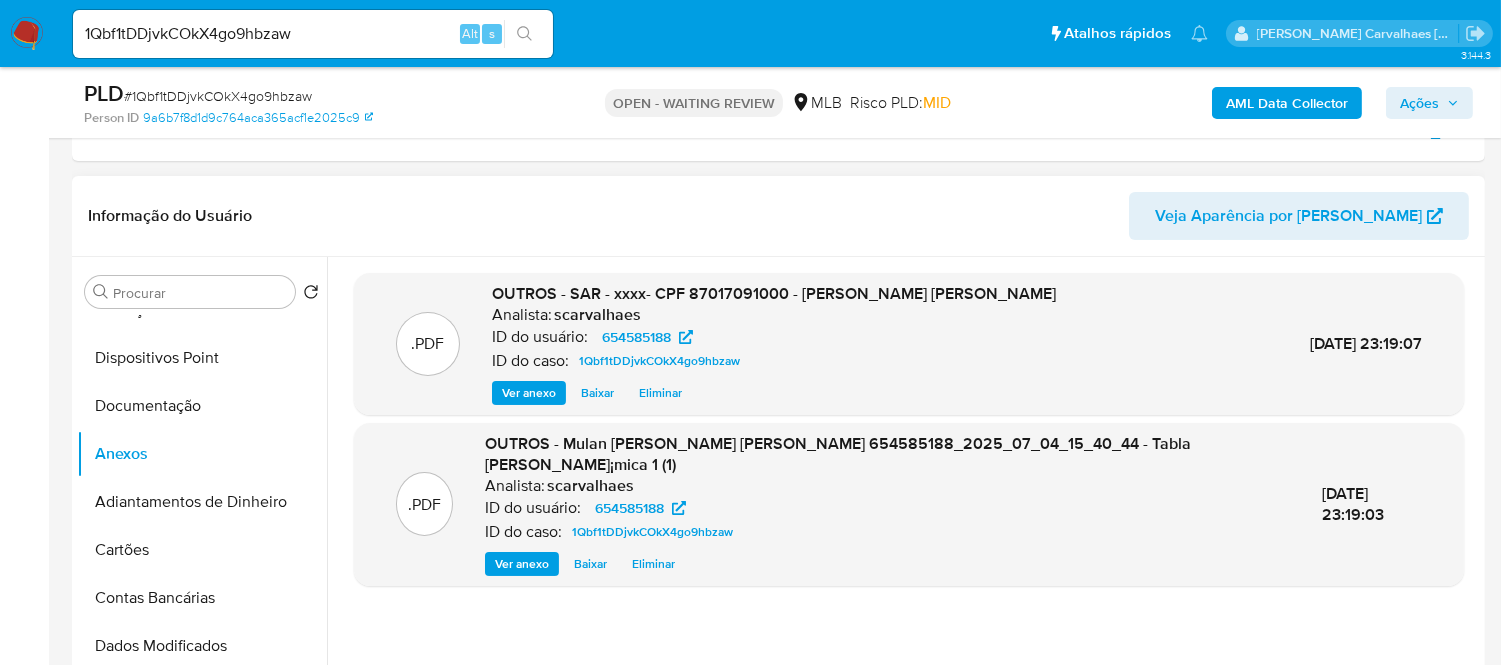 scroll, scrollTop: 333, scrollLeft: 0, axis: vertical 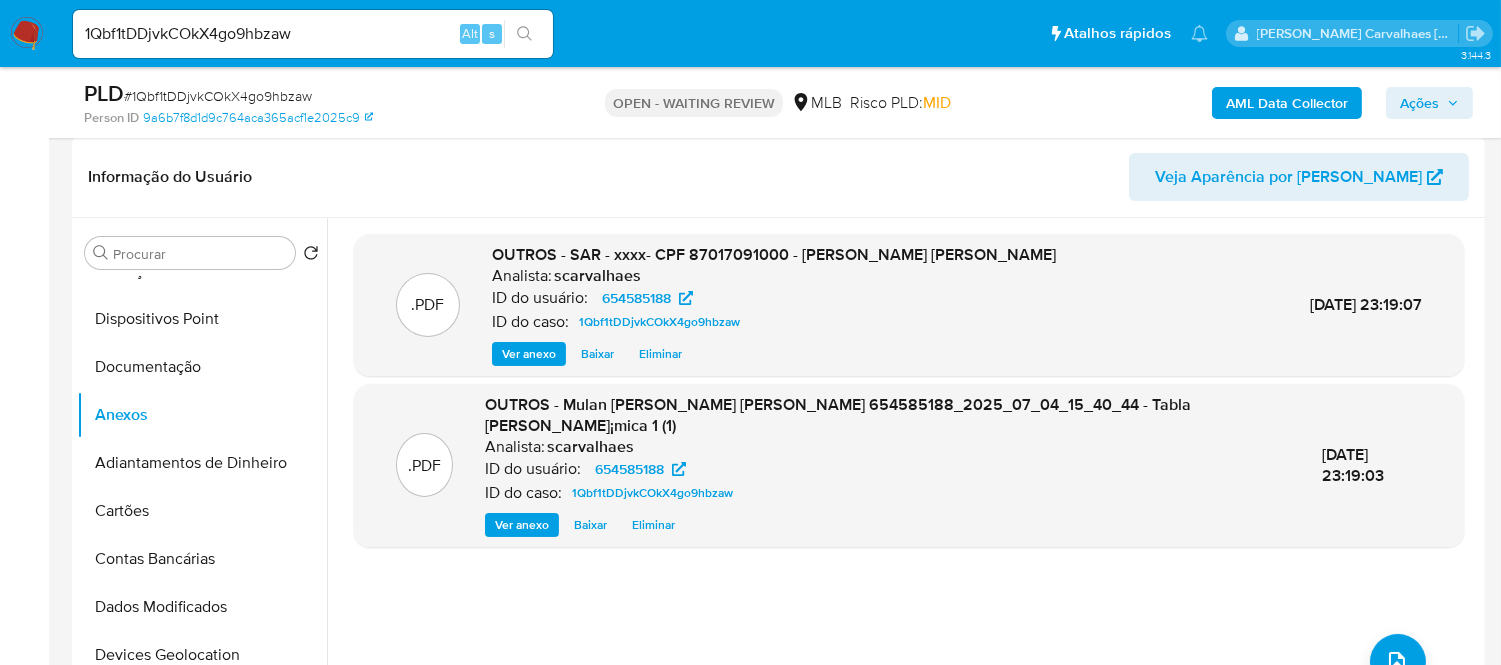 click on "Ações" at bounding box center (1419, 103) 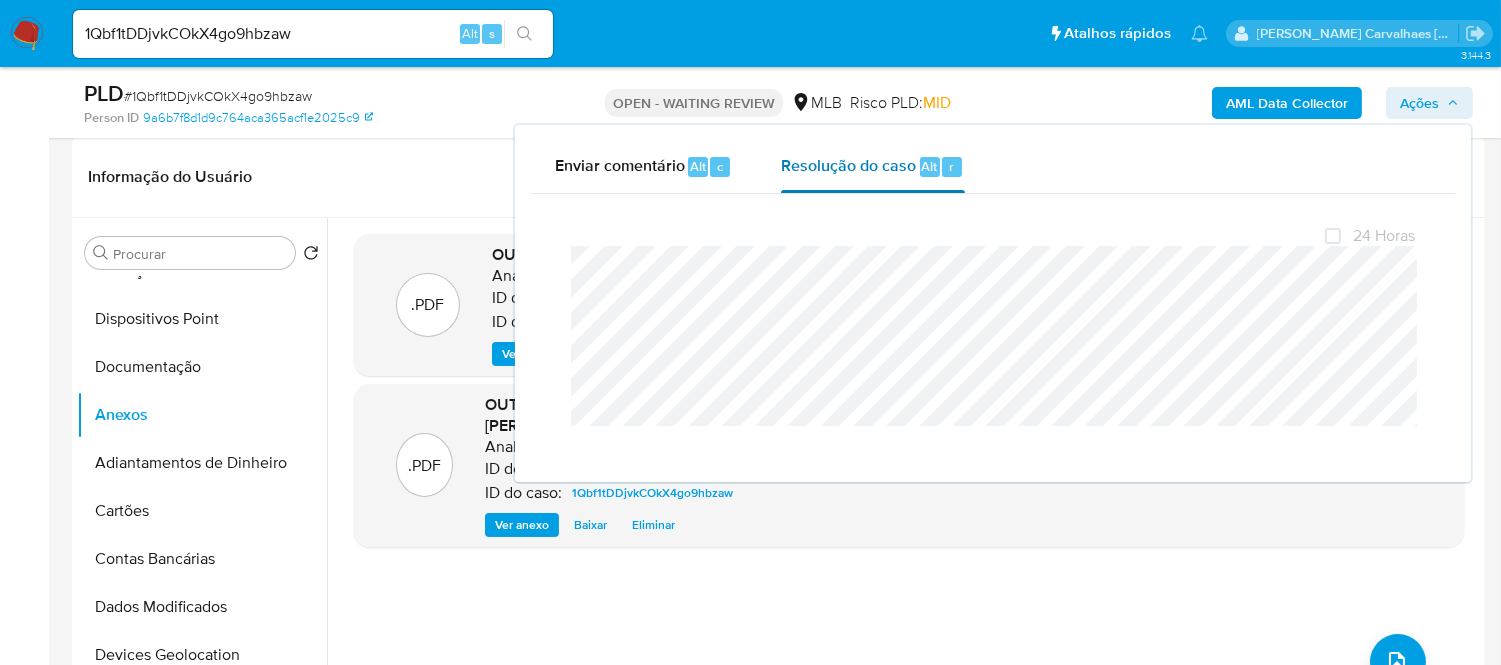 click on "Resolução do caso" at bounding box center (848, 165) 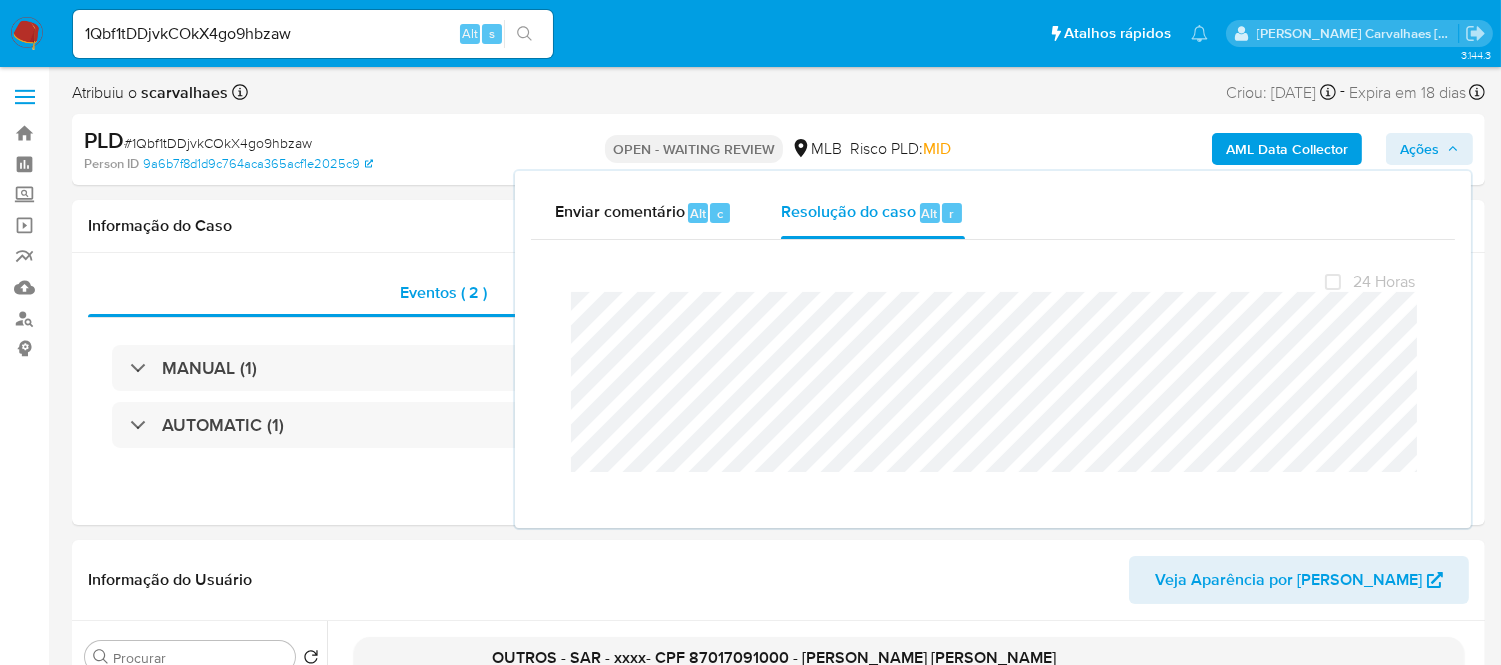 scroll, scrollTop: 0, scrollLeft: 0, axis: both 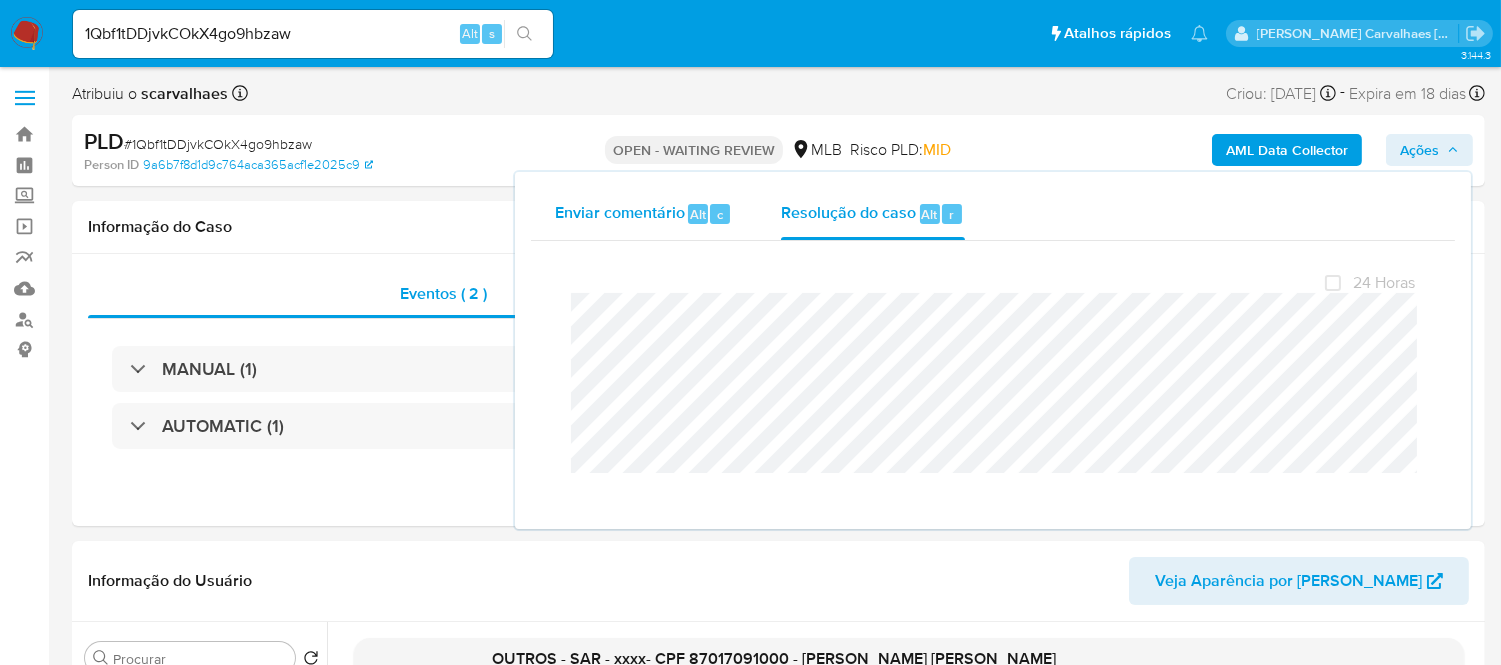 click on "Enviar comentário" at bounding box center [620, 213] 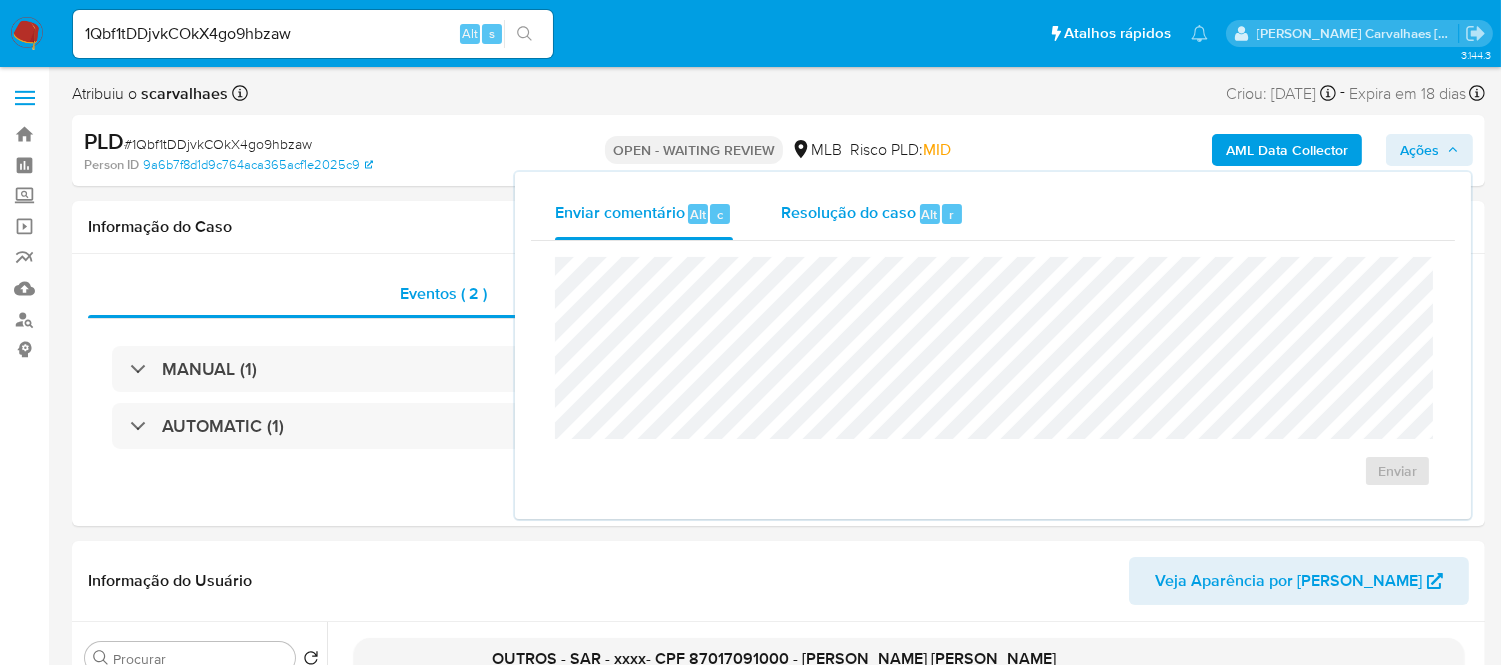 click on "Resolução do caso" at bounding box center (848, 213) 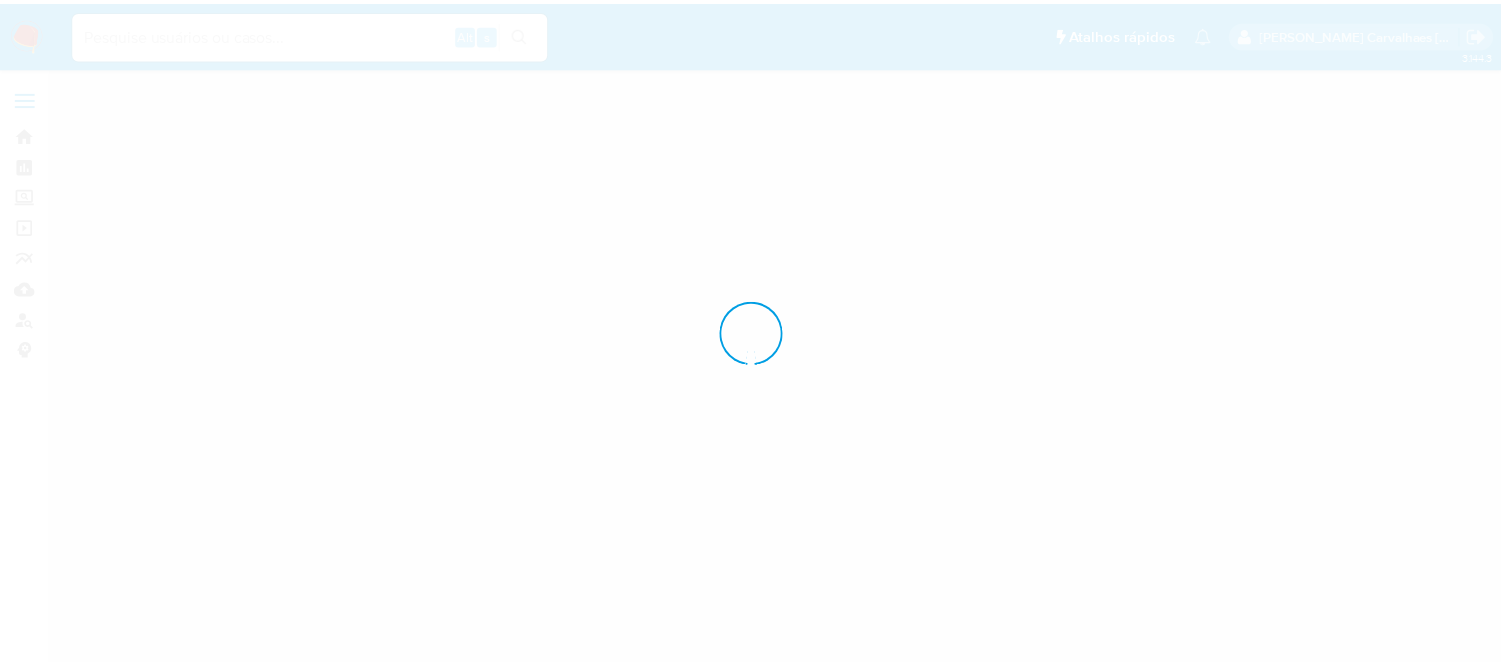 scroll, scrollTop: 0, scrollLeft: 0, axis: both 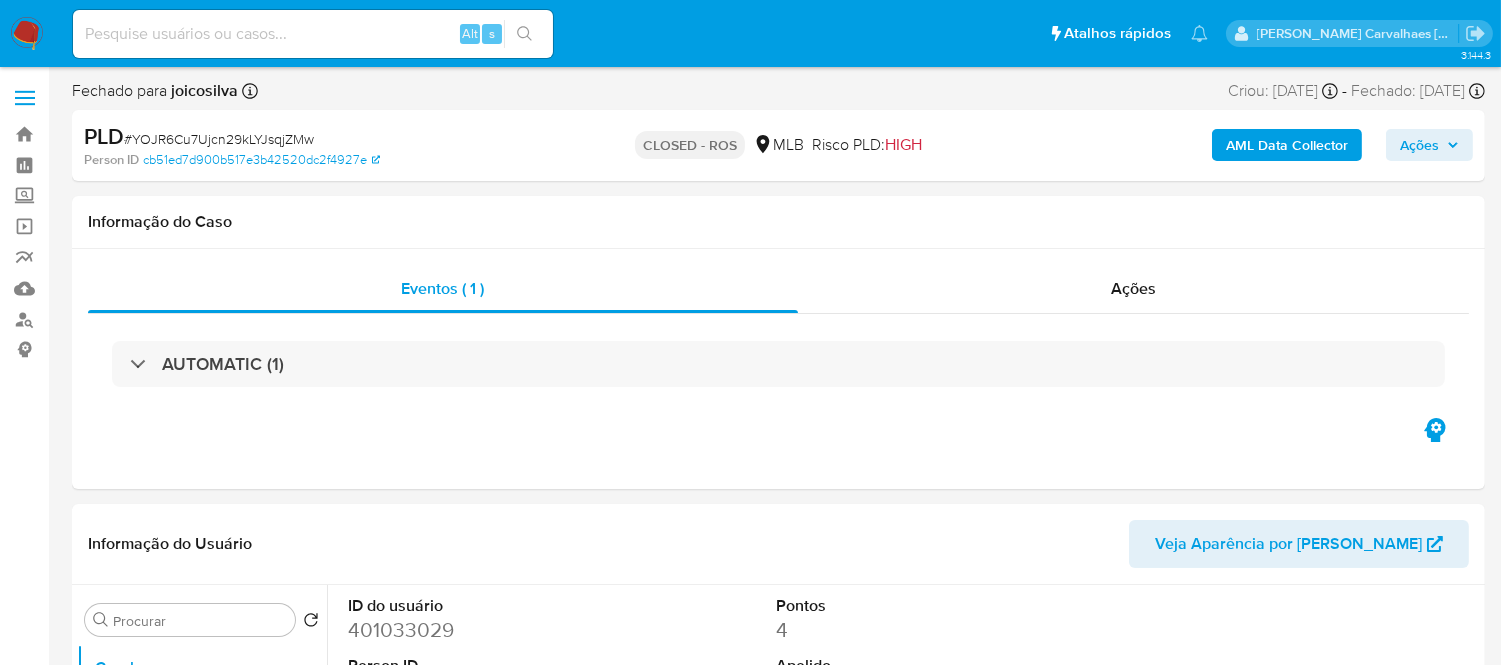 select on "10" 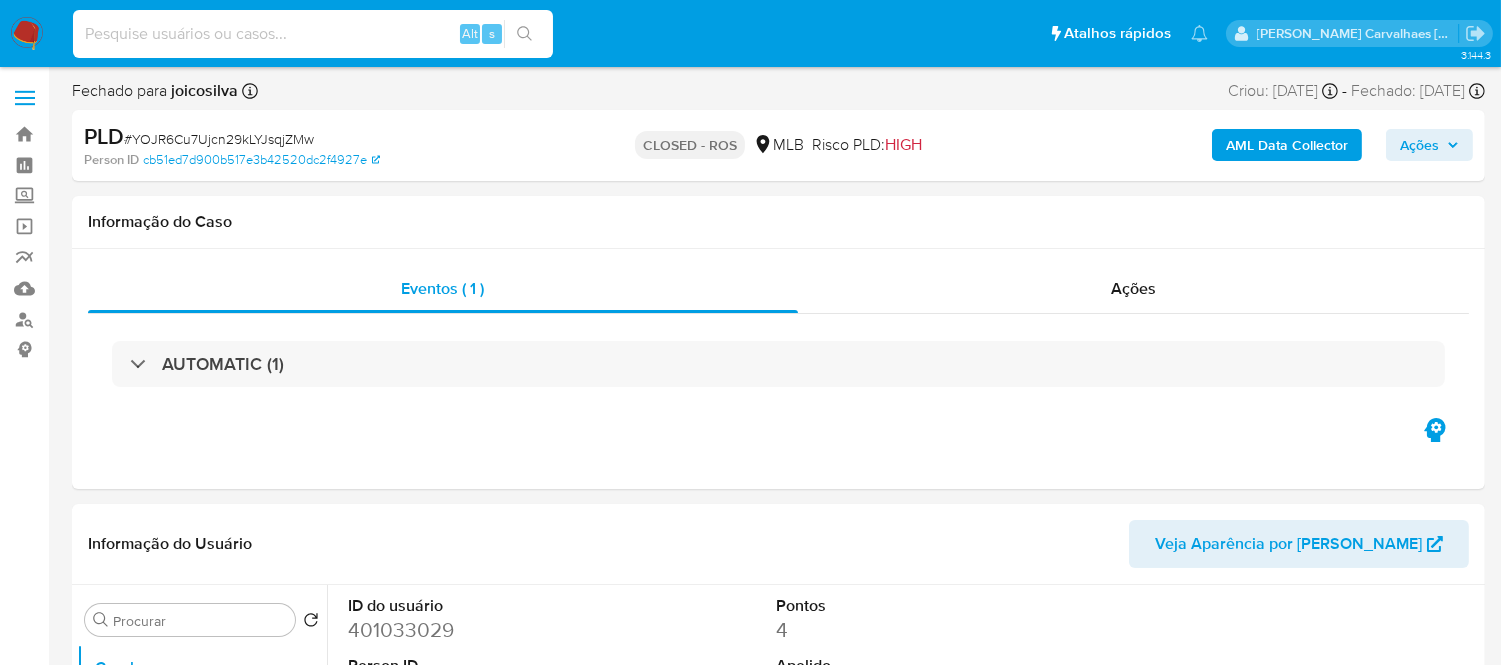 click at bounding box center [313, 34] 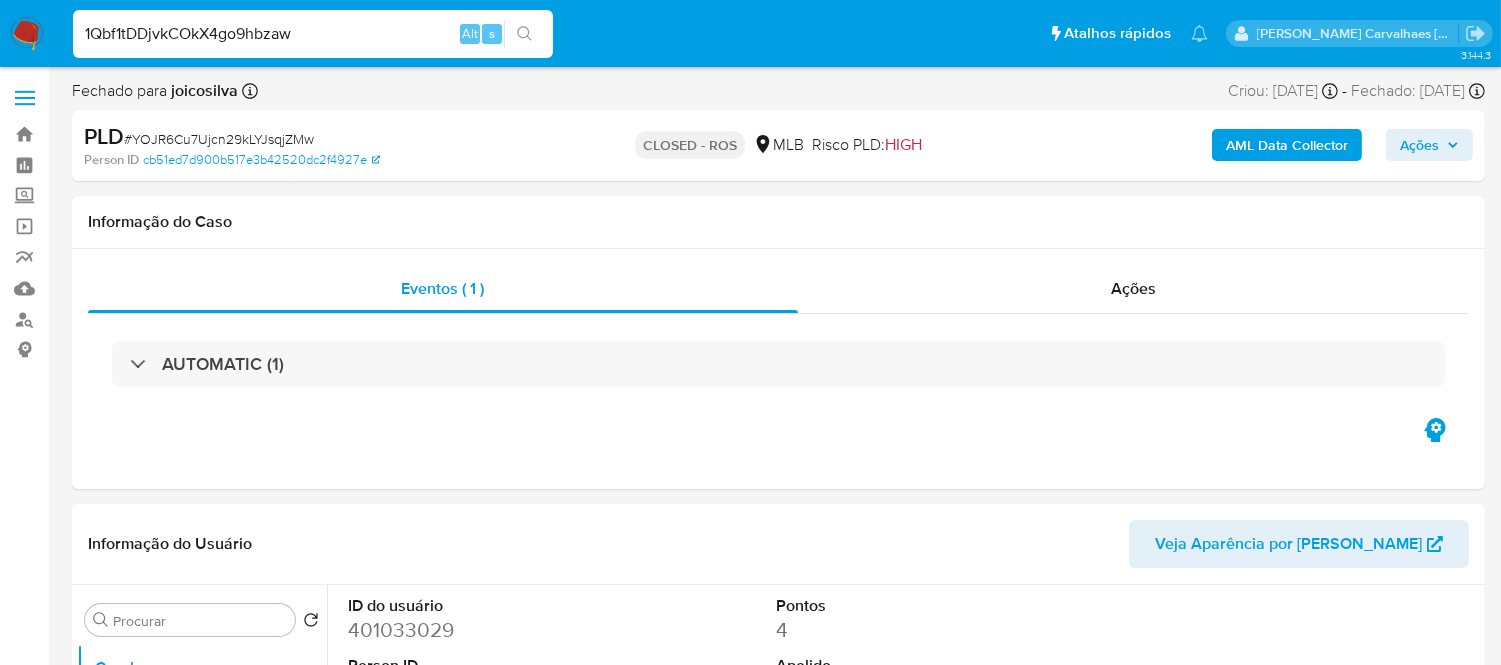 type on "1Qbf1tDDjvkCOkX4go9hbzaw" 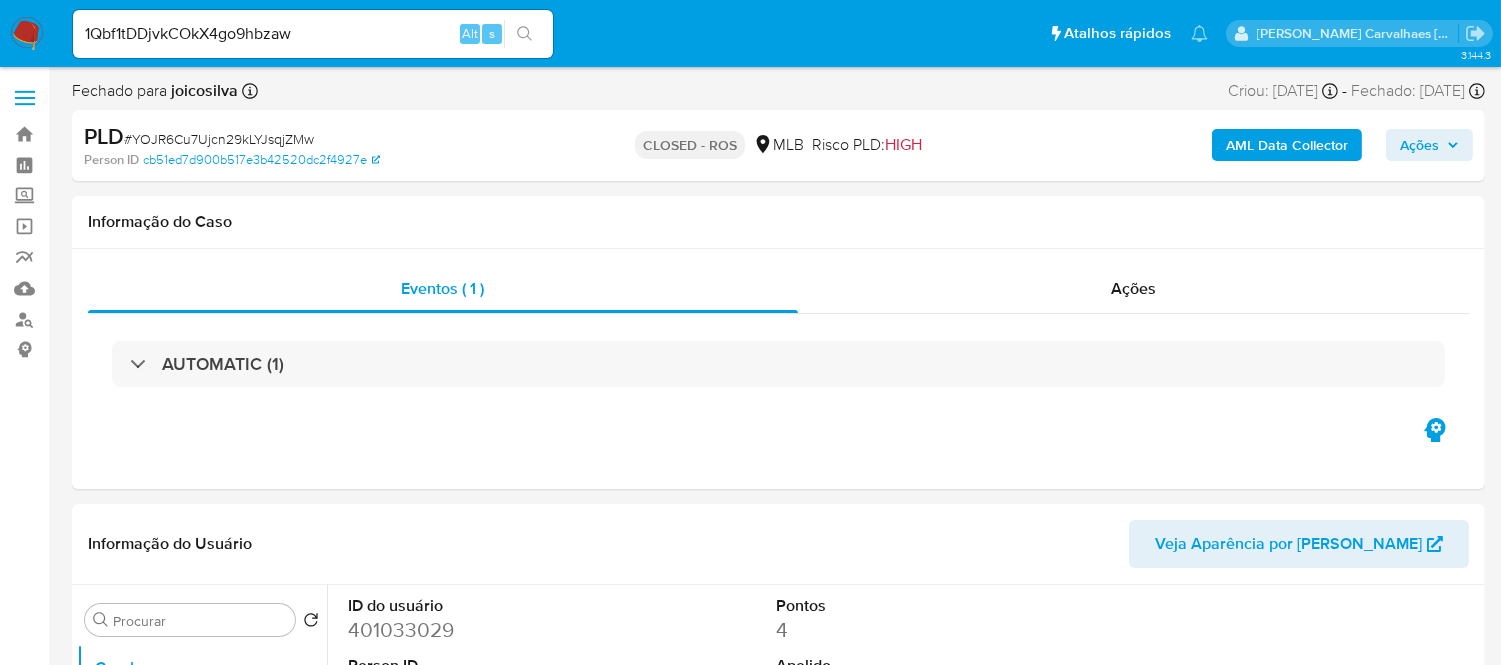 click 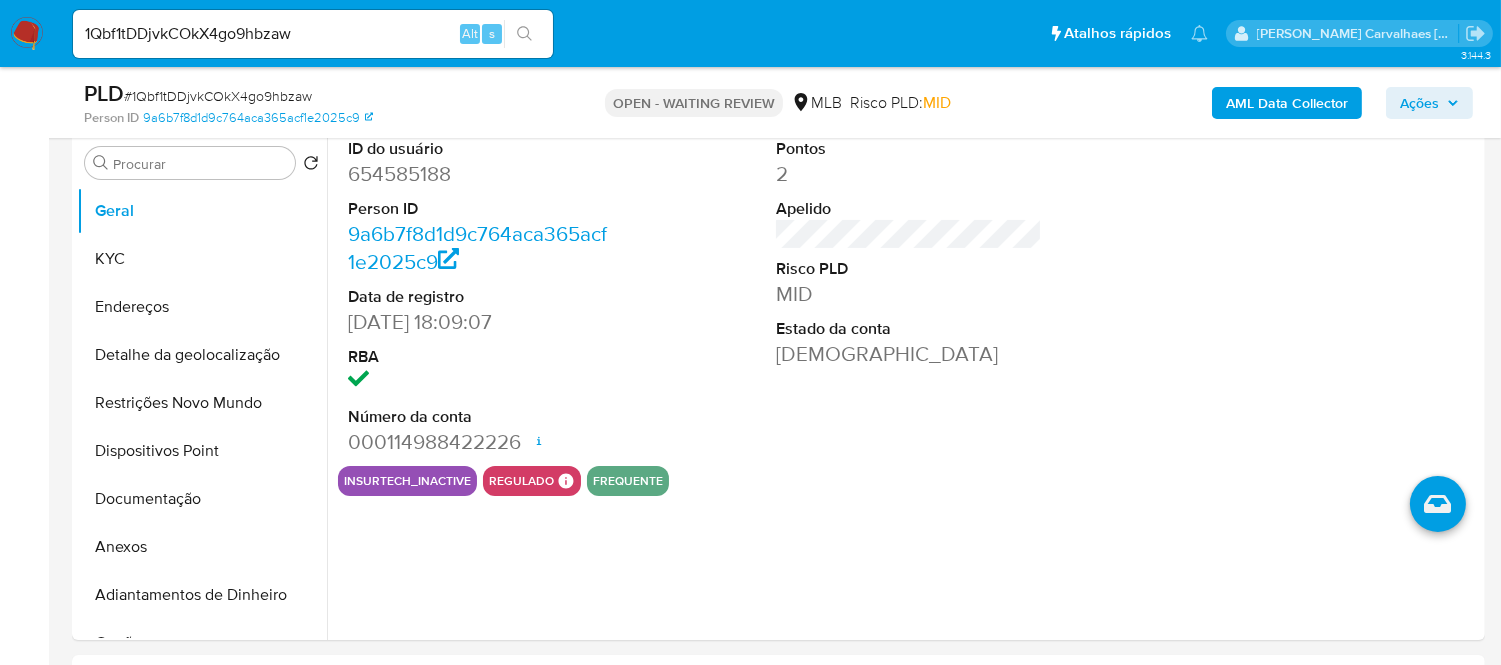 select on "10" 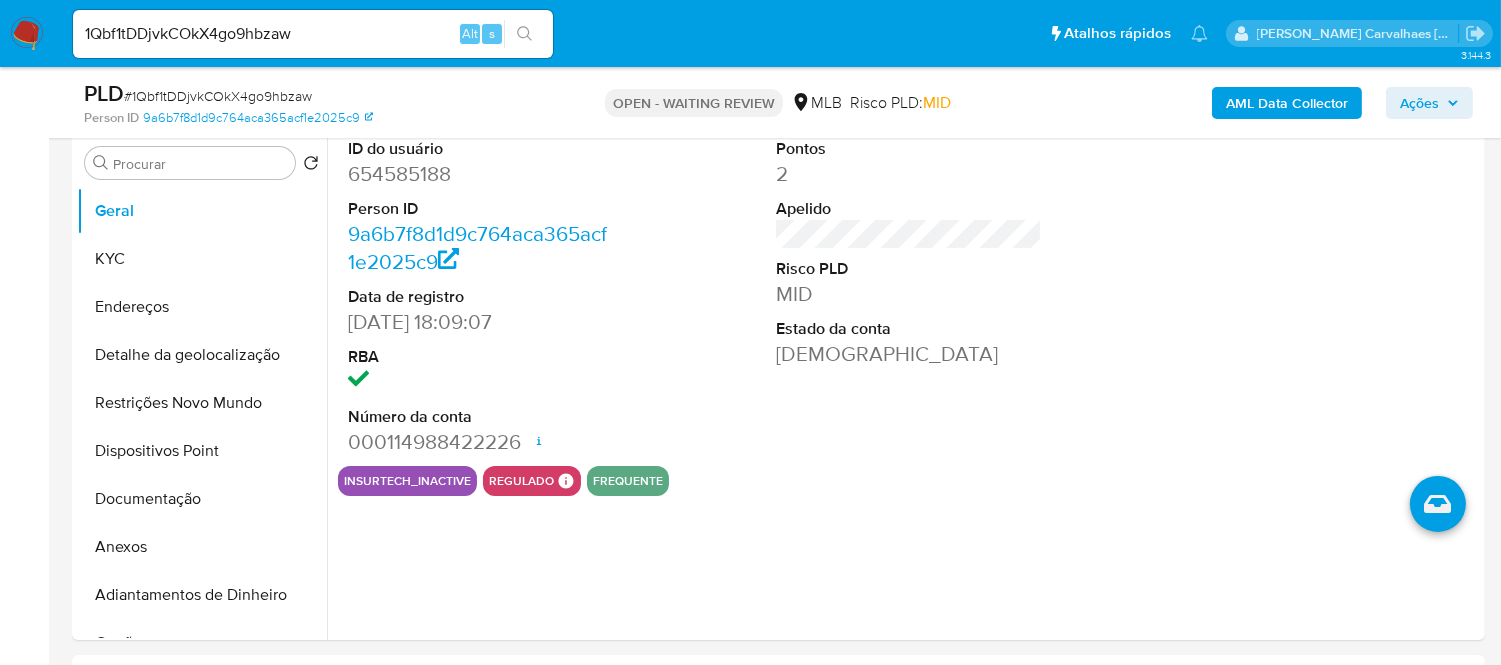scroll, scrollTop: 444, scrollLeft: 0, axis: vertical 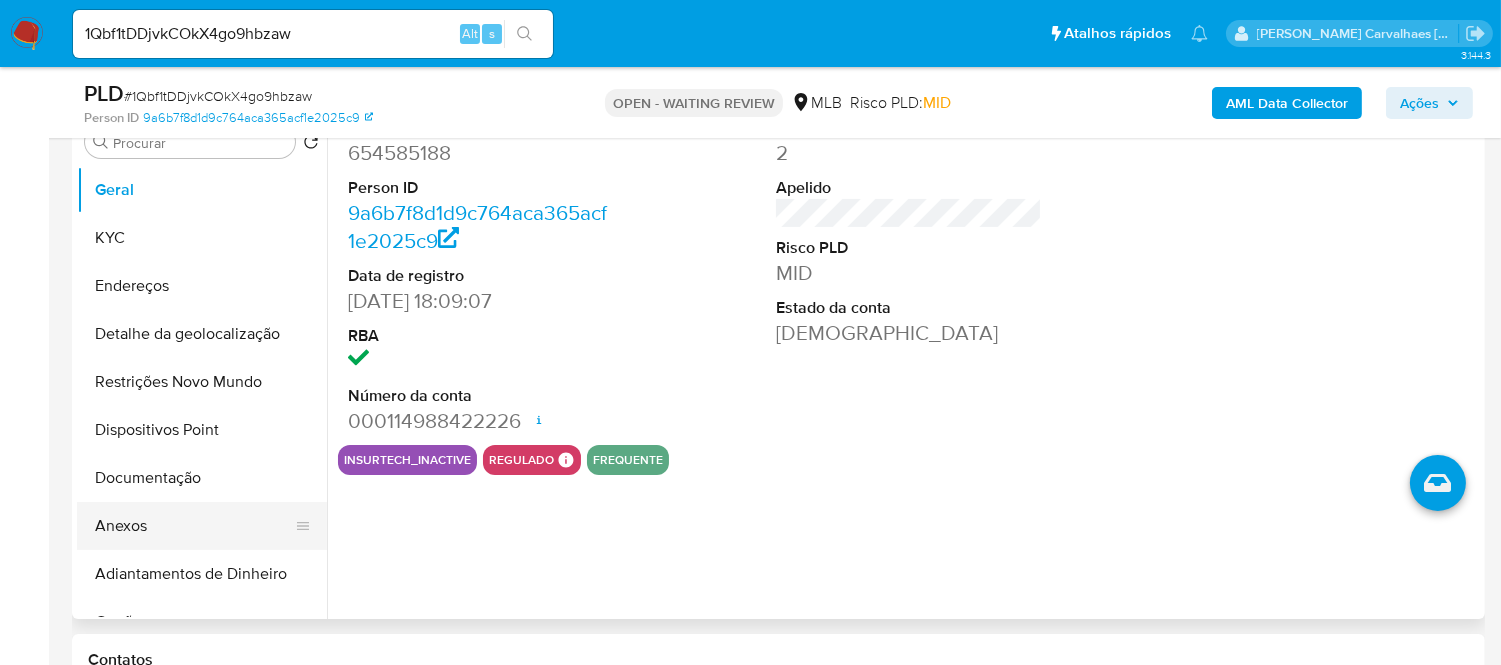 click on "Anexos" at bounding box center [194, 526] 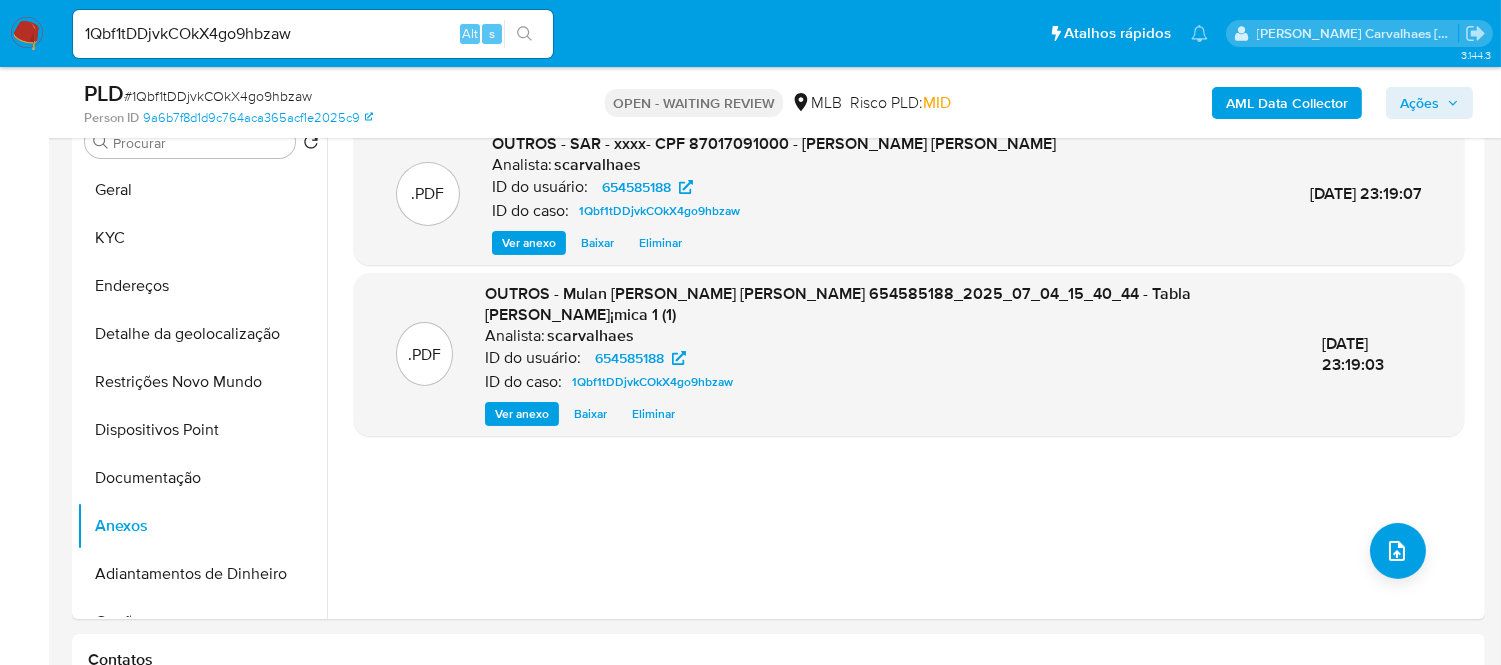 click on "Ações" at bounding box center [1419, 103] 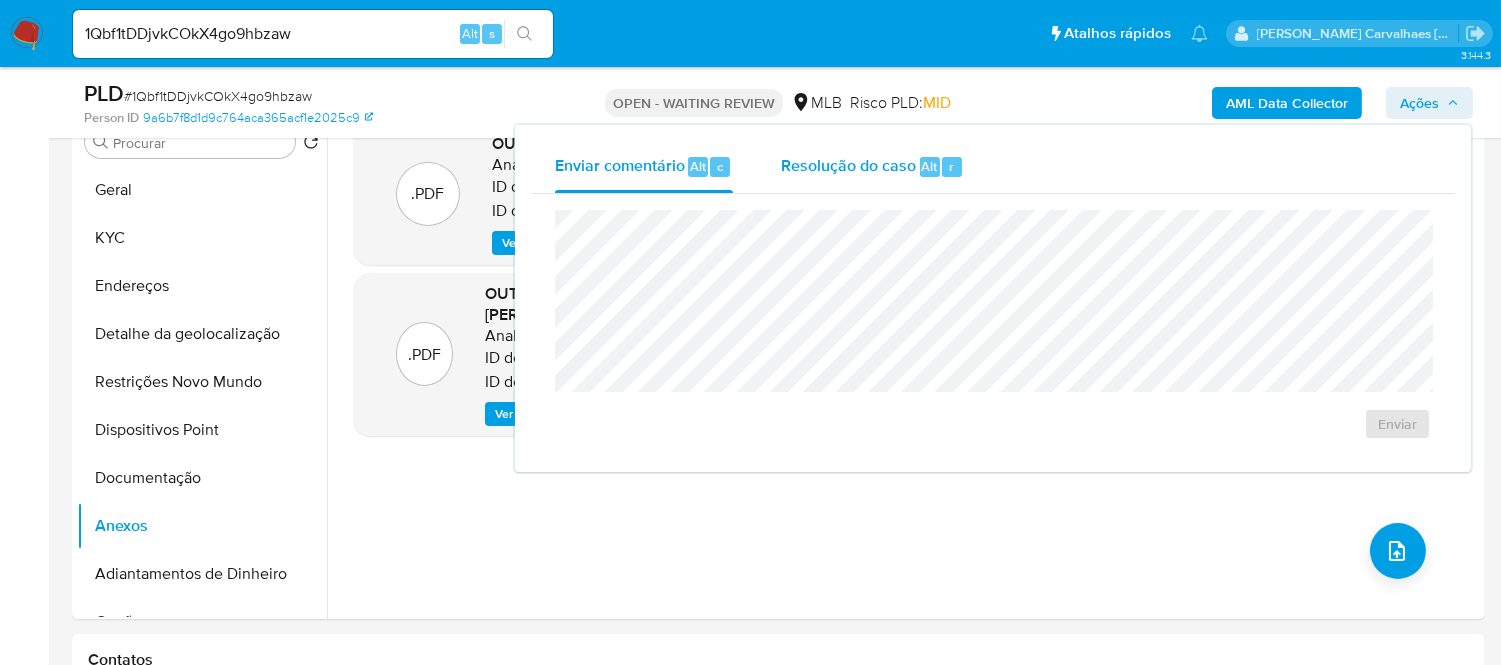 click on "Resolução do caso Alt r" at bounding box center [872, 167] 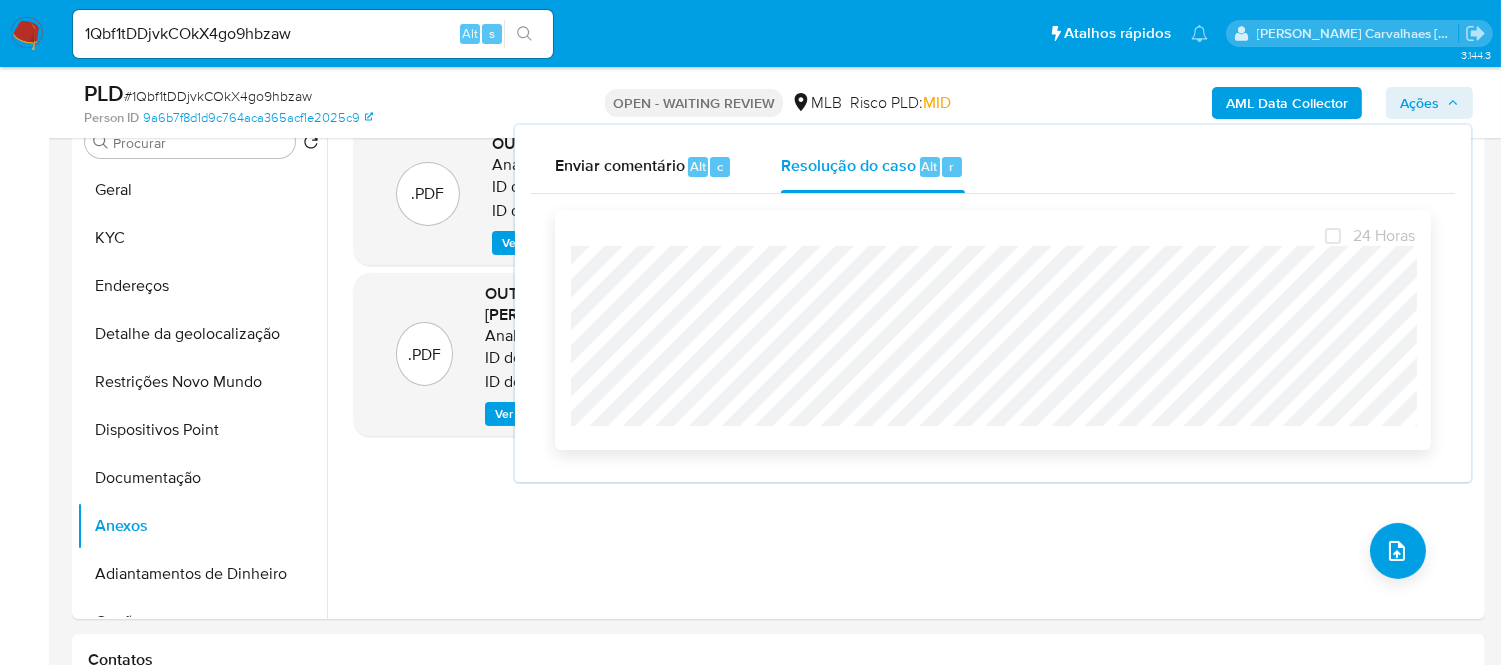 click on "24 Horas" at bounding box center [993, 330] 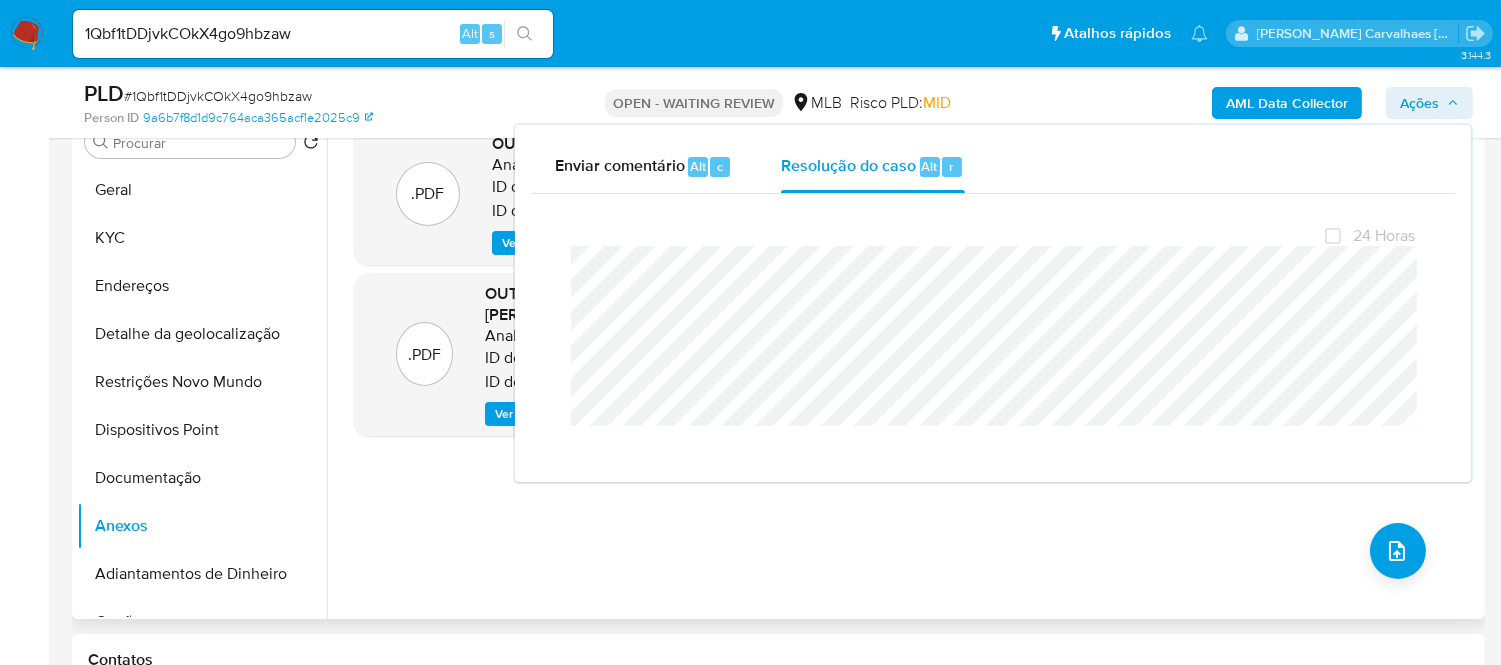 click on ".PDF OUTROS - SAR - xxxx- CPF 87017091000 - CARLOS EDUARDO LAUBIN DA SILVEIRA Analista: scarvalhaes ID do usuário: 654585188 ID do caso: 1Qbf1tDDjvkCOkX4go9hbzaw Ver anexo Baixar Eliminar 08/Jul/2025 23:19:07 .PDF OUTROS - Mulan Carlos Eduardo Laubin da Silveira  654585188_2025_07_04_15_40_44 - Tabla dinÃ¡mica 1 (1) Analista: scarvalhaes ID do usuário: 654585188 ID do caso: 1Qbf1tDDjvkCOkX4go9hbzaw Ver anexo Baixar Eliminar 08/Jul/2025 23:19:03" at bounding box center (909, 363) 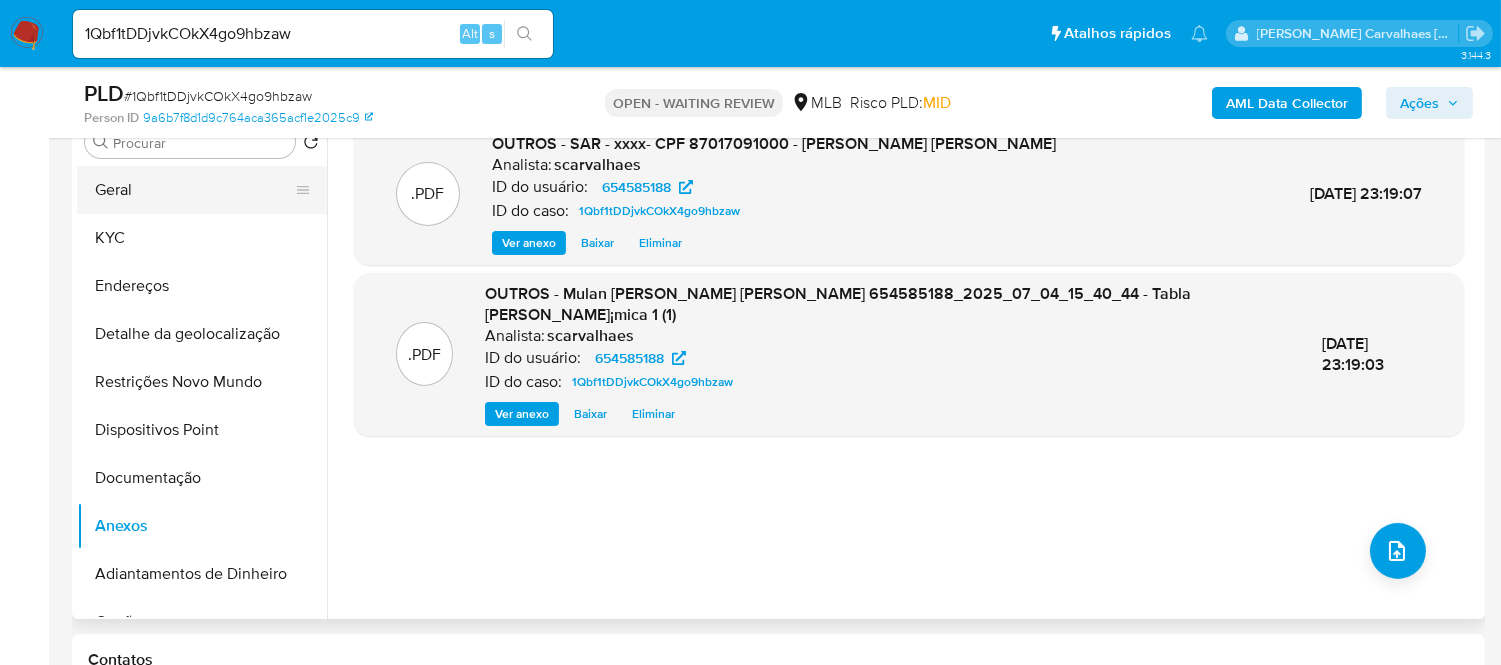 click on "Geral" at bounding box center [194, 190] 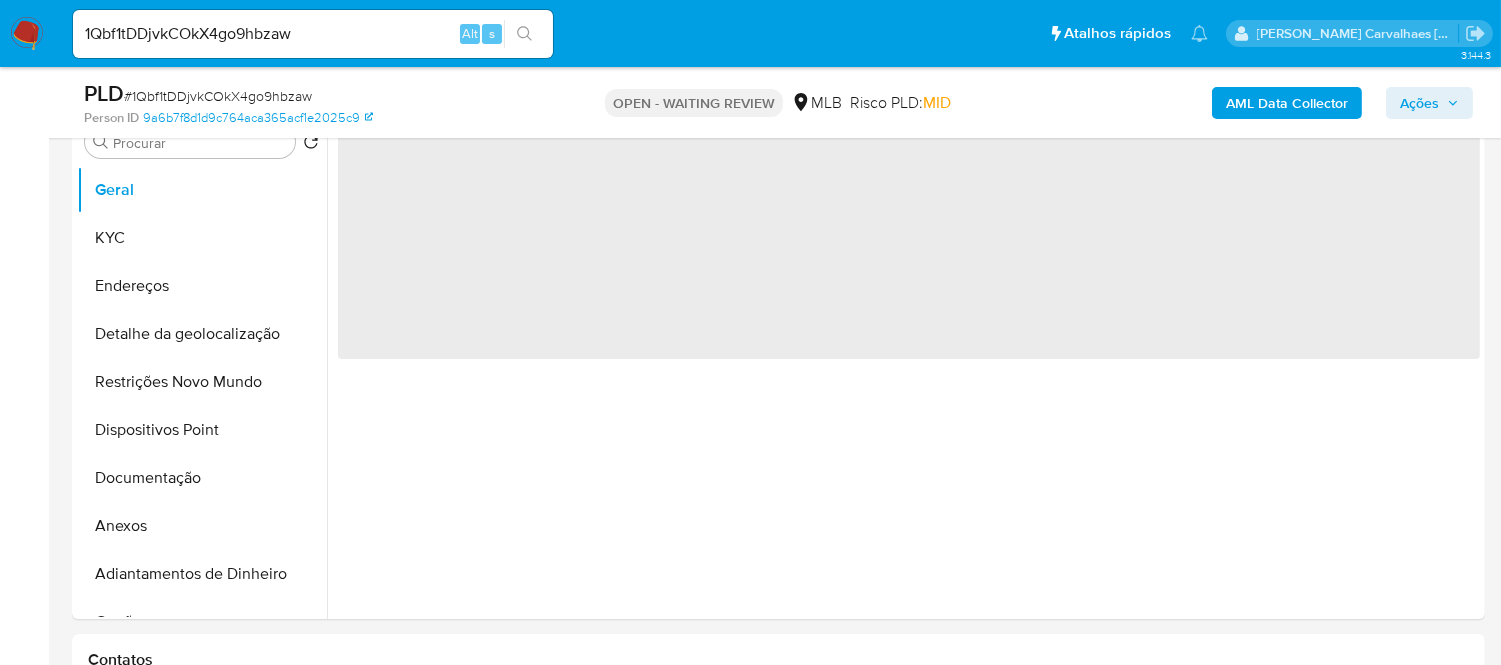 click on "Ações" at bounding box center (1419, 103) 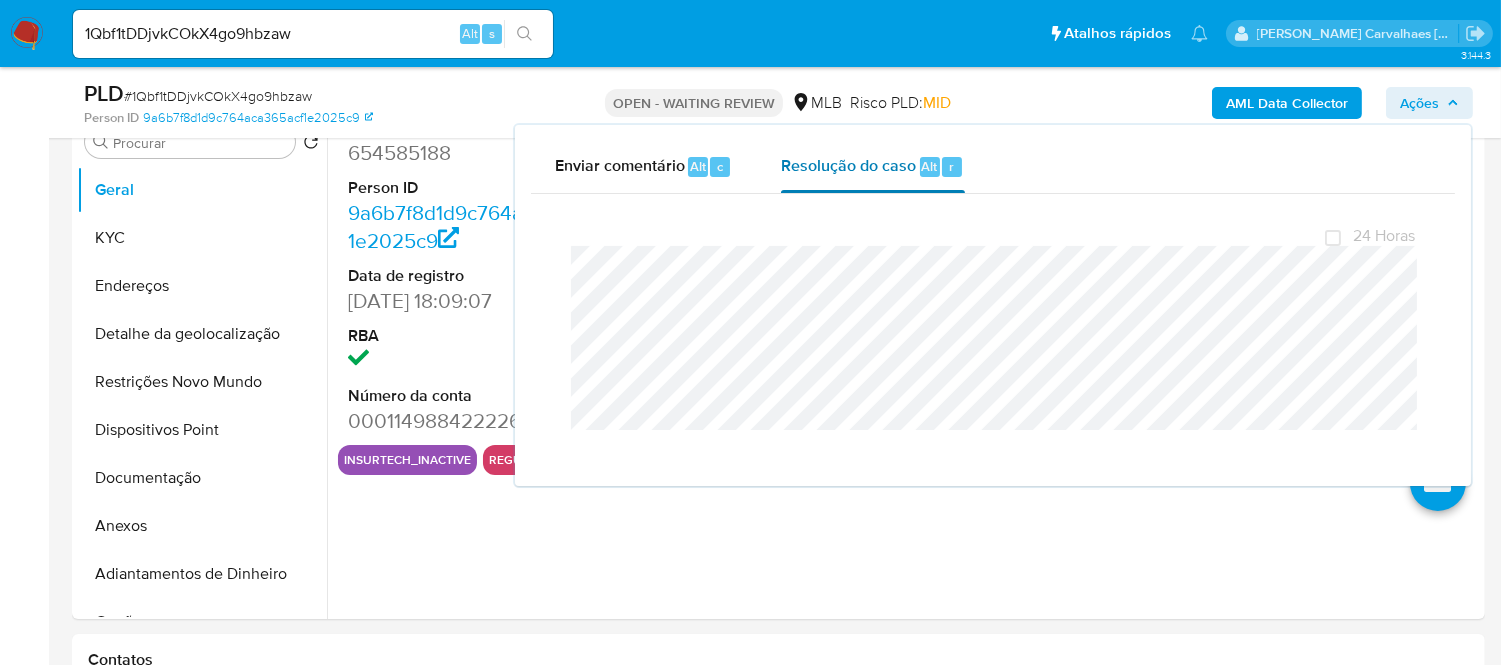 click on "Resolução do caso Alt r" at bounding box center [872, 167] 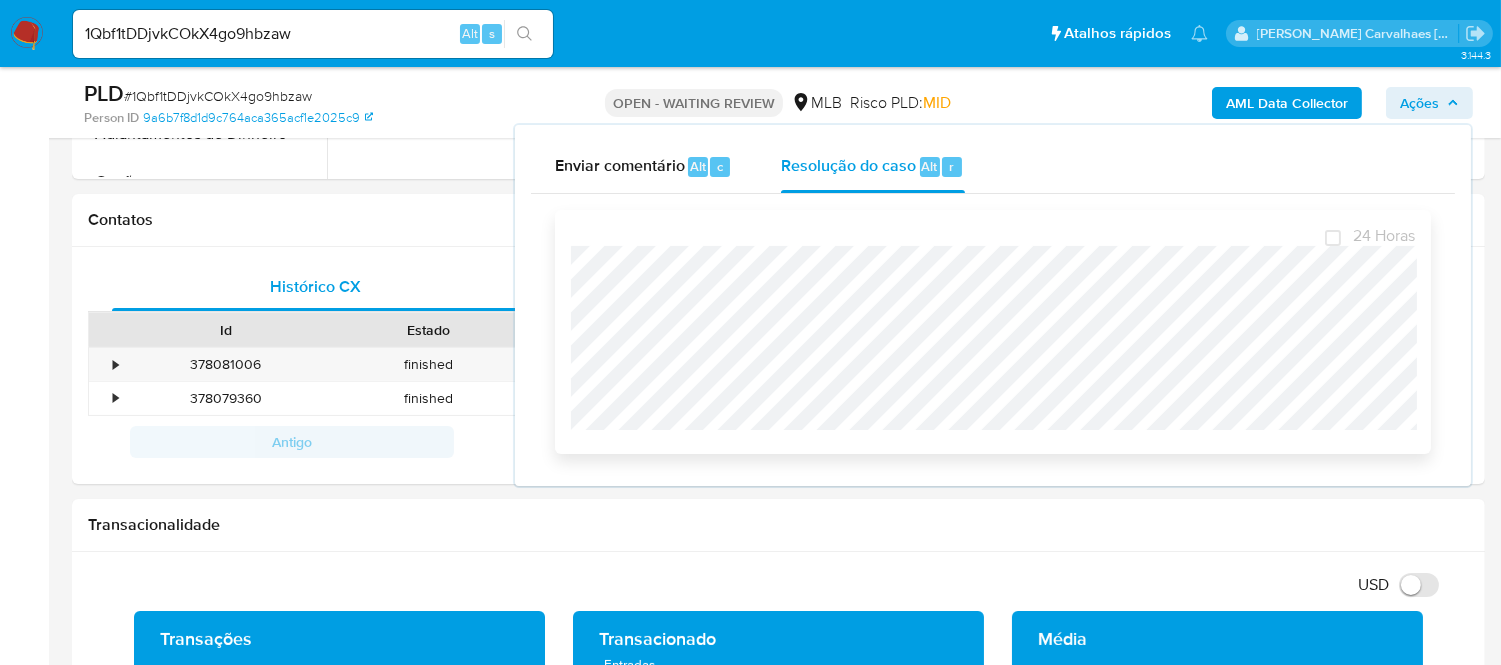 scroll, scrollTop: 888, scrollLeft: 0, axis: vertical 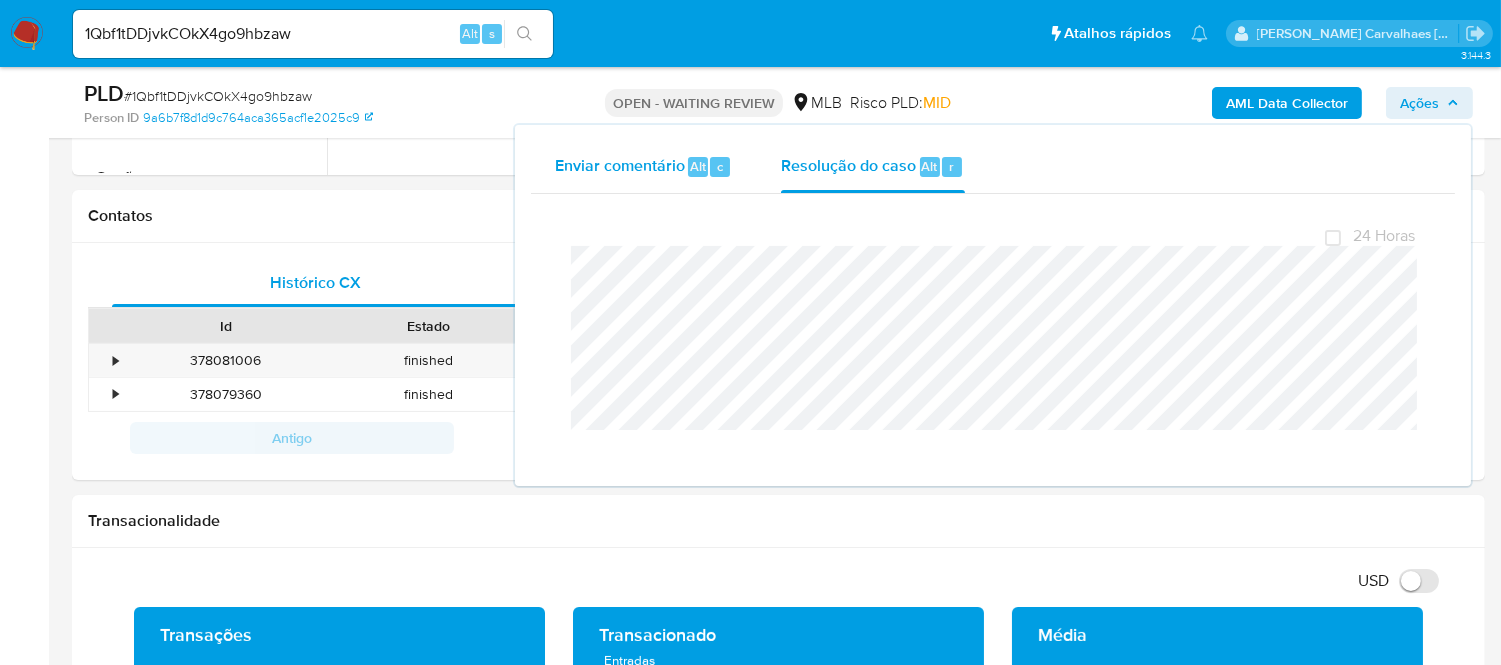 click on "Enviar comentário Alt c" at bounding box center (644, 167) 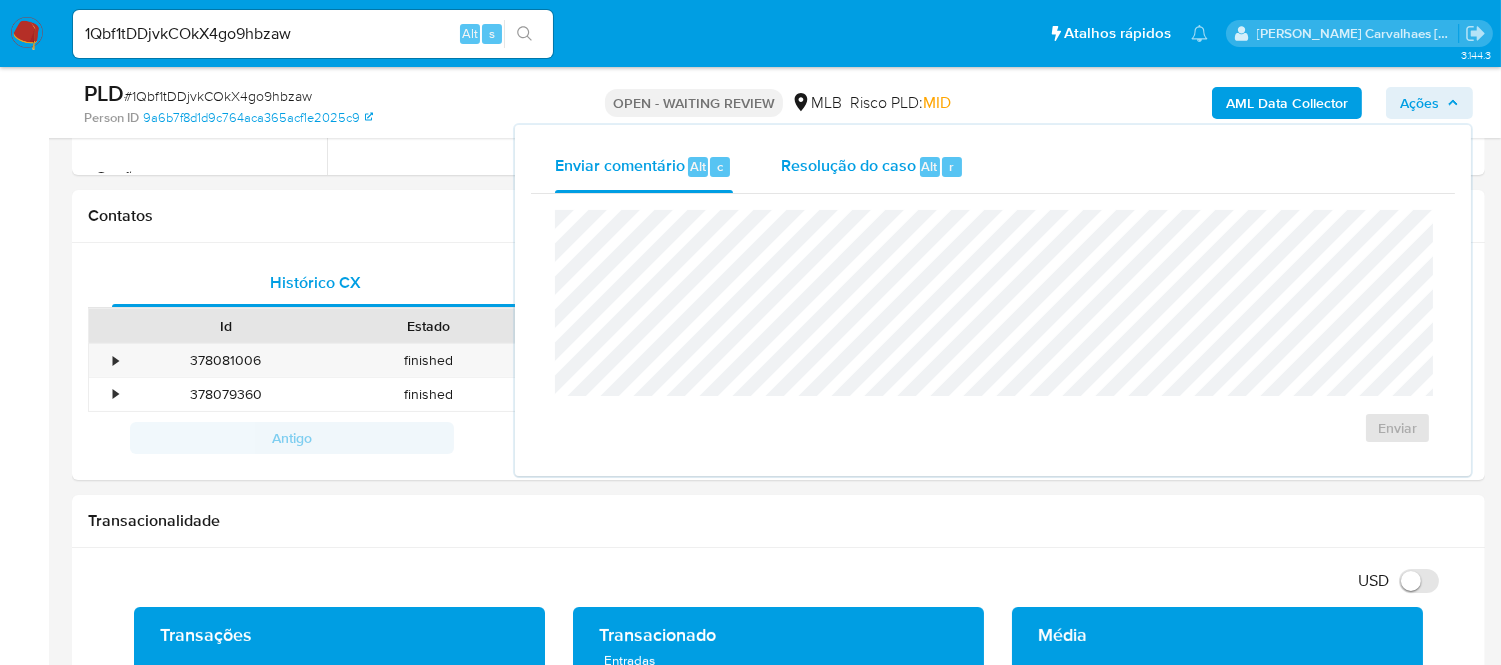 click on "Resolução do caso" at bounding box center (848, 165) 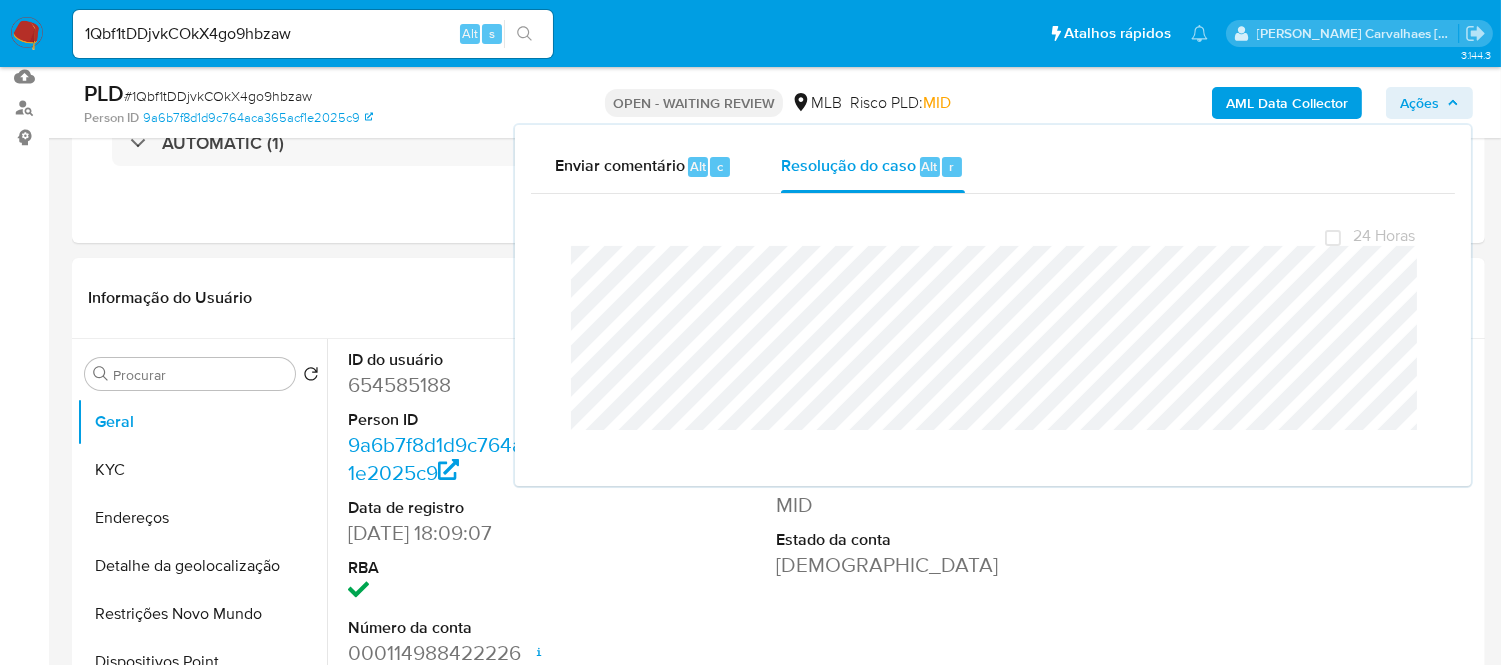 scroll, scrollTop: 0, scrollLeft: 0, axis: both 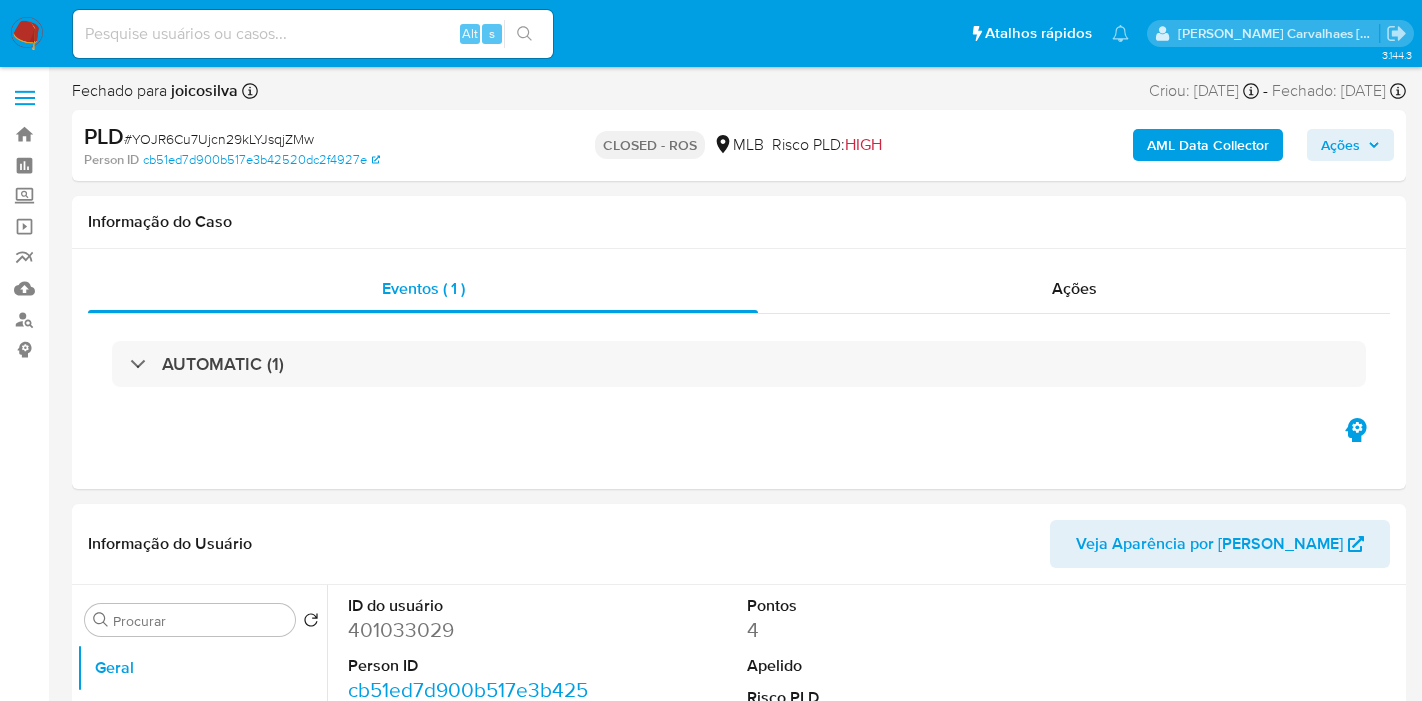 select on "10" 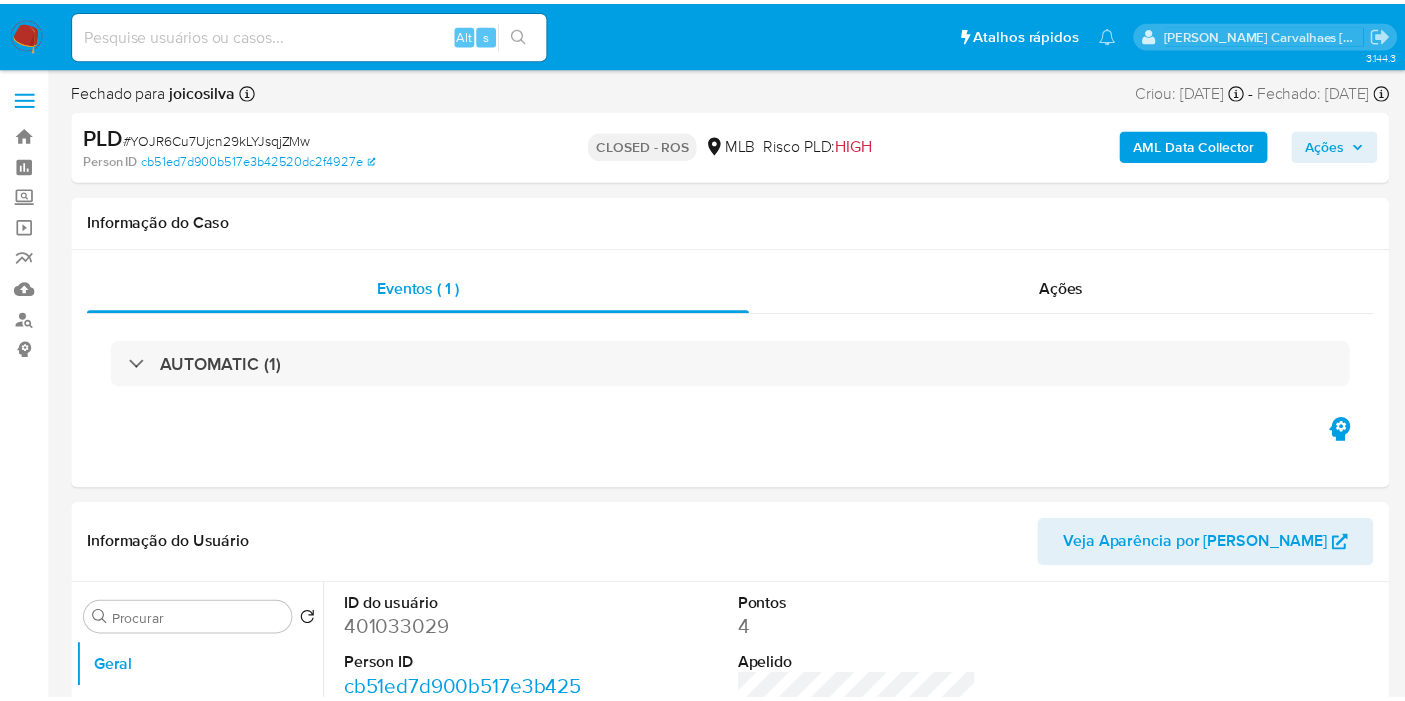 scroll, scrollTop: 0, scrollLeft: 0, axis: both 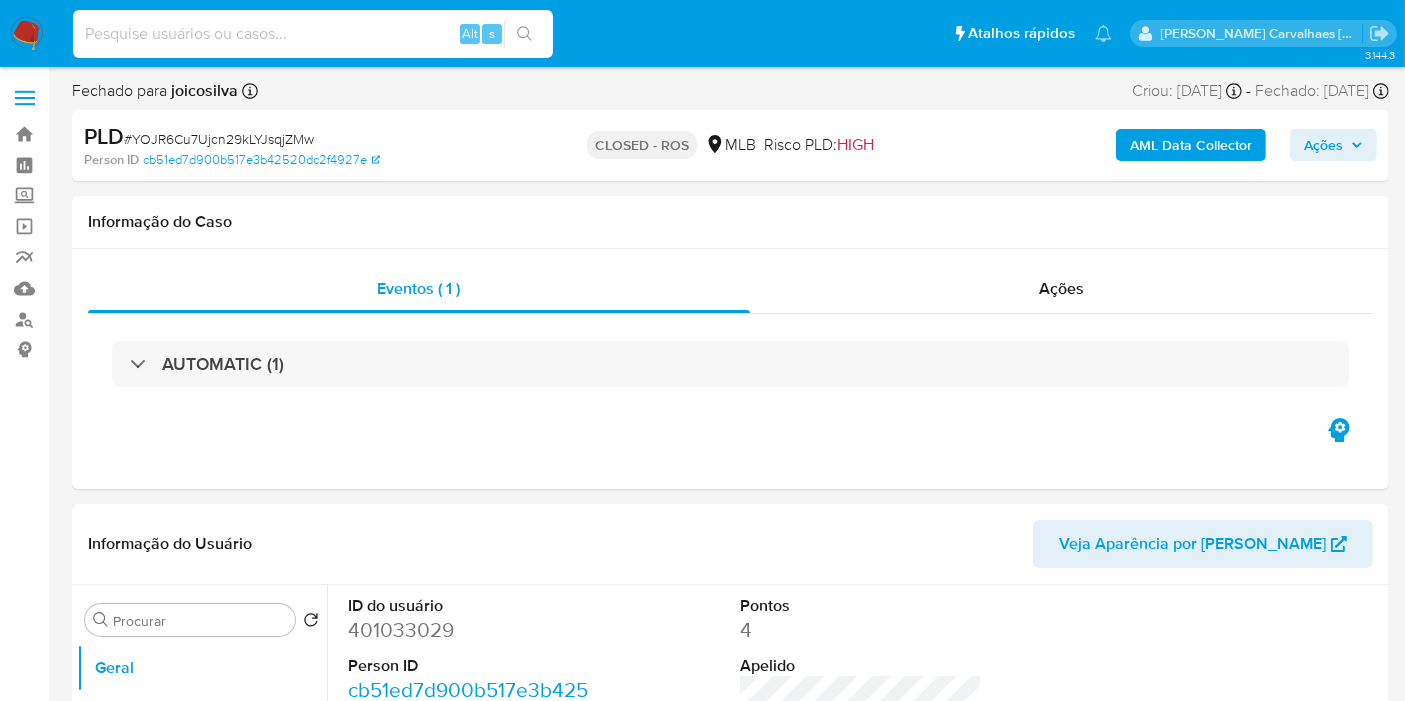 paste on "1Qbf1tDDjvkCOkX4go9hbzaw" 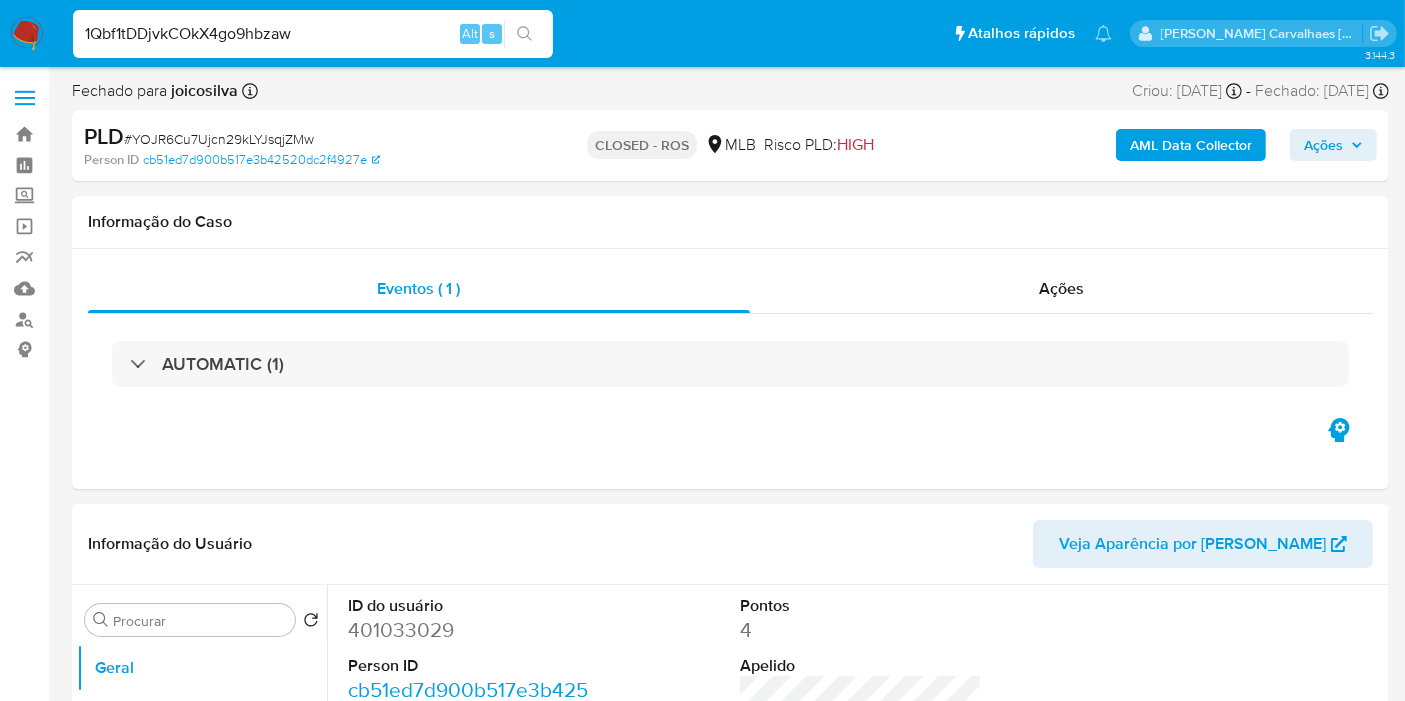 type on "1Qbf1tDDjvkCOkX4go9hbzaw" 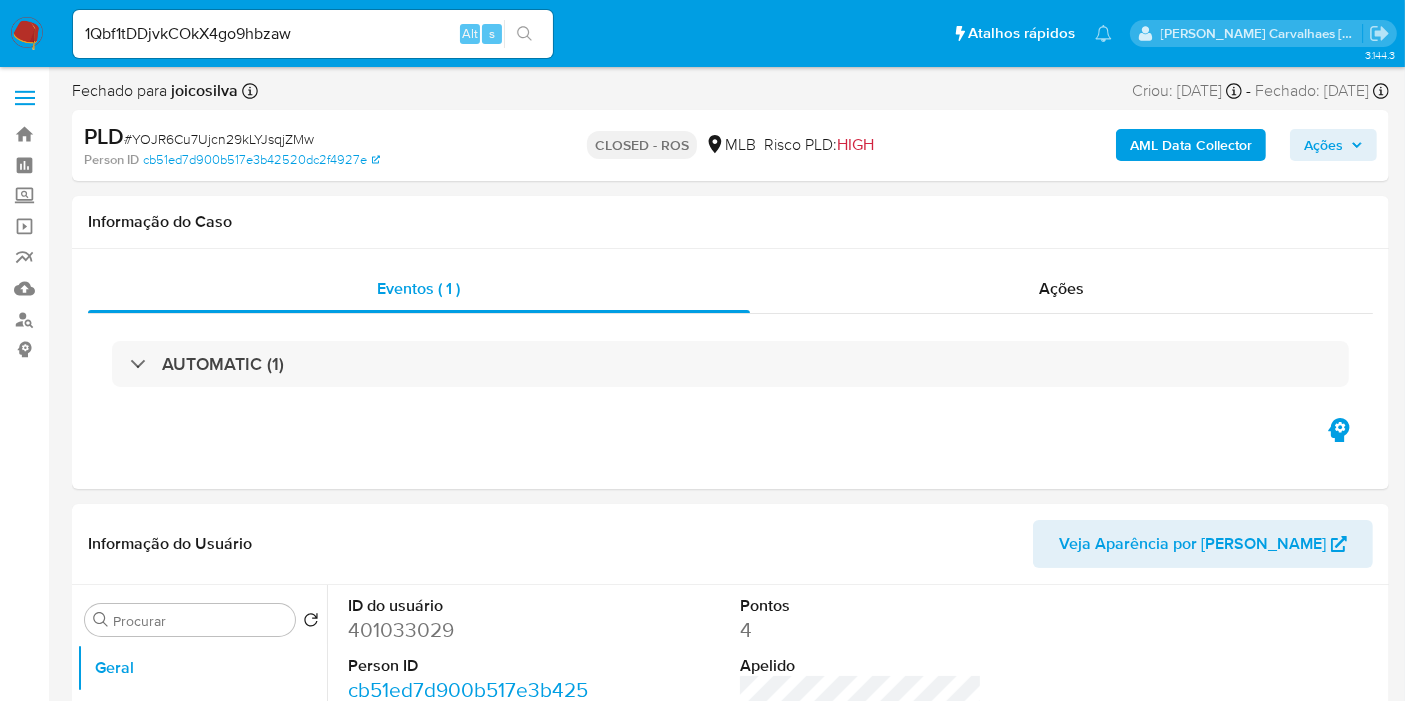click 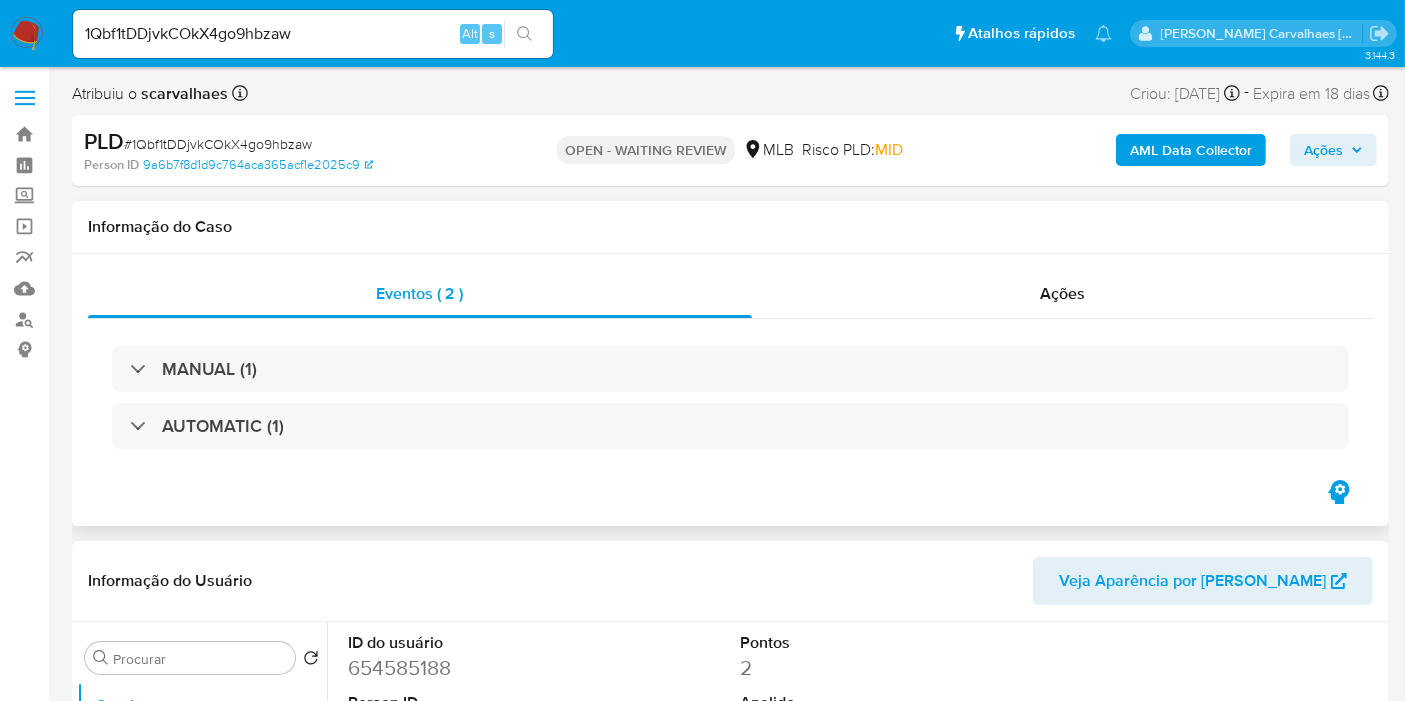 select on "10" 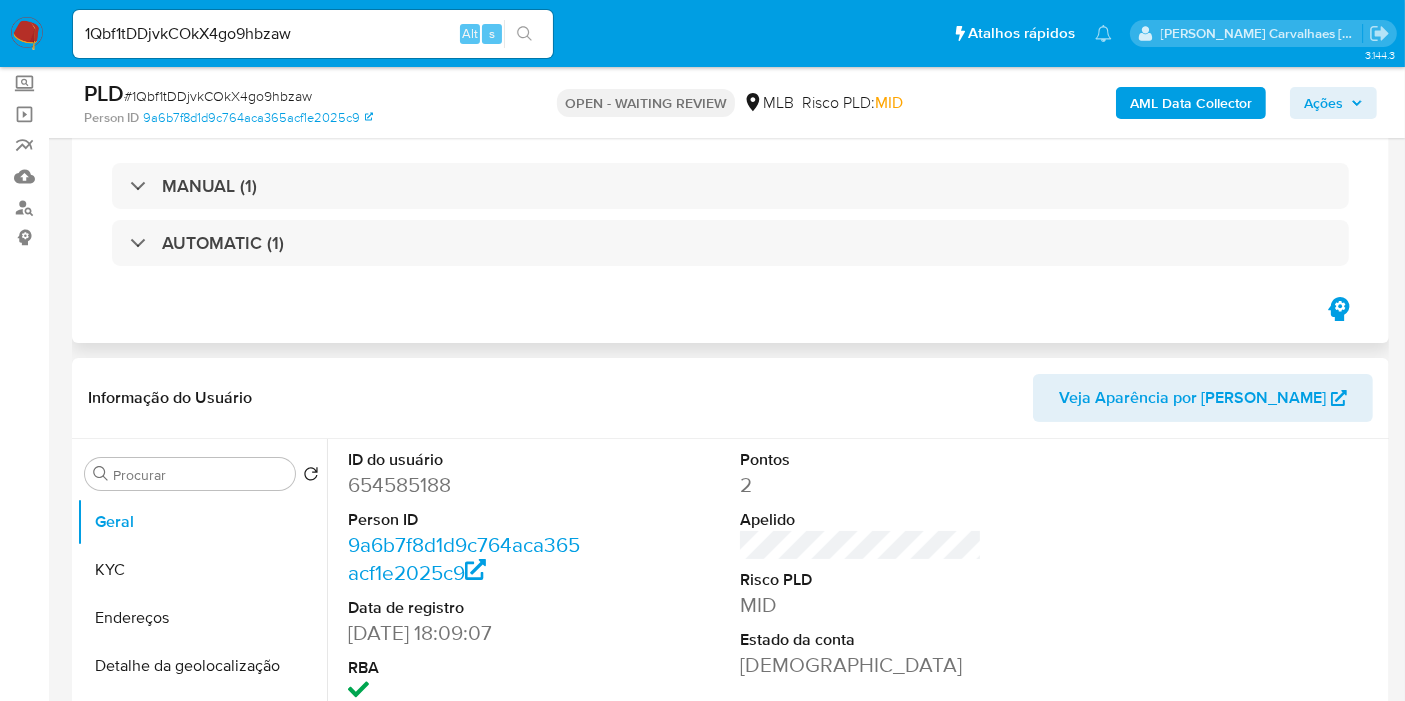 scroll, scrollTop: 222, scrollLeft: 0, axis: vertical 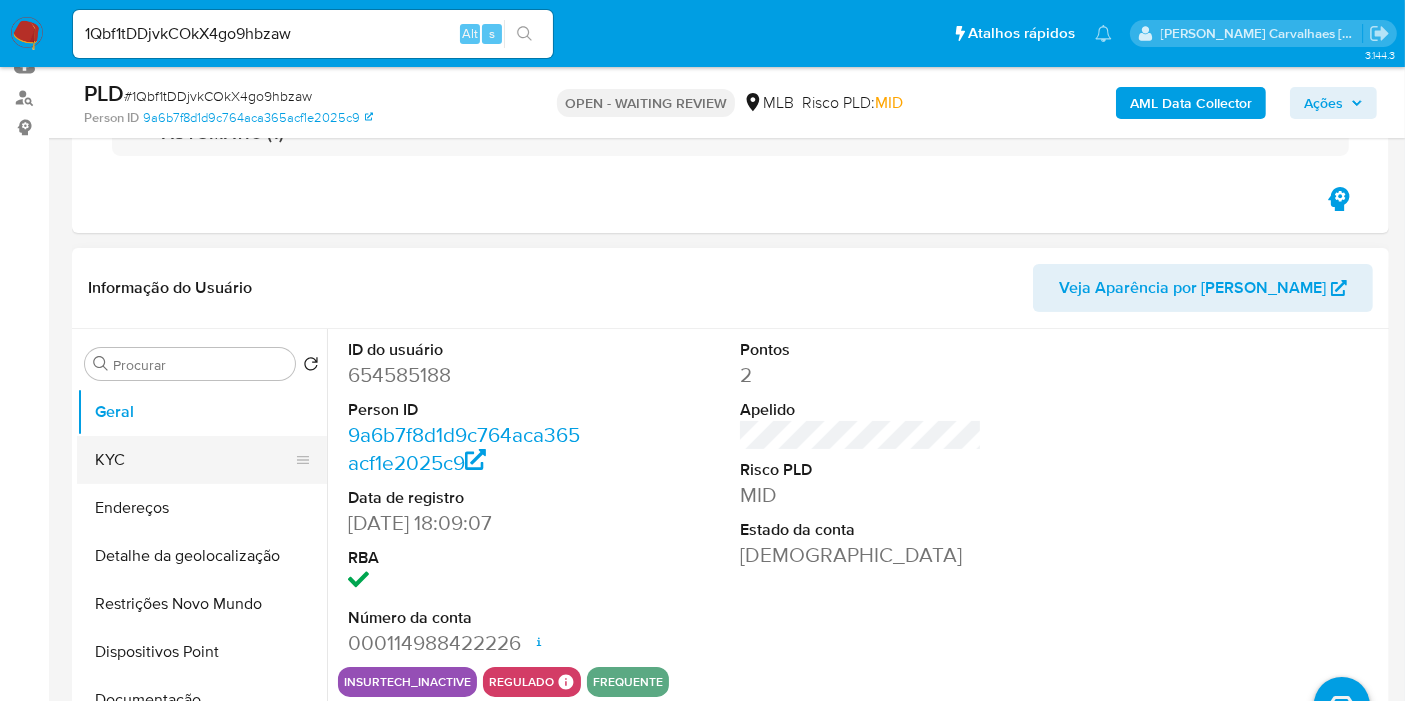 click on "KYC" at bounding box center (194, 460) 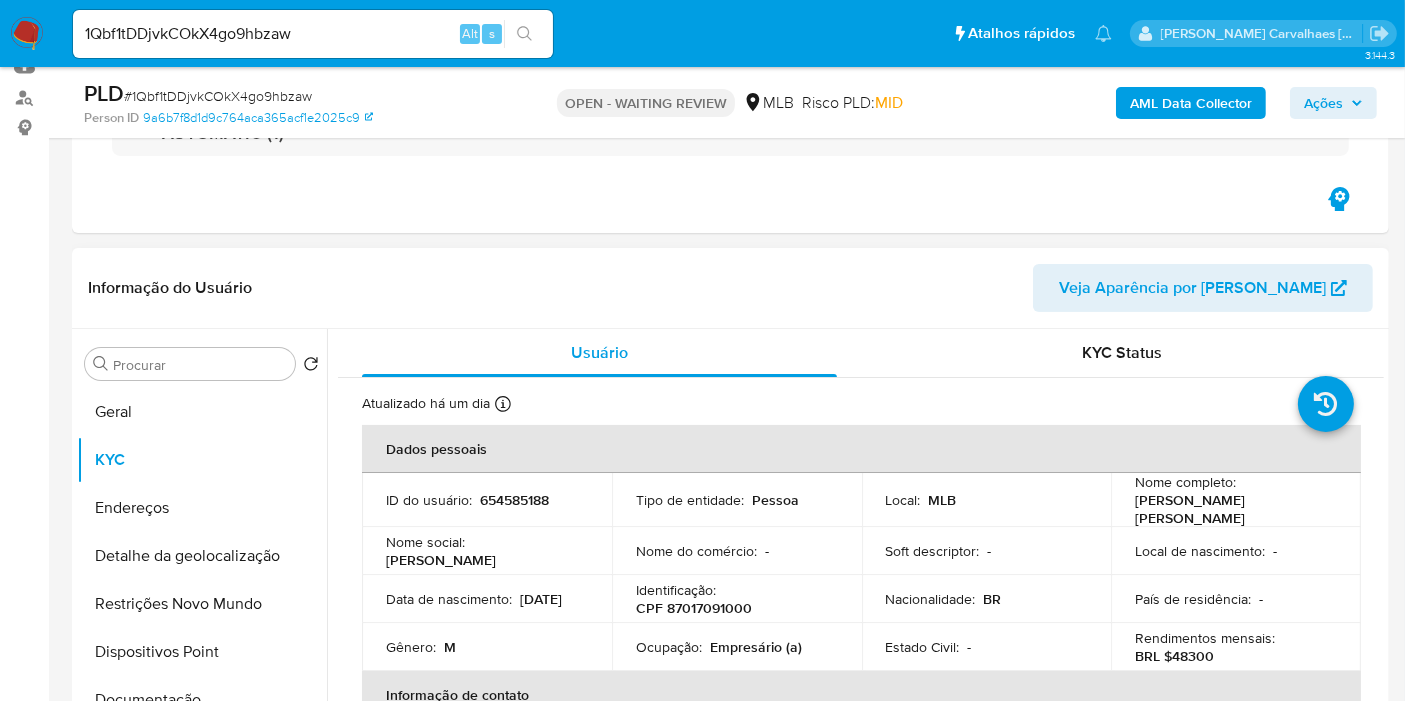 scroll, scrollTop: 111, scrollLeft: 0, axis: vertical 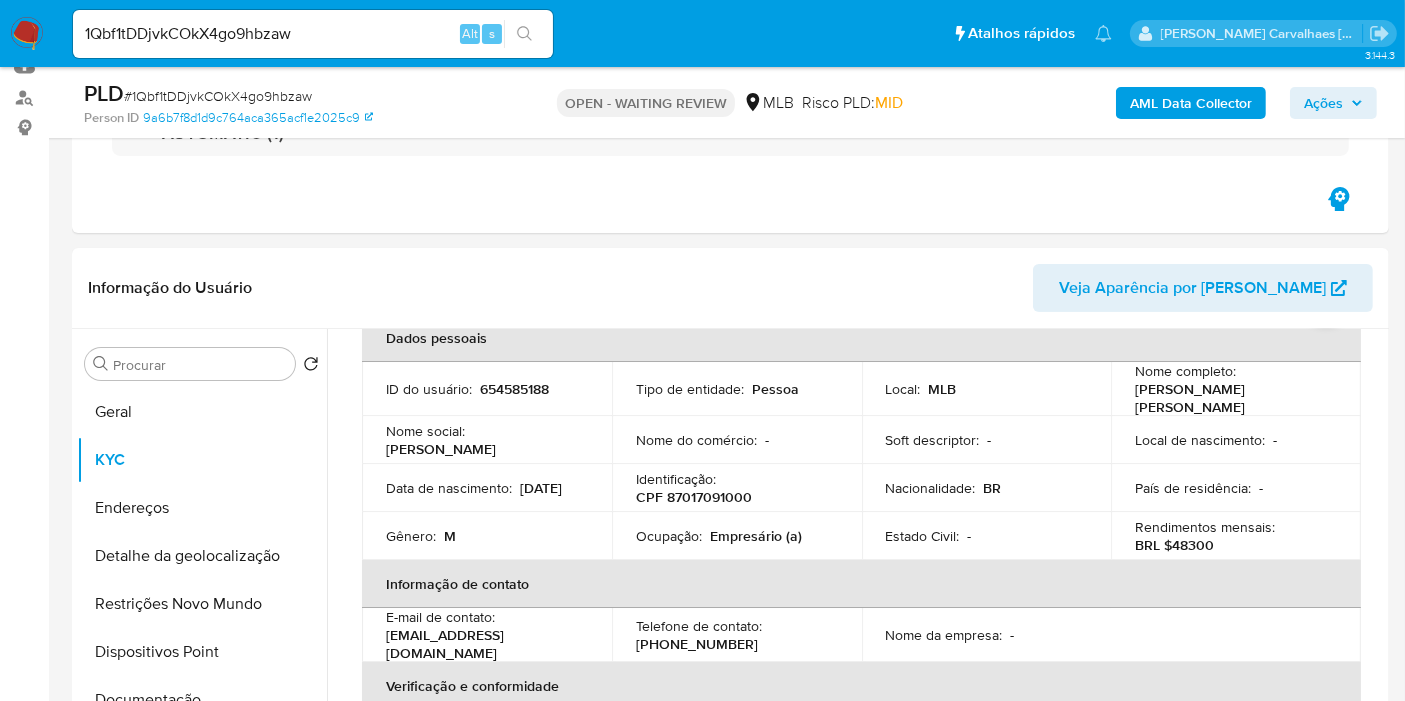 click on "Ações" at bounding box center [1323, 103] 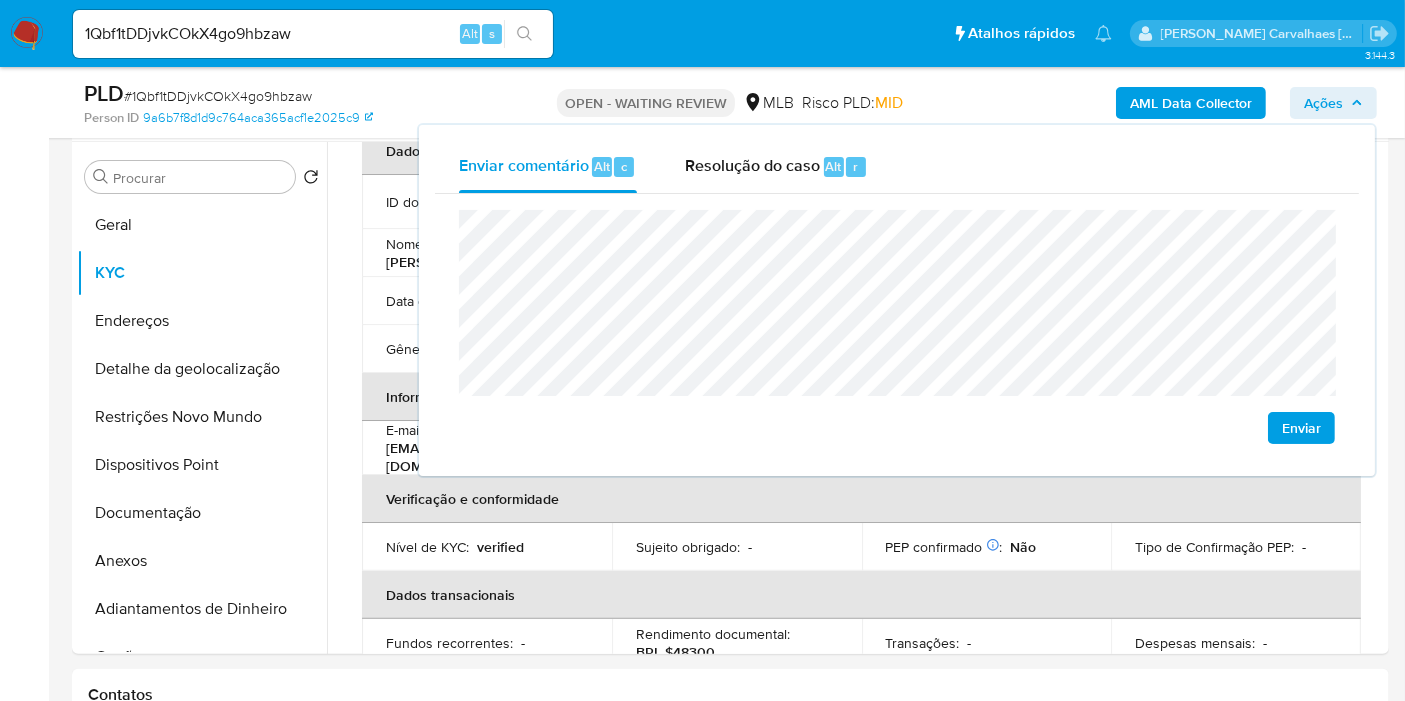 scroll, scrollTop: 444, scrollLeft: 0, axis: vertical 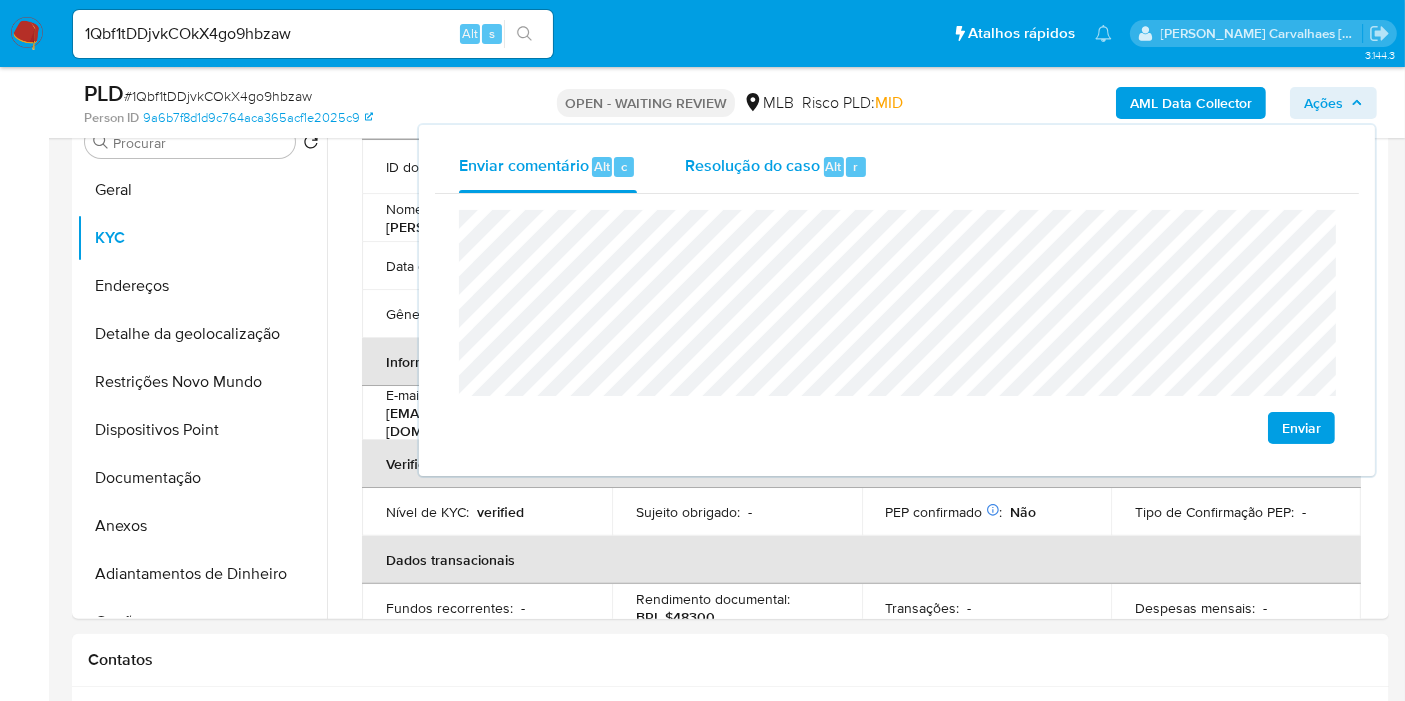 click on "Resolução do caso" at bounding box center (752, 165) 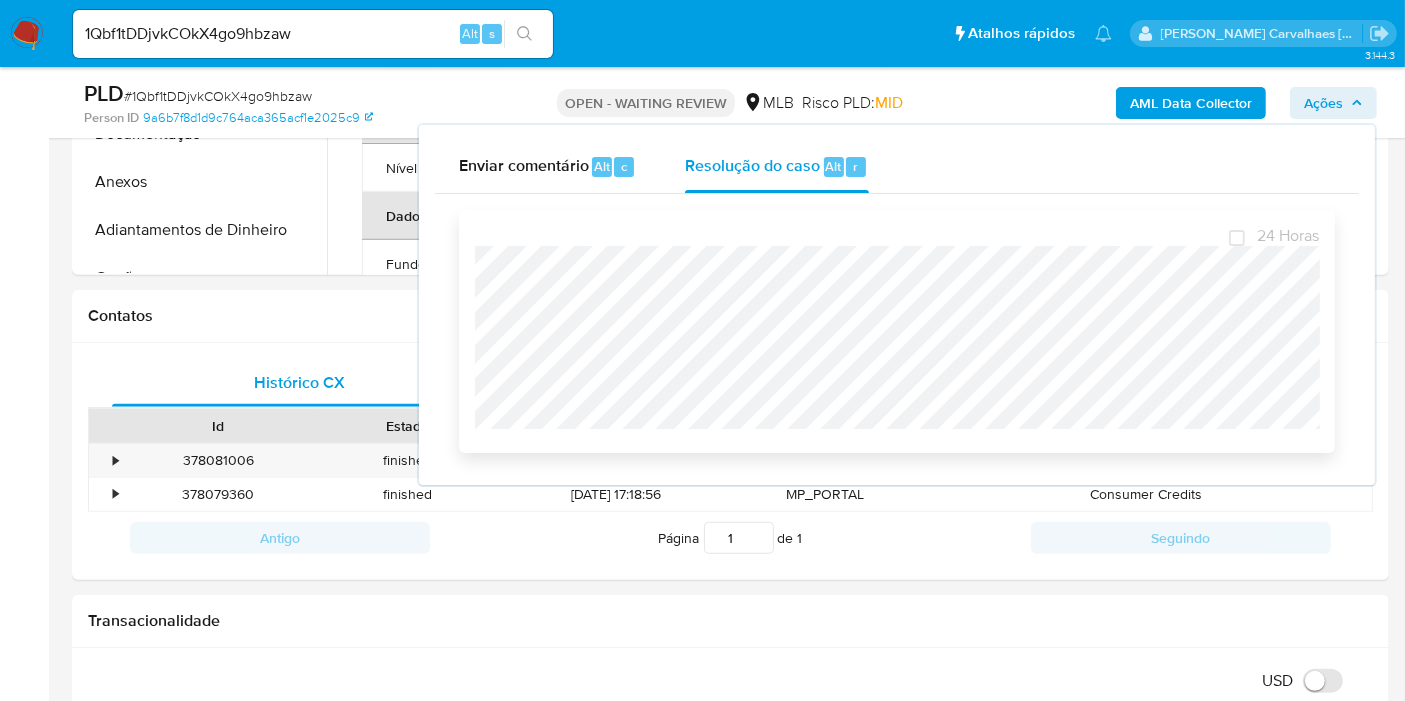 scroll, scrollTop: 777, scrollLeft: 0, axis: vertical 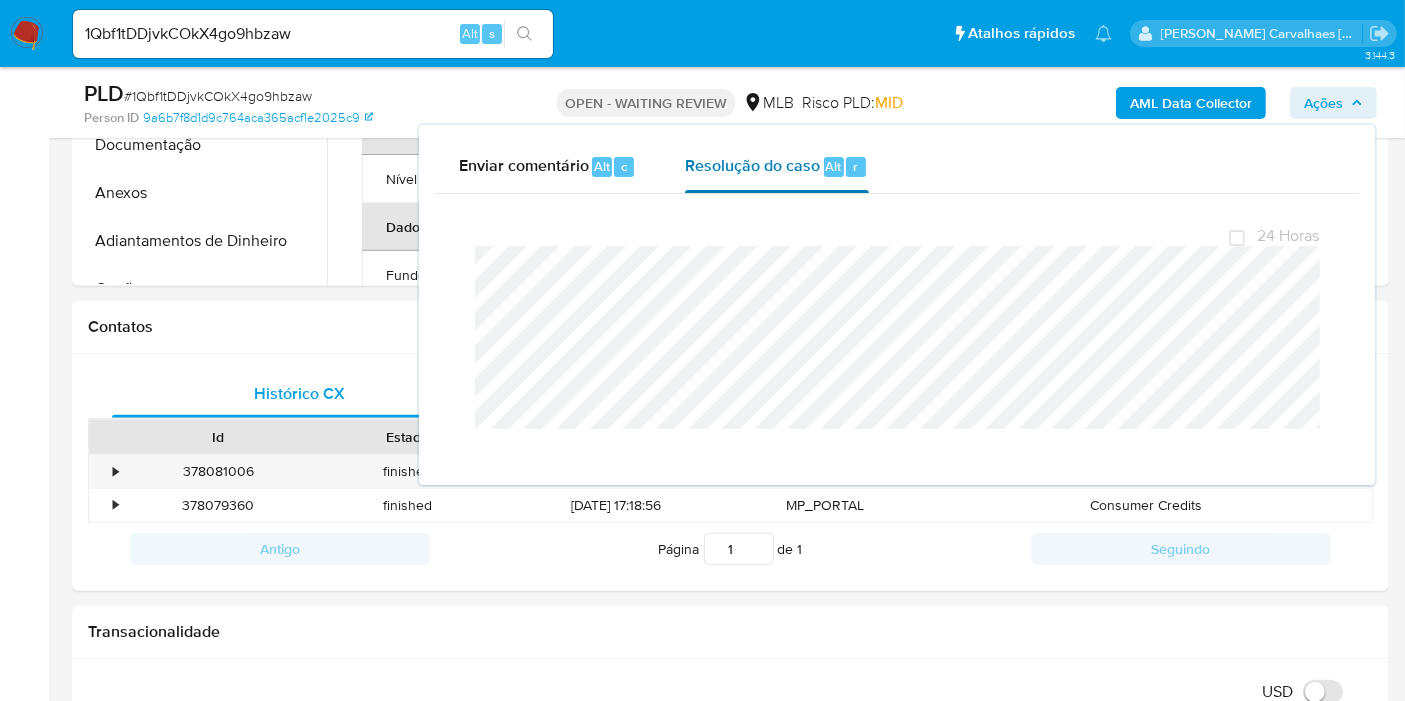 click on "Resolução do caso" at bounding box center (752, 165) 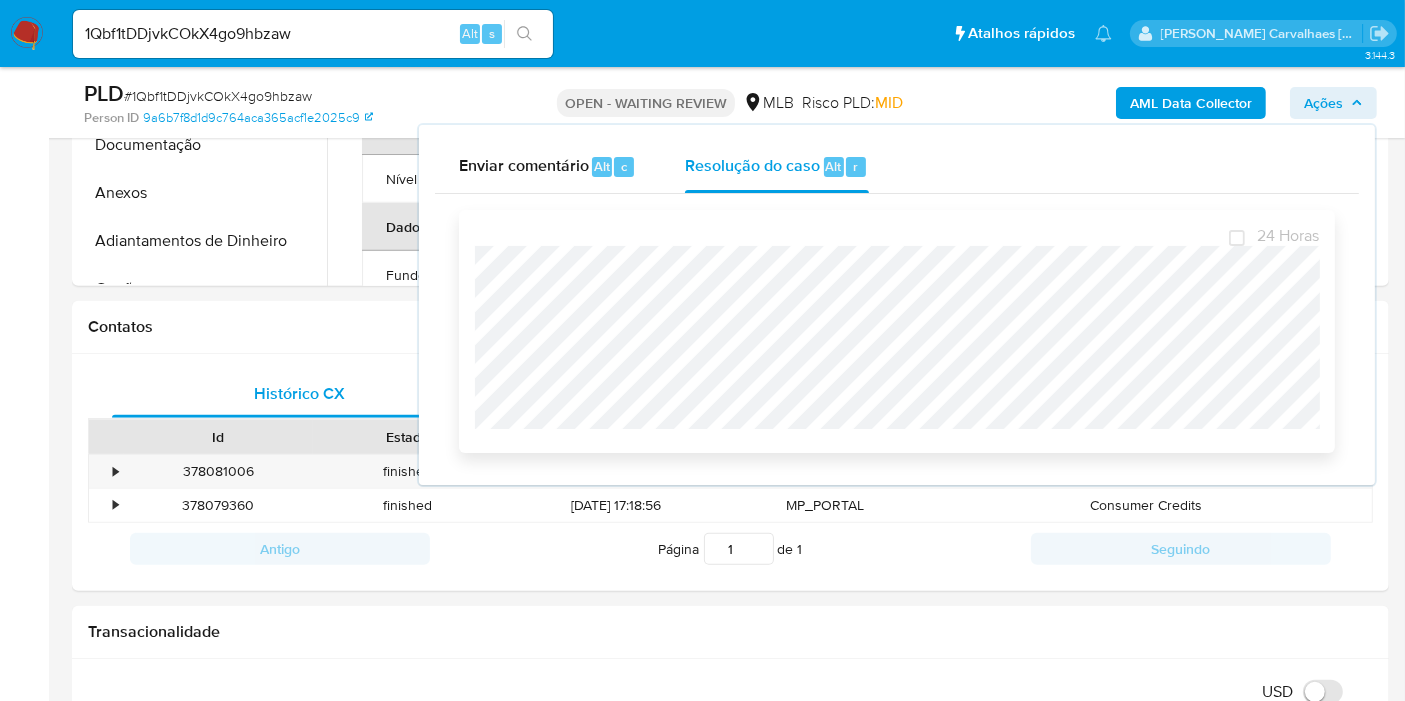 click on "24 Horas" at bounding box center (897, 331) 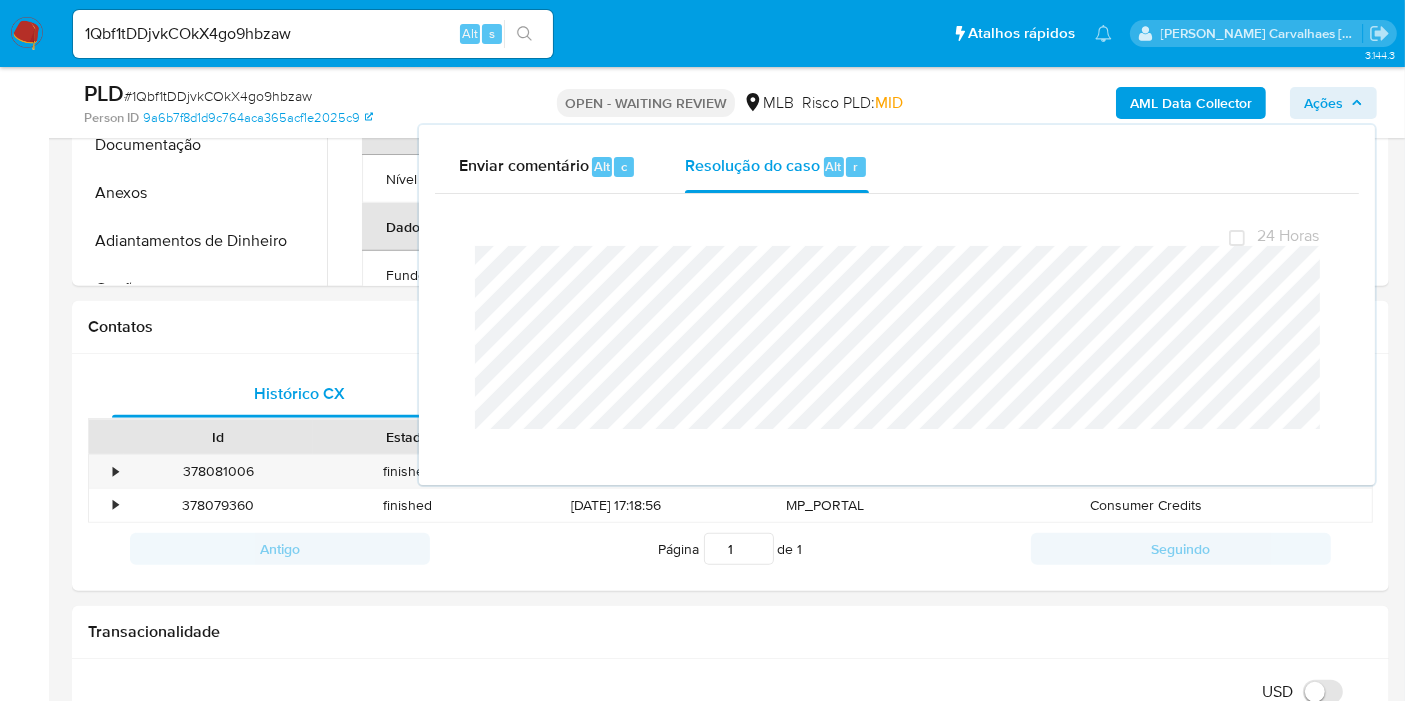 click on "Ações" at bounding box center [1323, 103] 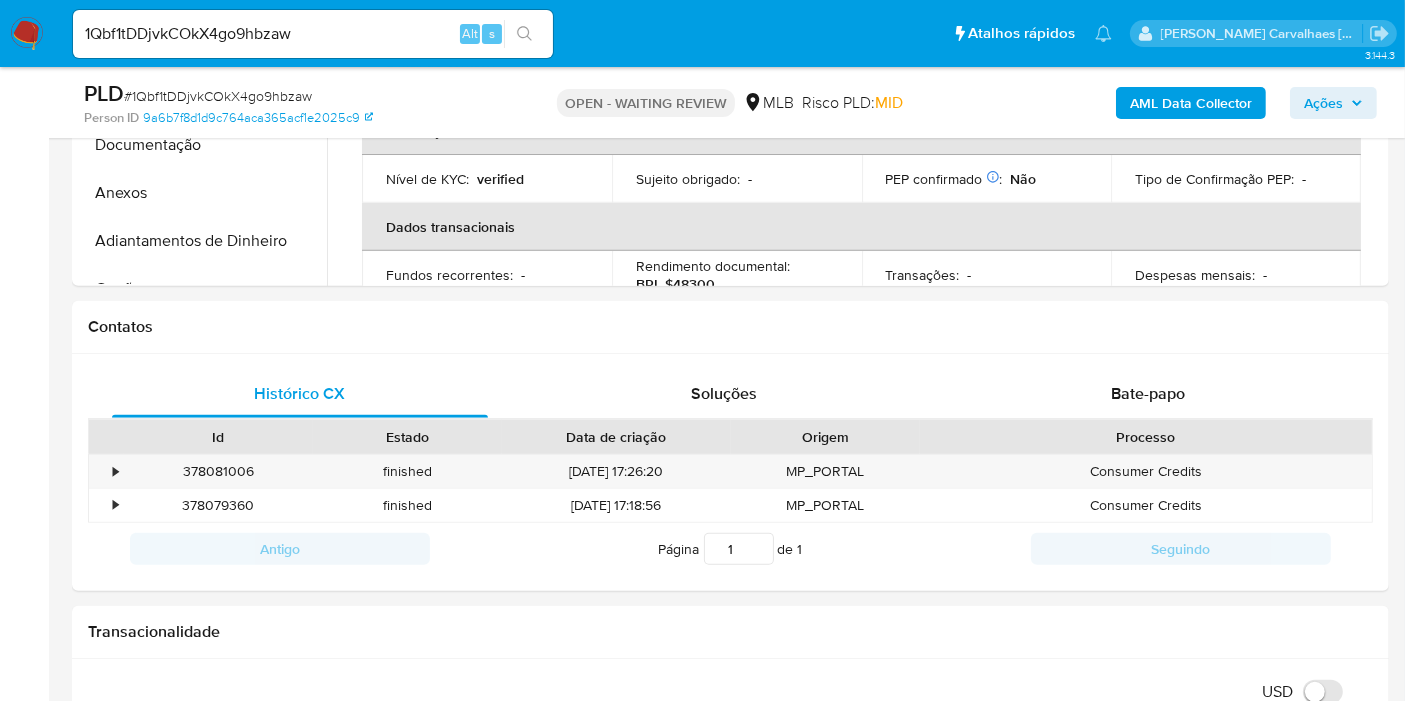 click on "Ações" at bounding box center (1323, 103) 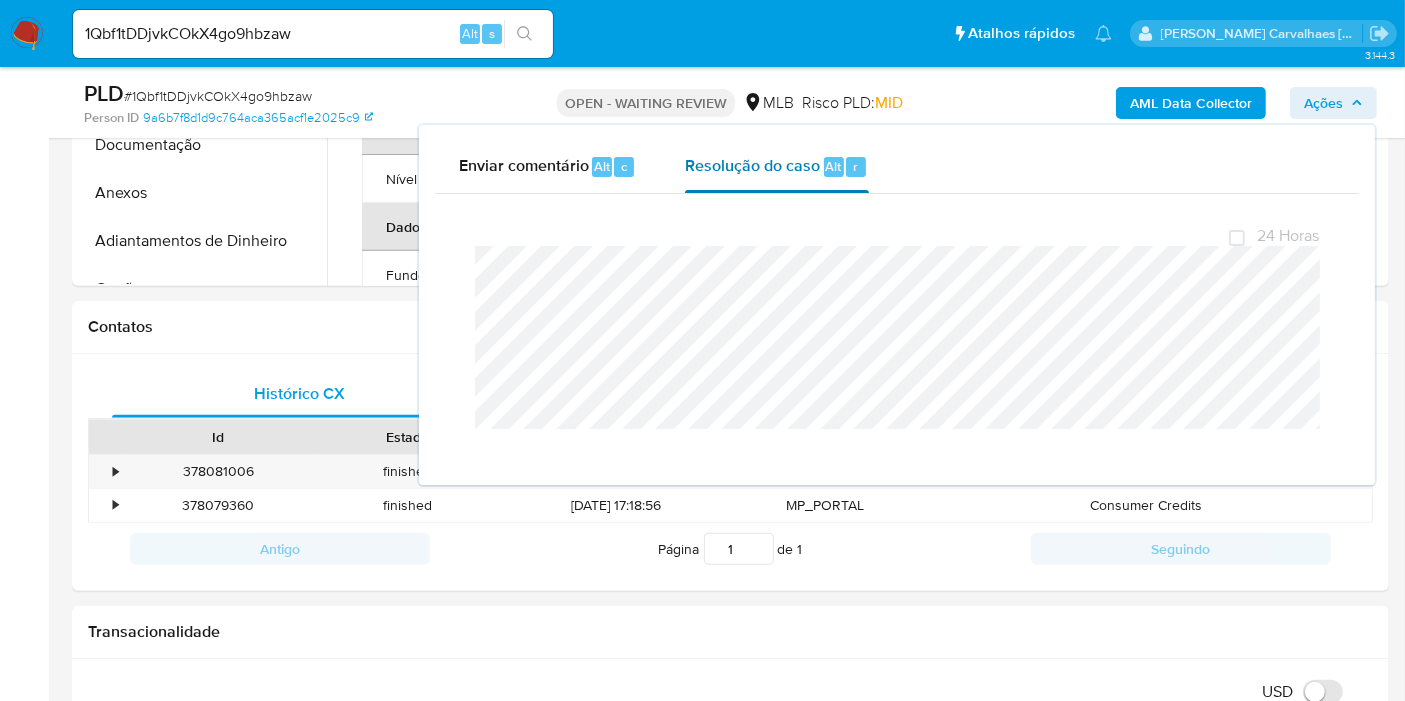 click on "Resolução do caso Alt r" at bounding box center (776, 167) 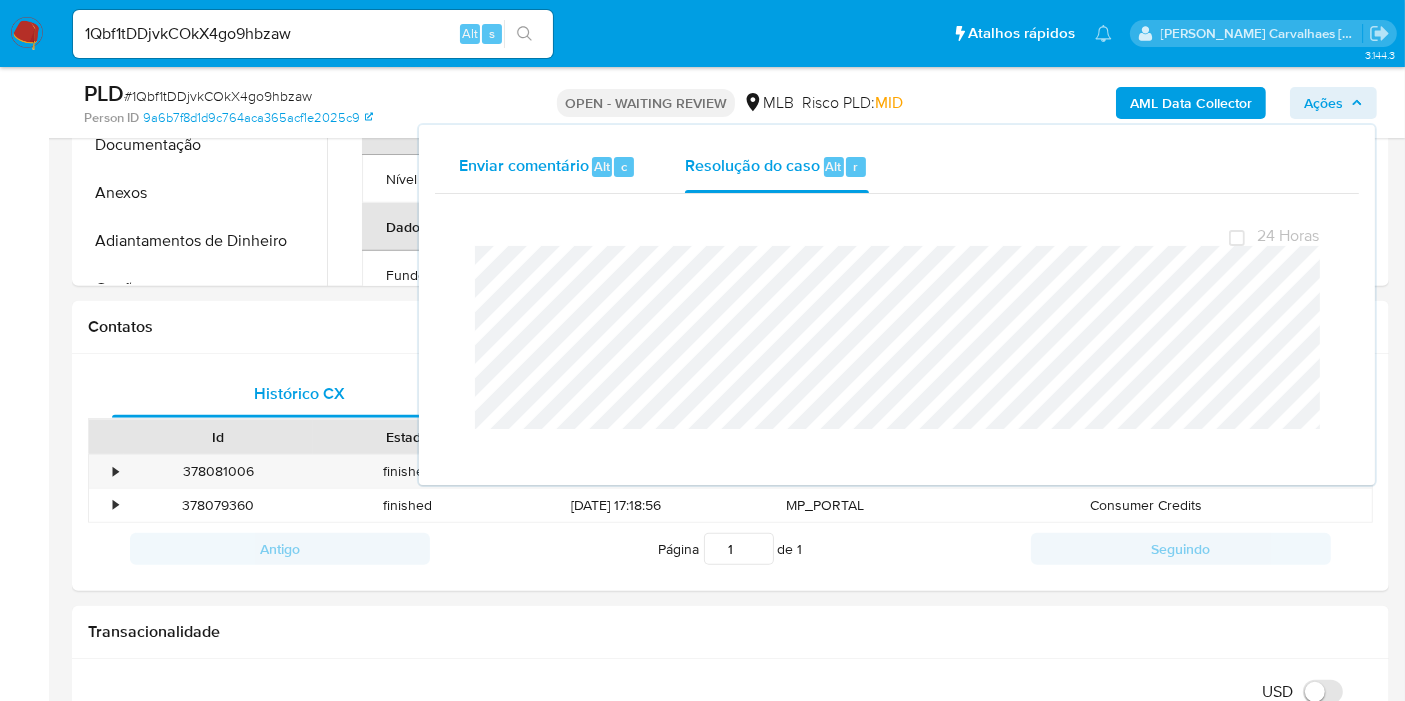 click on "Enviar comentário" at bounding box center (524, 165) 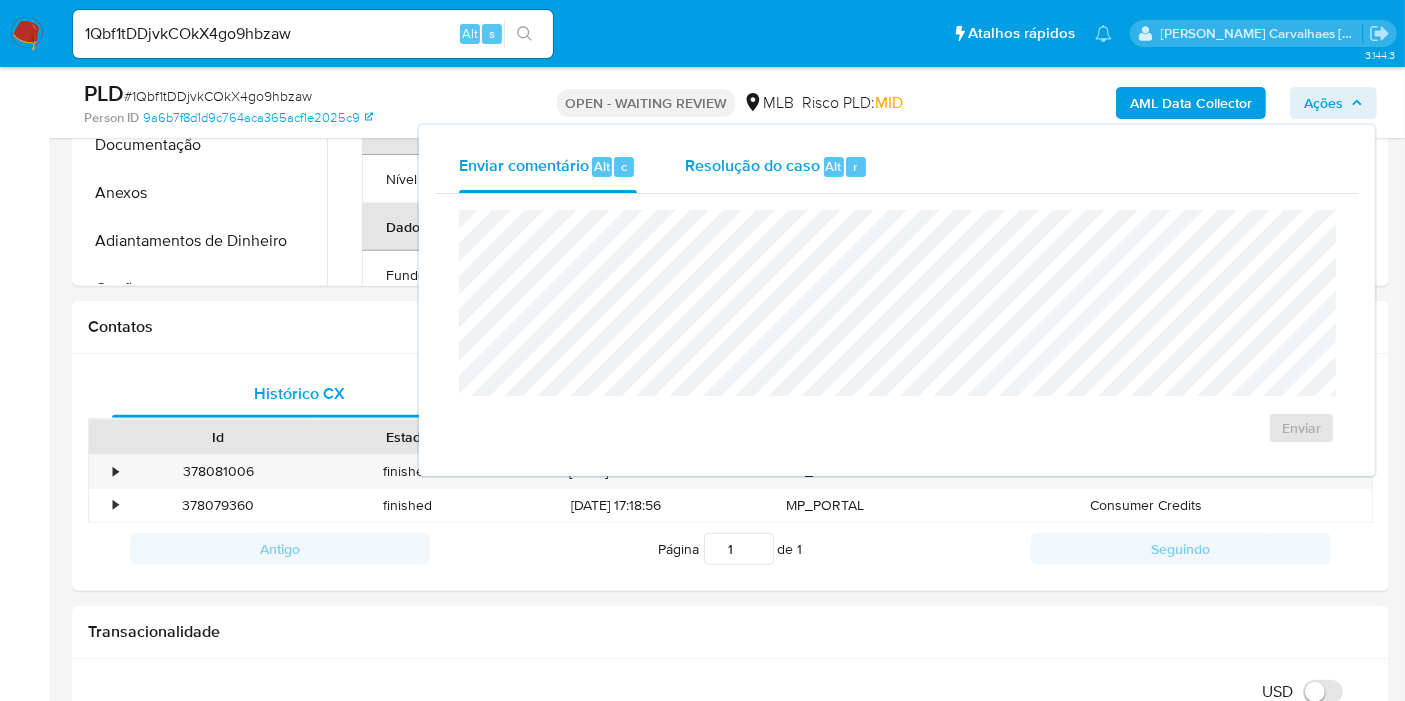 click on "Resolução do caso" at bounding box center (752, 165) 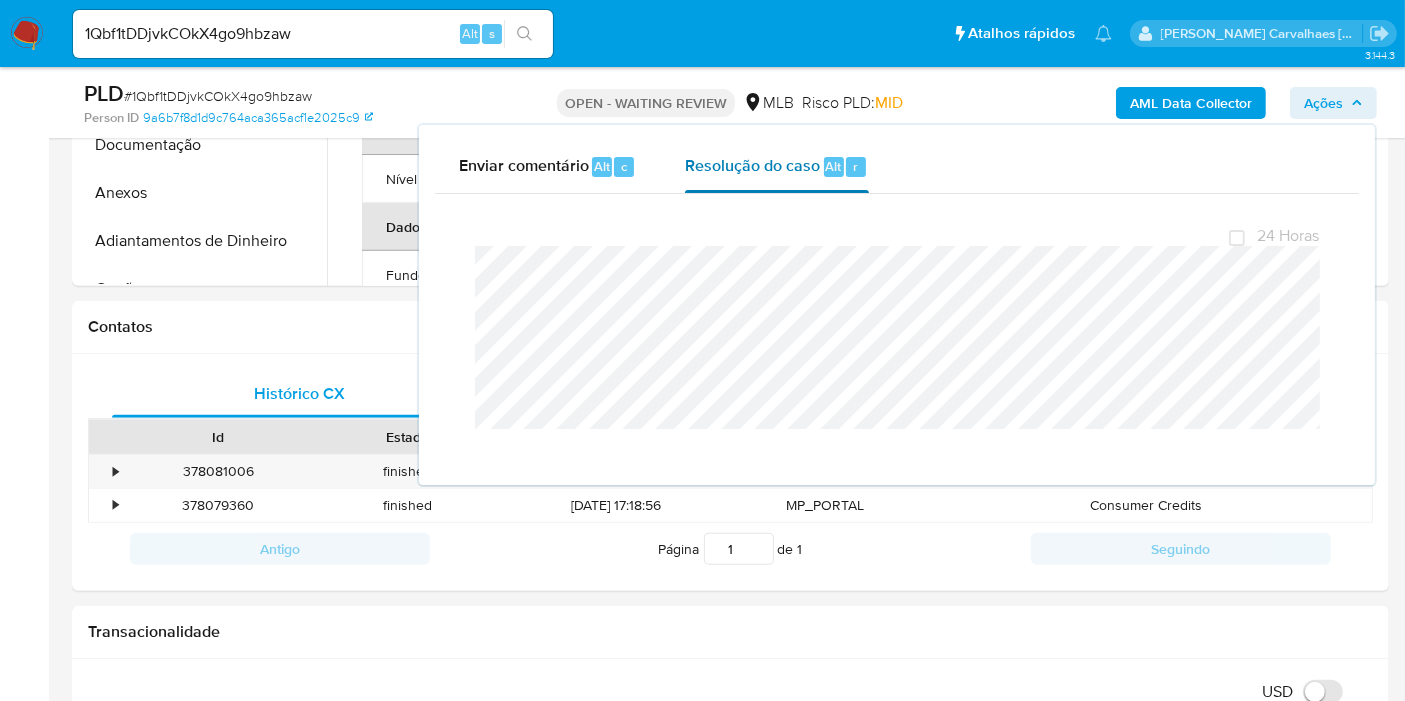 click on "Resolução do caso" at bounding box center [752, 165] 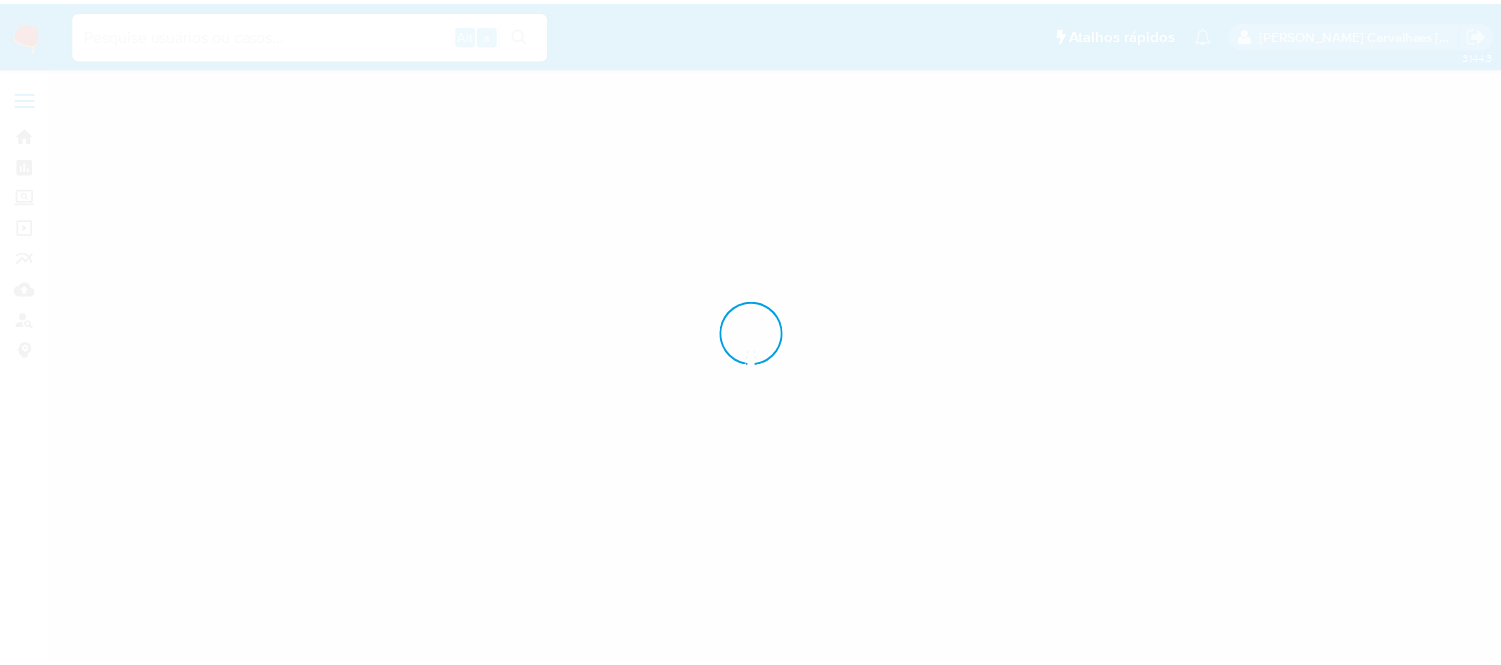 scroll, scrollTop: 0, scrollLeft: 0, axis: both 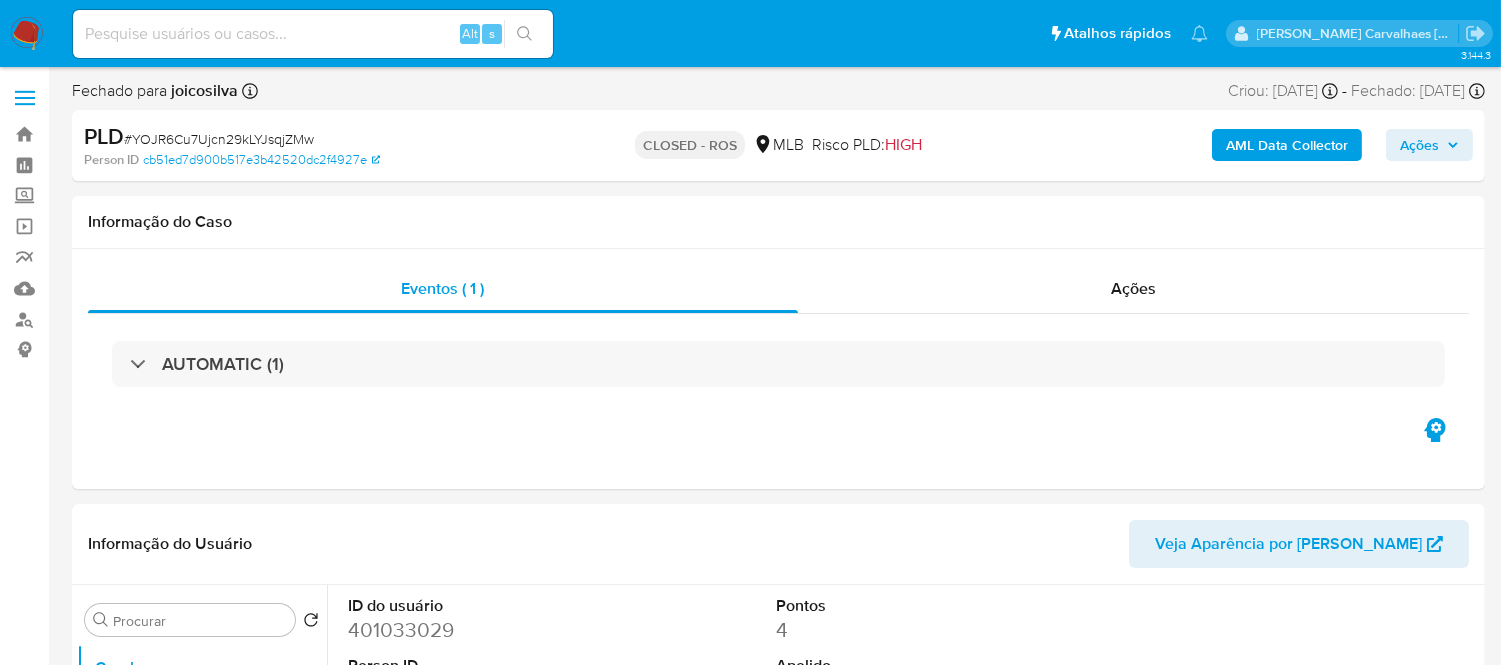 select on "10" 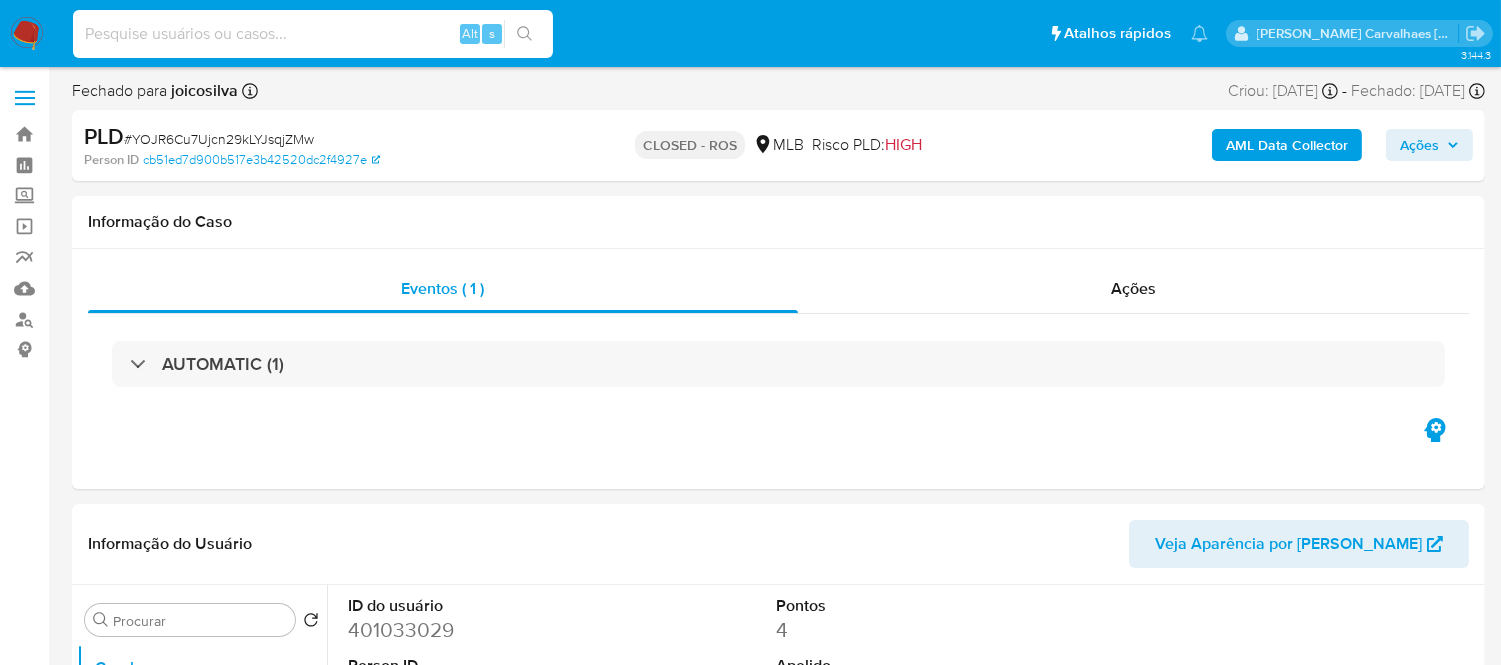 click at bounding box center (313, 34) 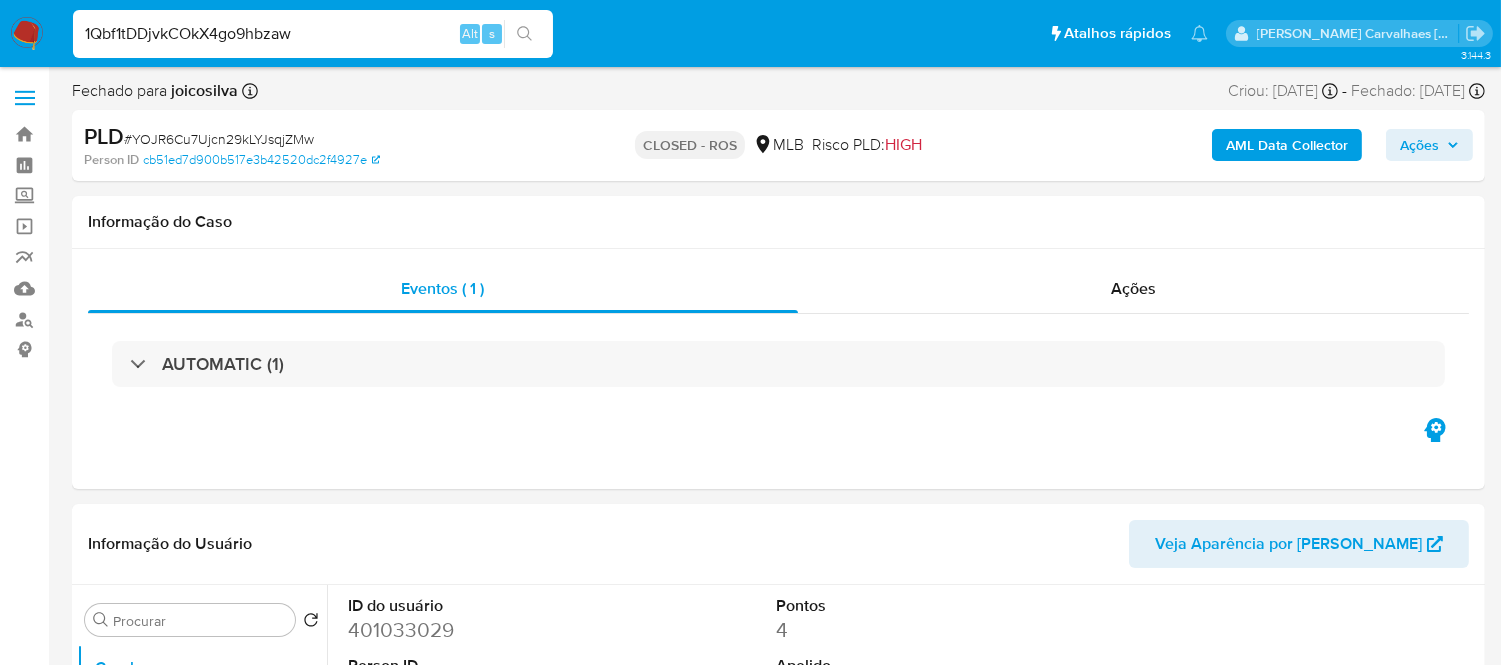 type on "1Qbf1tDDjvkCOkX4go9hbzaw" 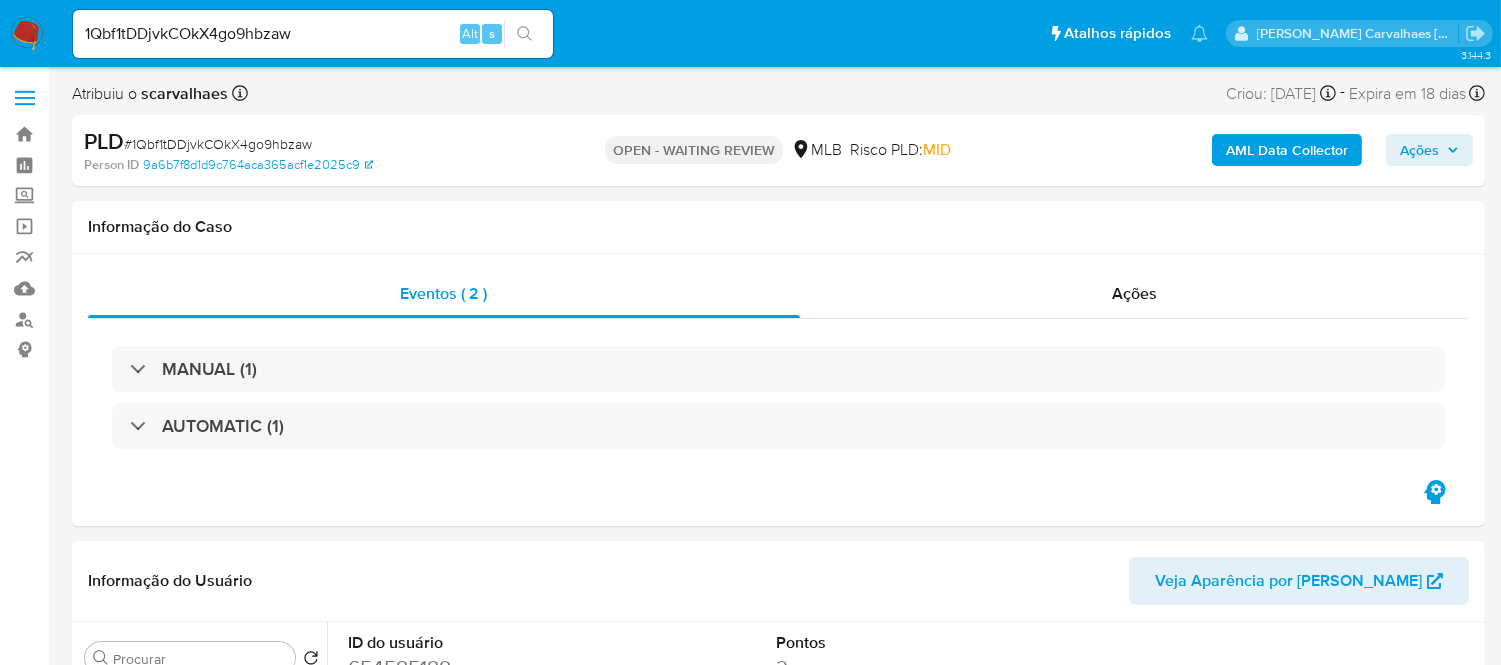 click on "Ações" at bounding box center (1419, 150) 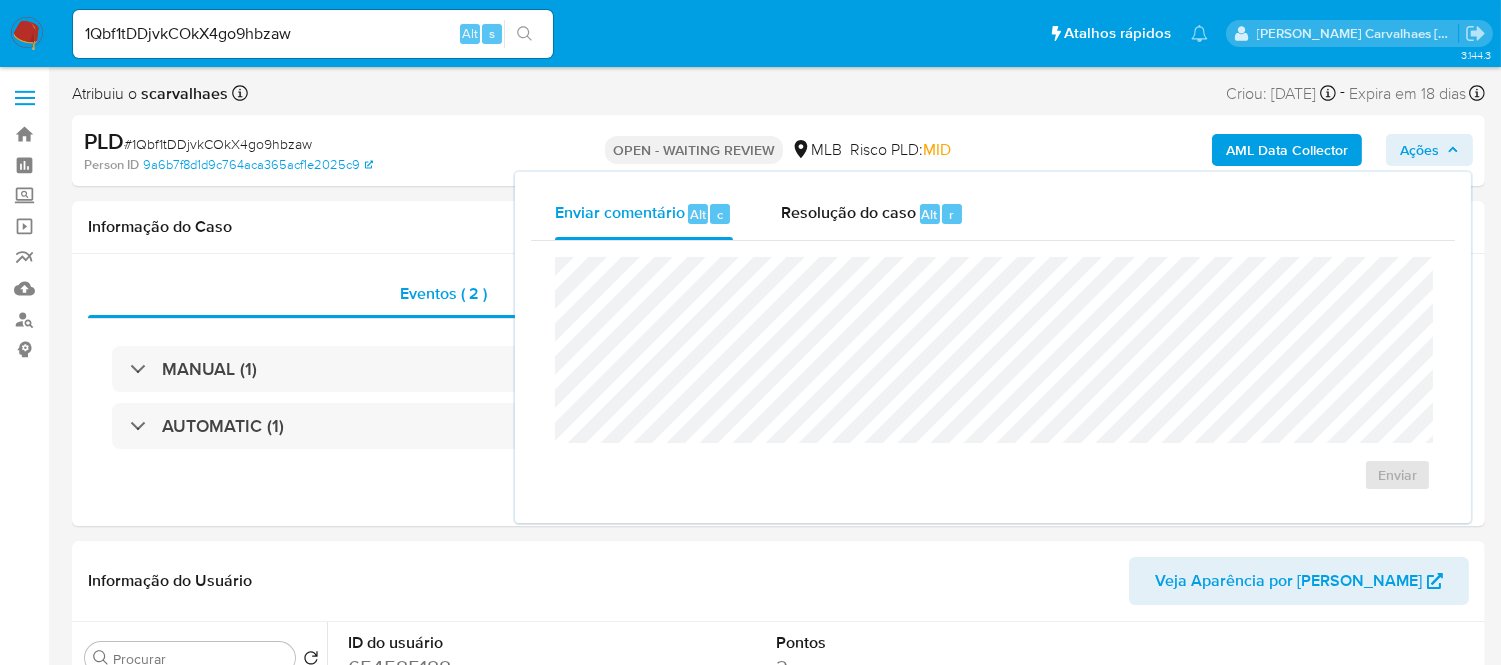 select on "10" 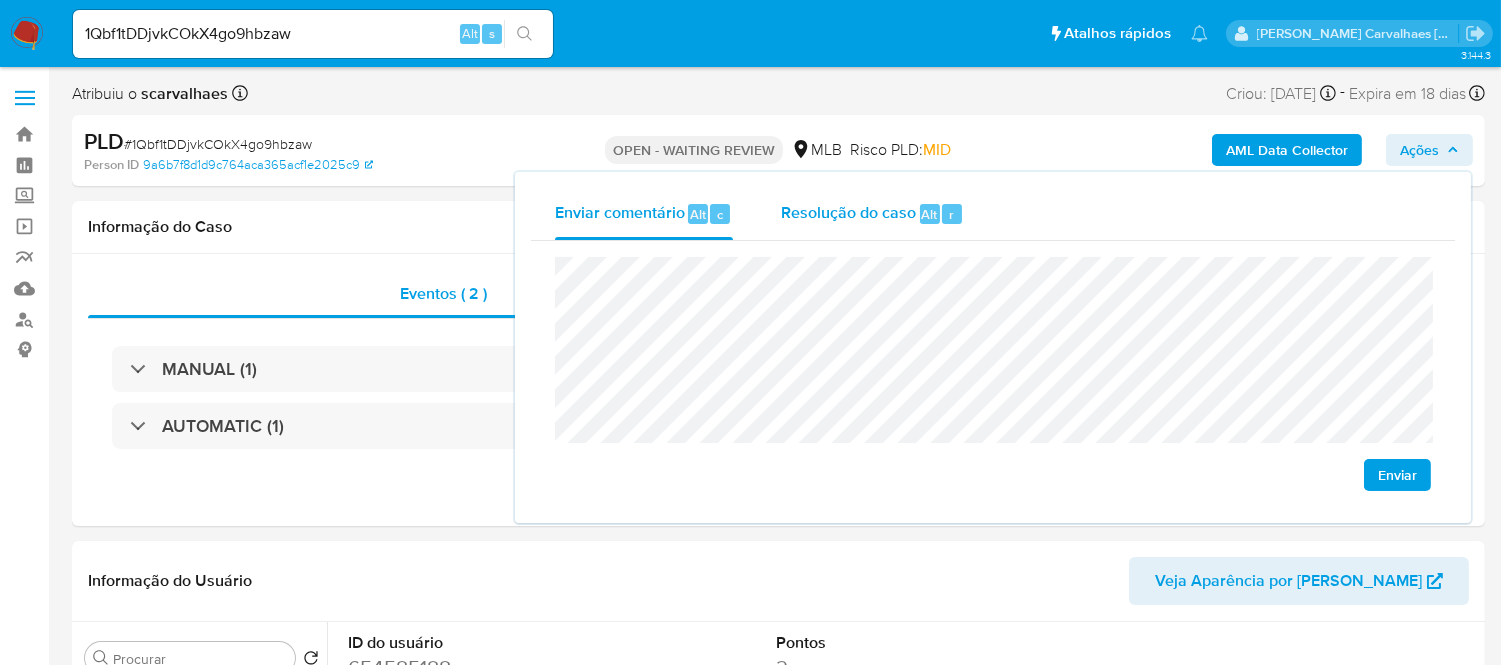 click on "Resolução do caso" at bounding box center [848, 213] 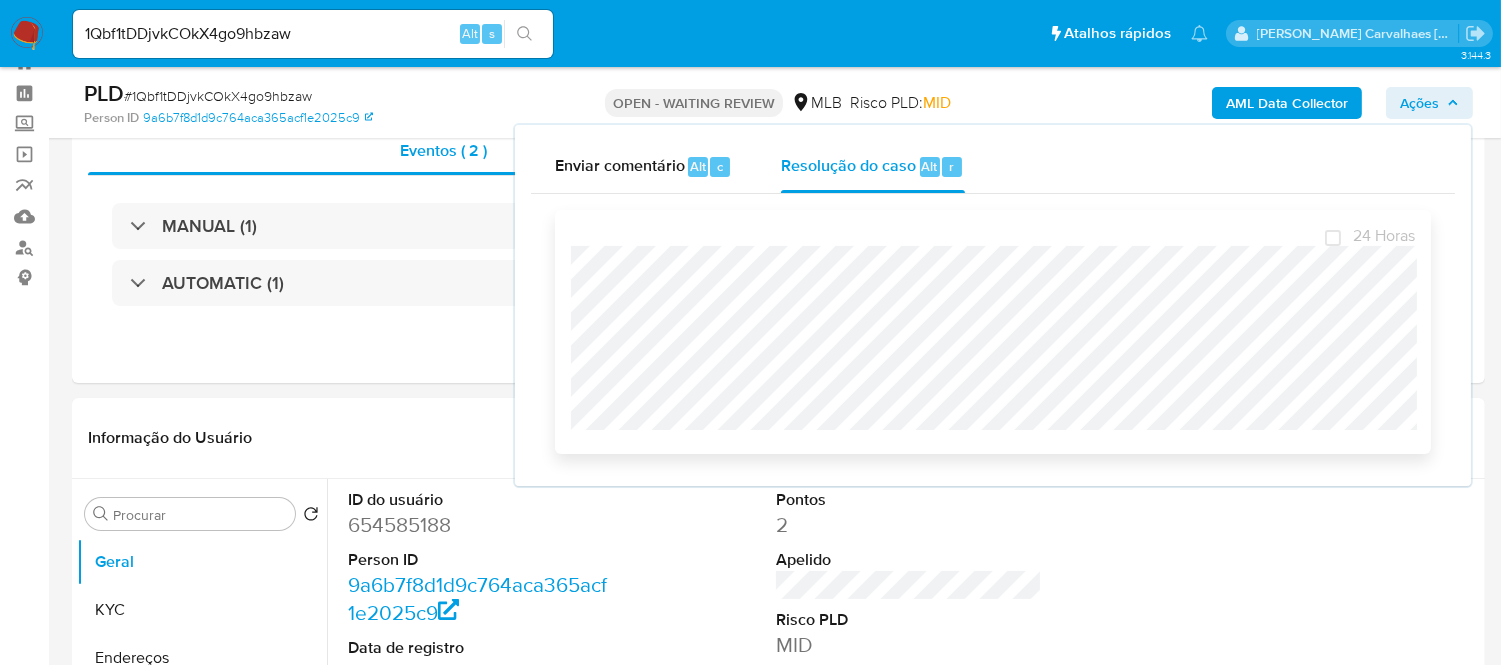 scroll, scrollTop: 111, scrollLeft: 0, axis: vertical 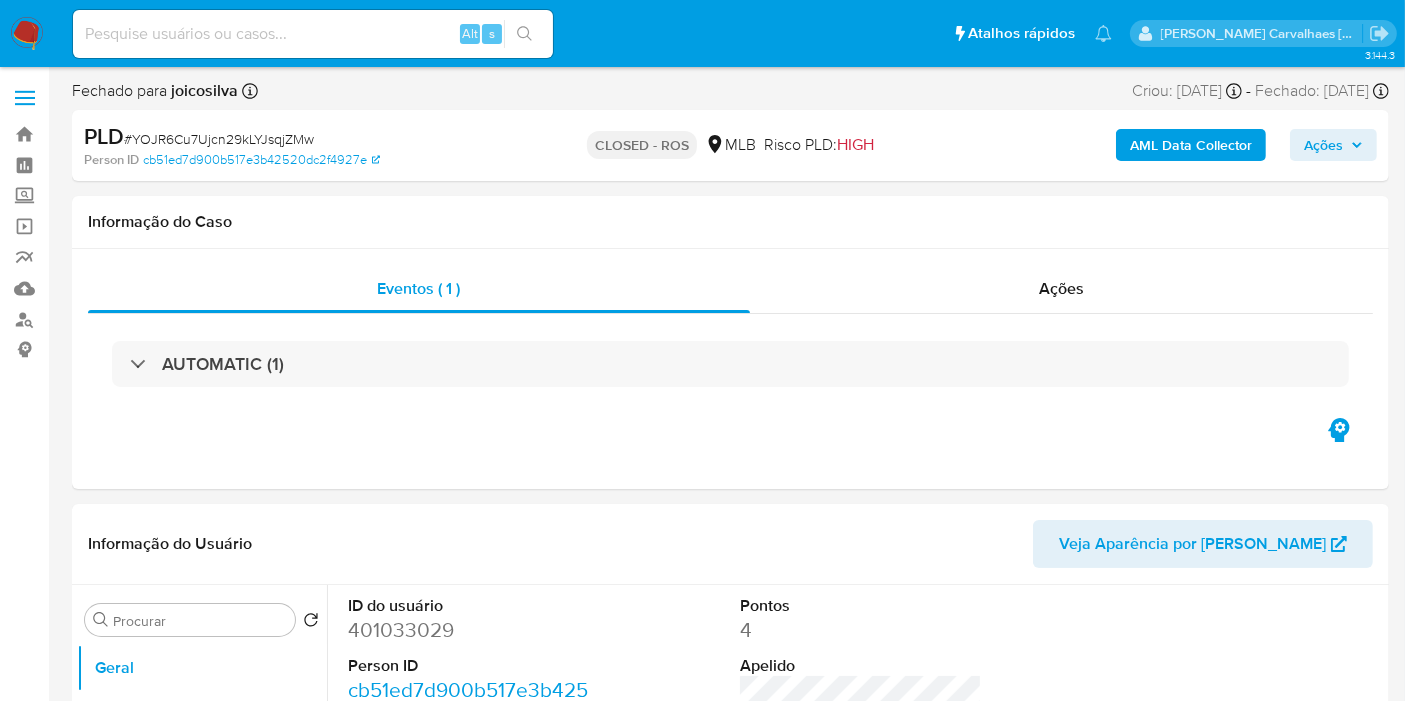 select on "10" 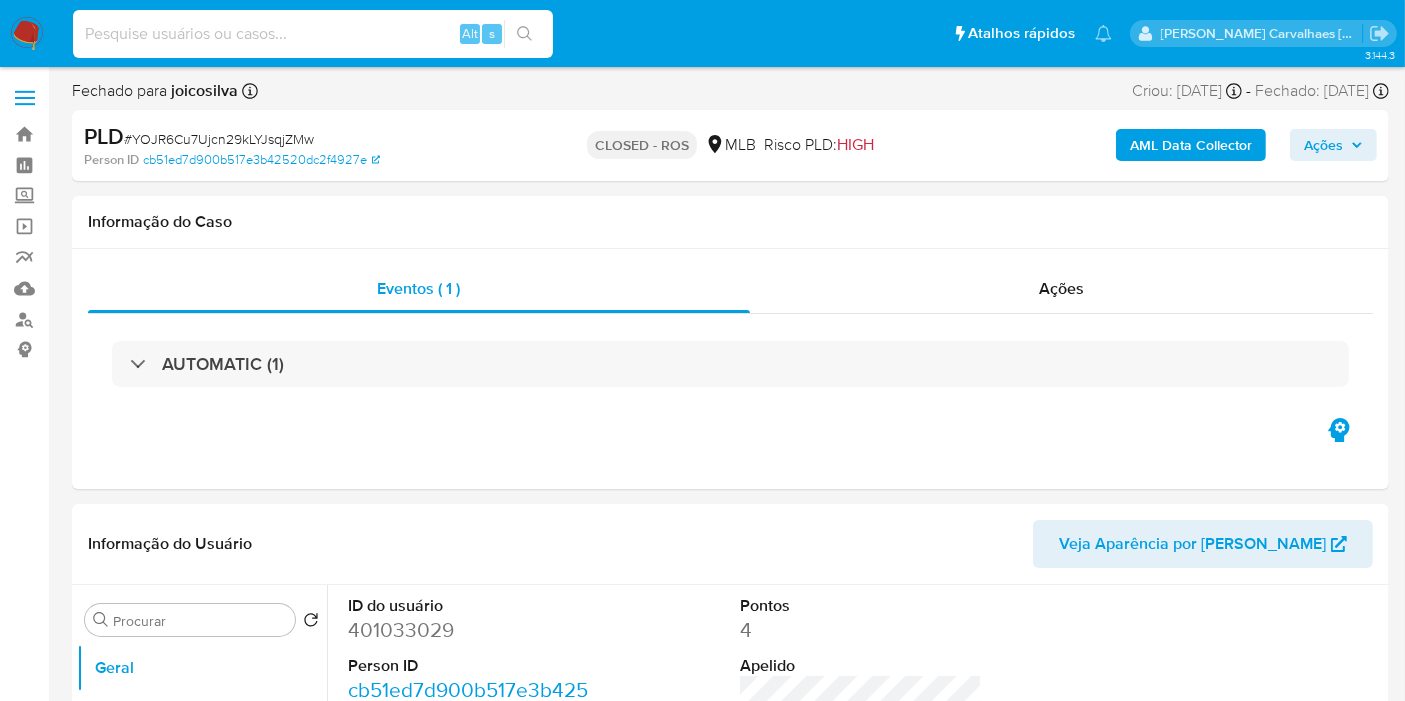 paste on "1Qbf1tDDjvkCOkX4go9hbzaw" 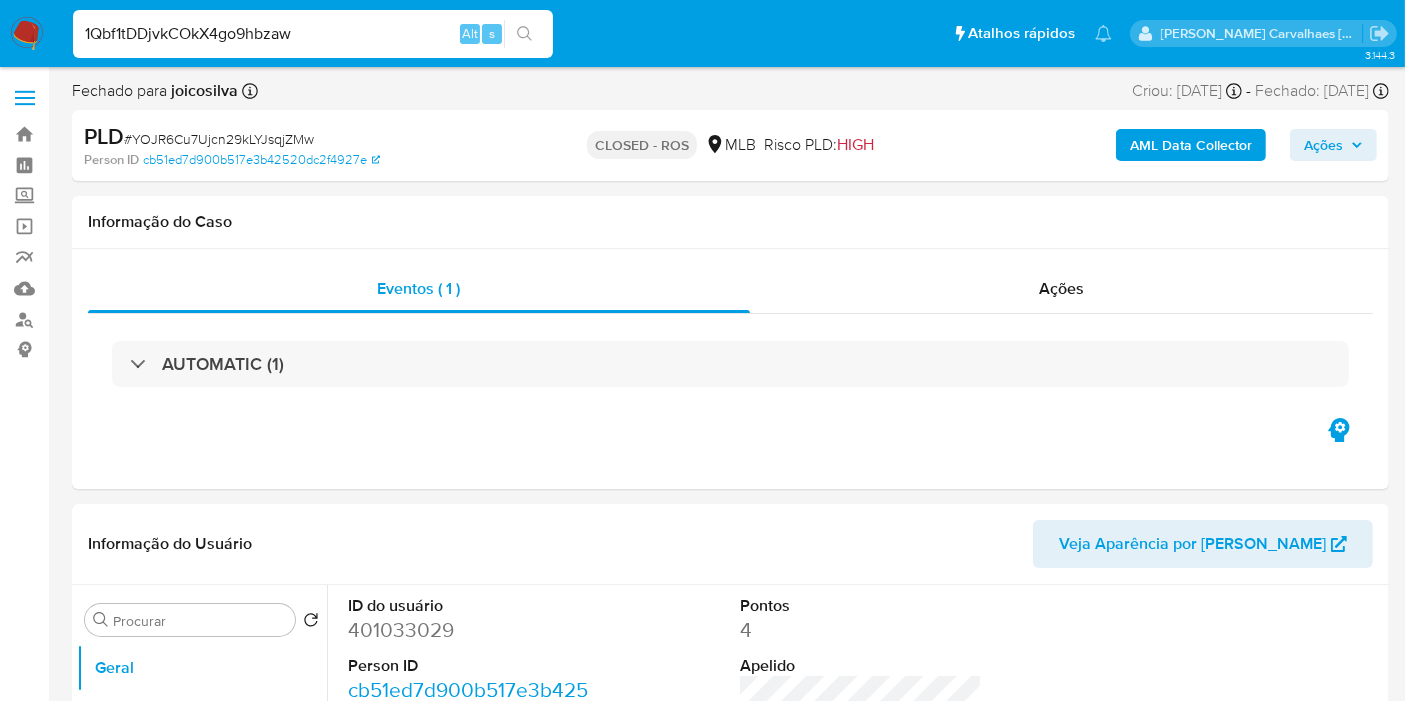 type on "1Qbf1tDDjvkCOkX4go9hbzaw" 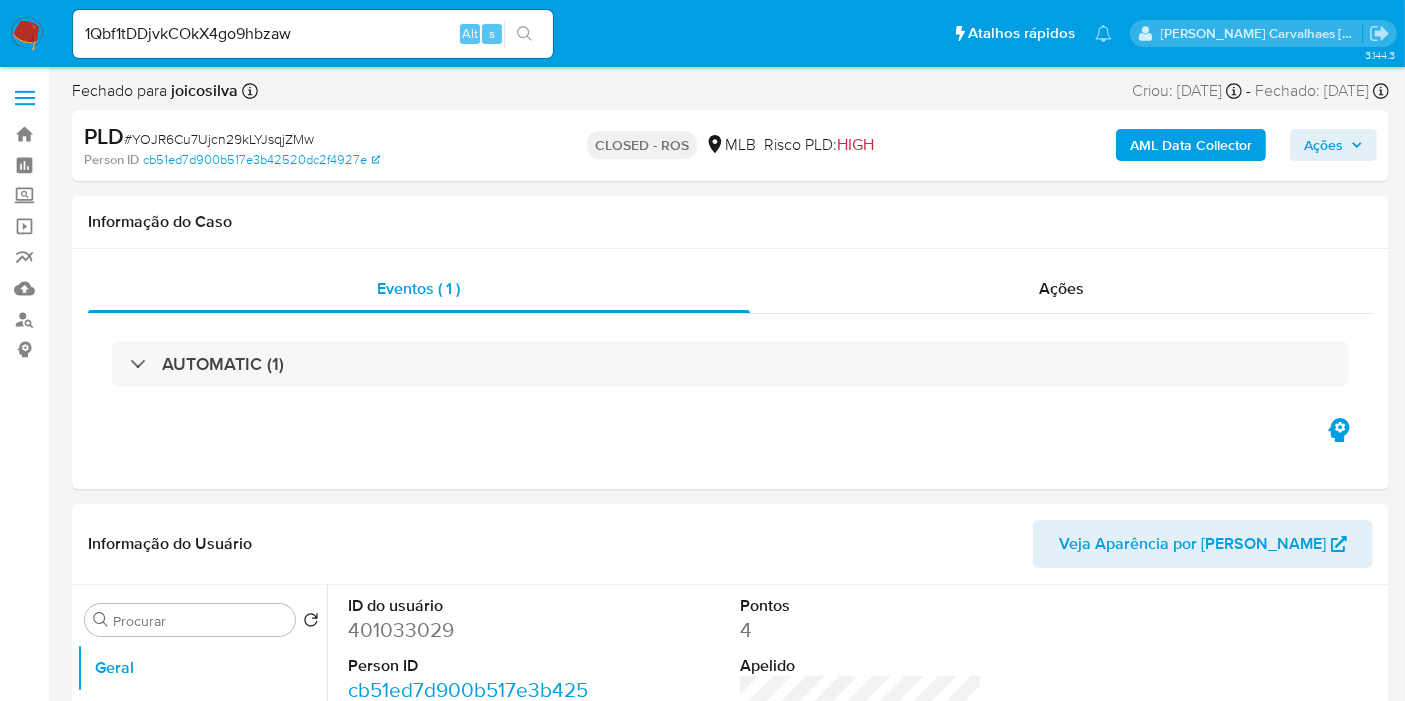 click at bounding box center (524, 34) 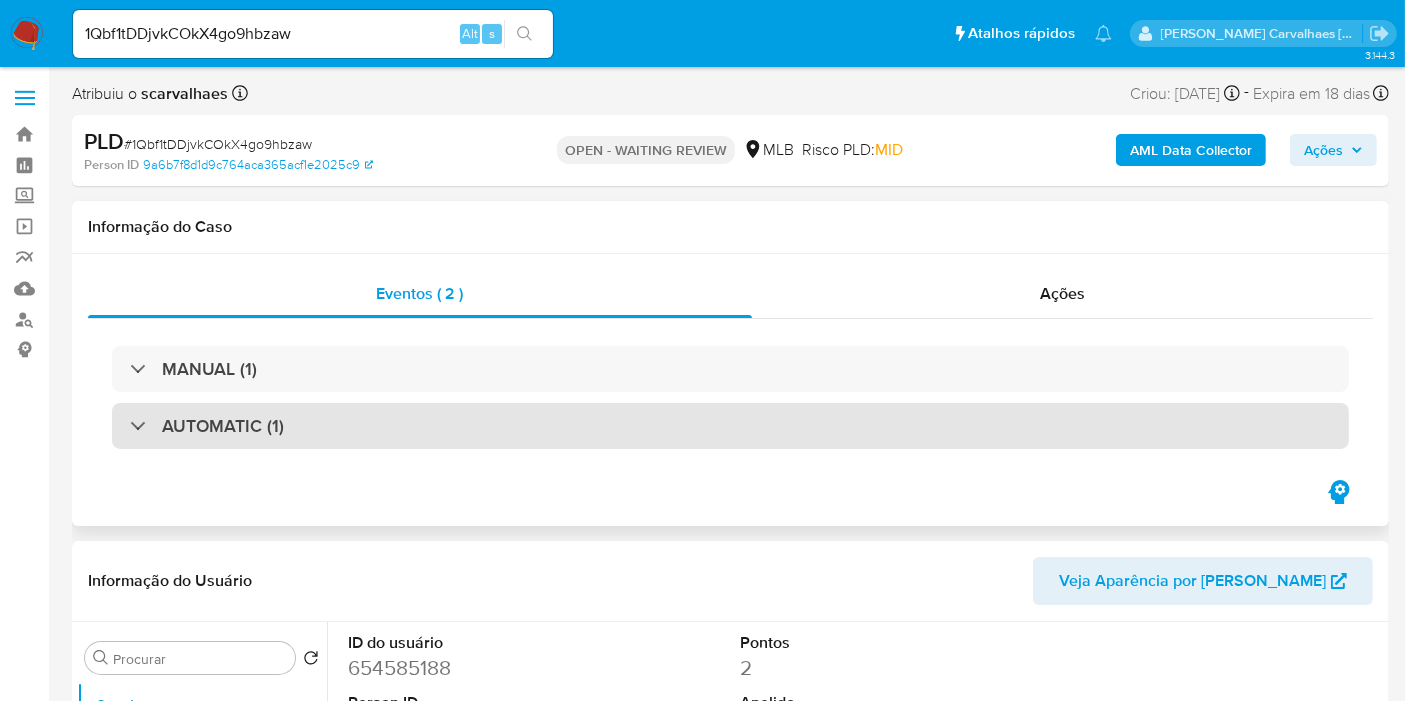 select on "10" 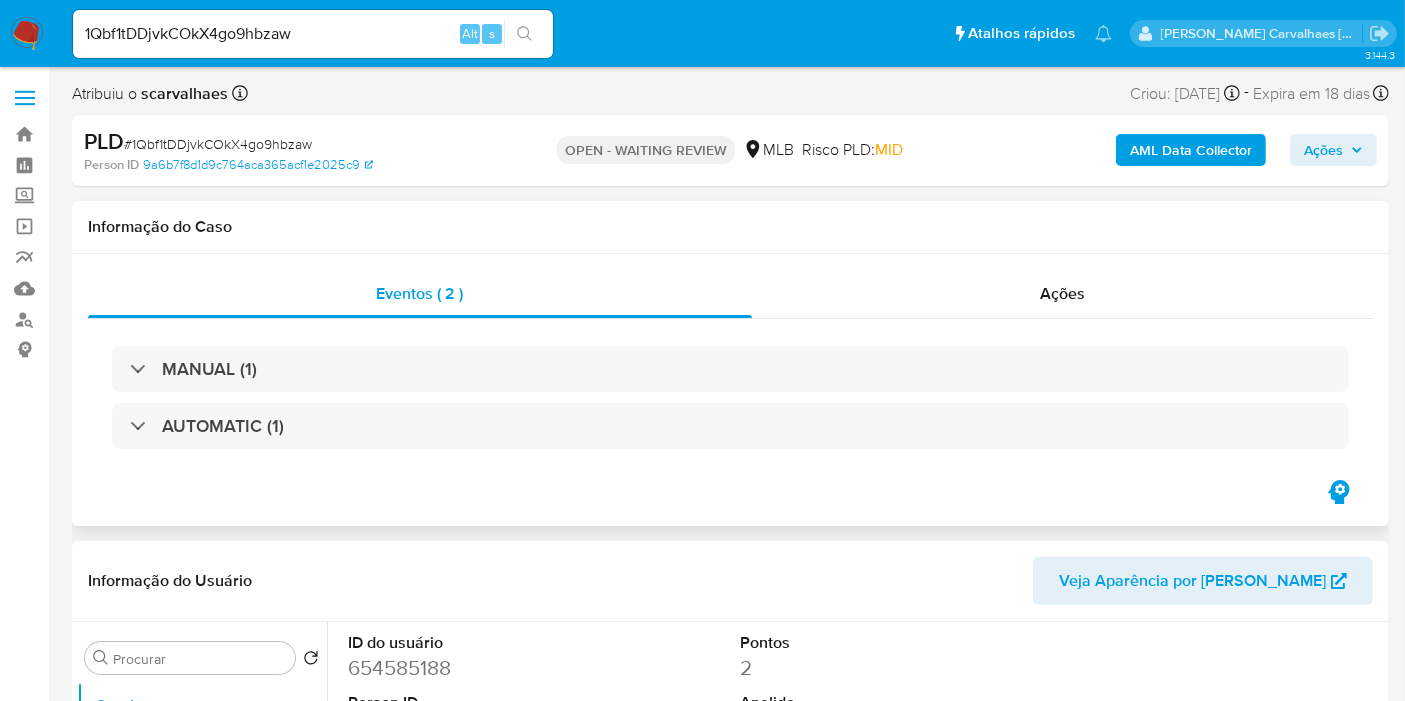 click on "Informação do Caso" at bounding box center [730, 227] 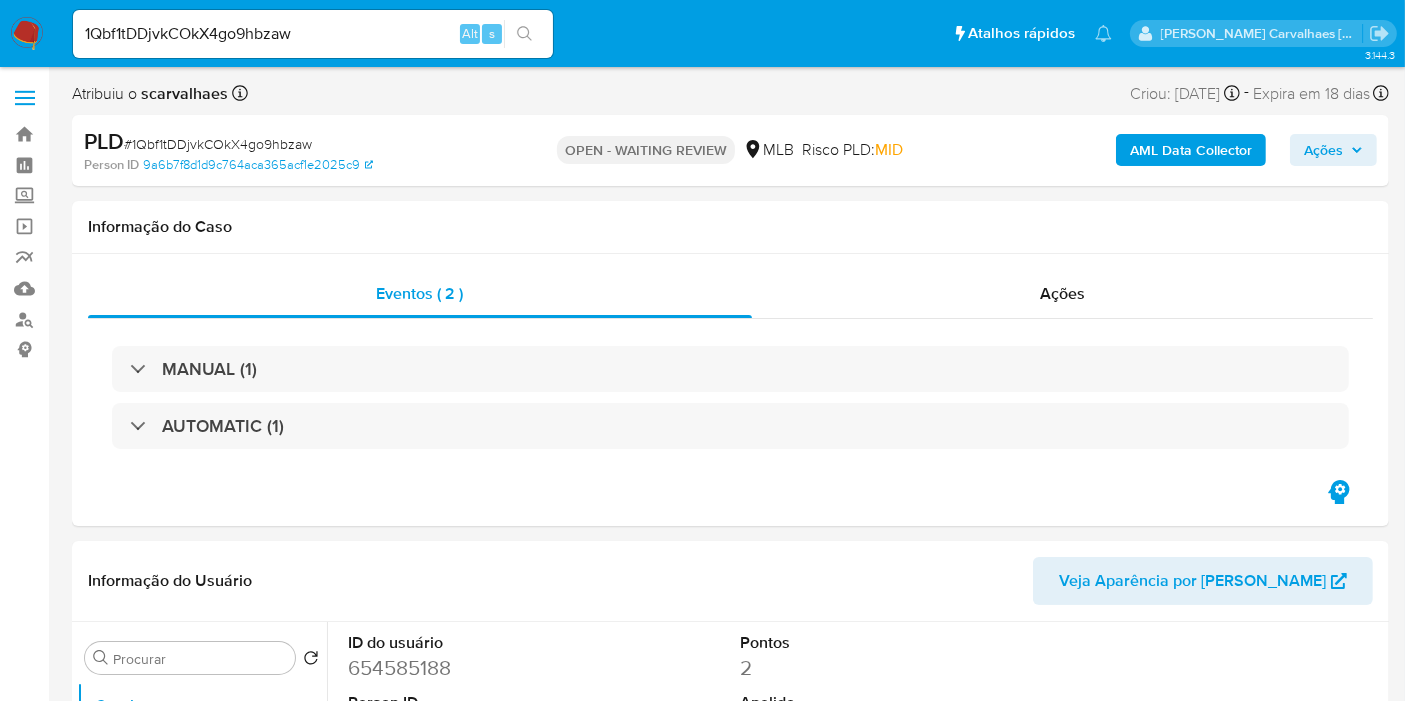 click on "Ações" at bounding box center [1323, 150] 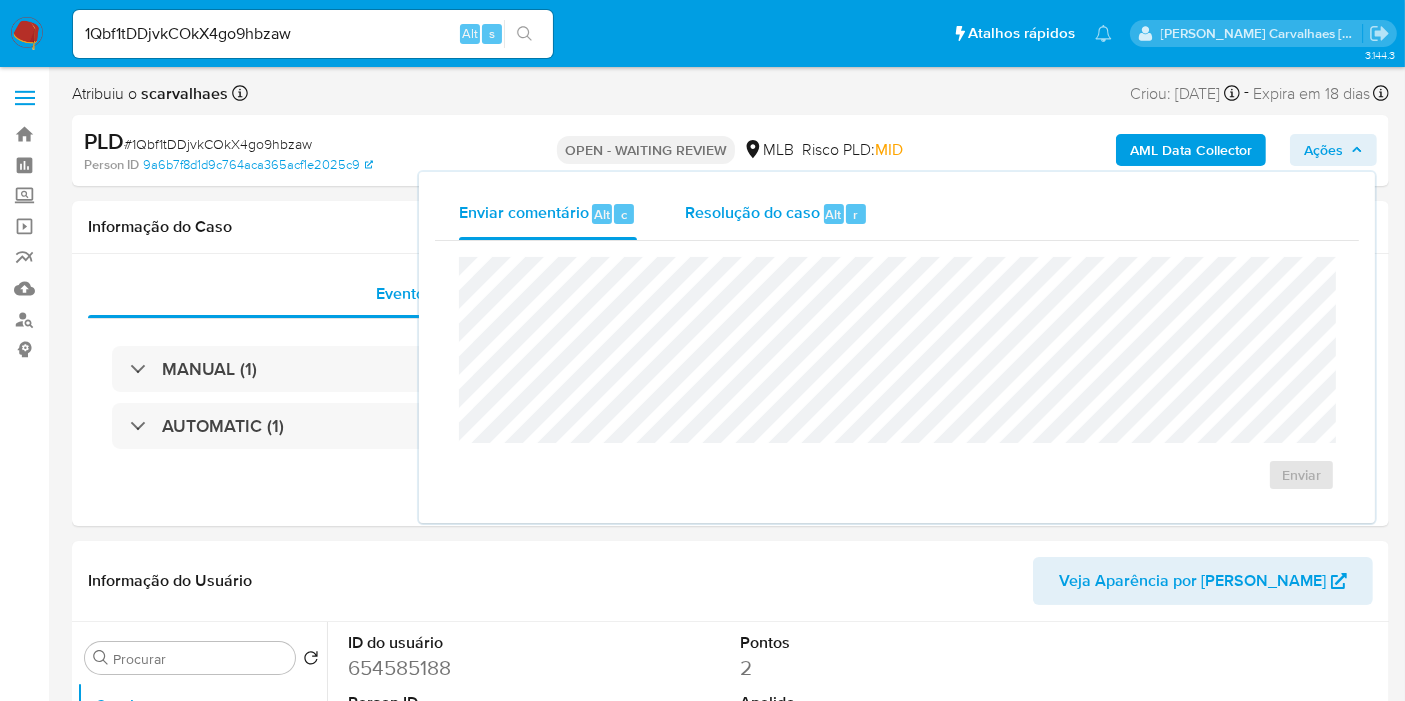 click on "Resolução do caso" at bounding box center (752, 213) 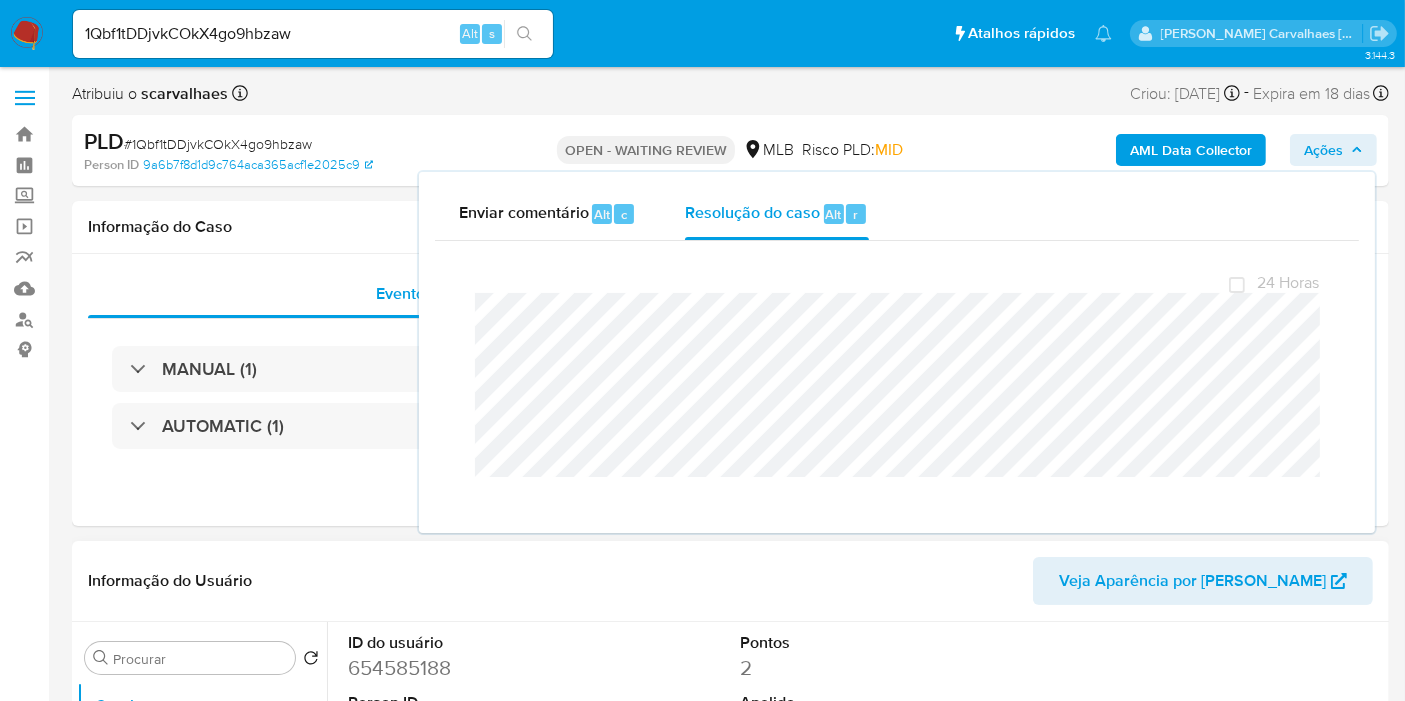 click on "Informação do Usuário Veja Aparência por Pessoa" at bounding box center [730, 581] 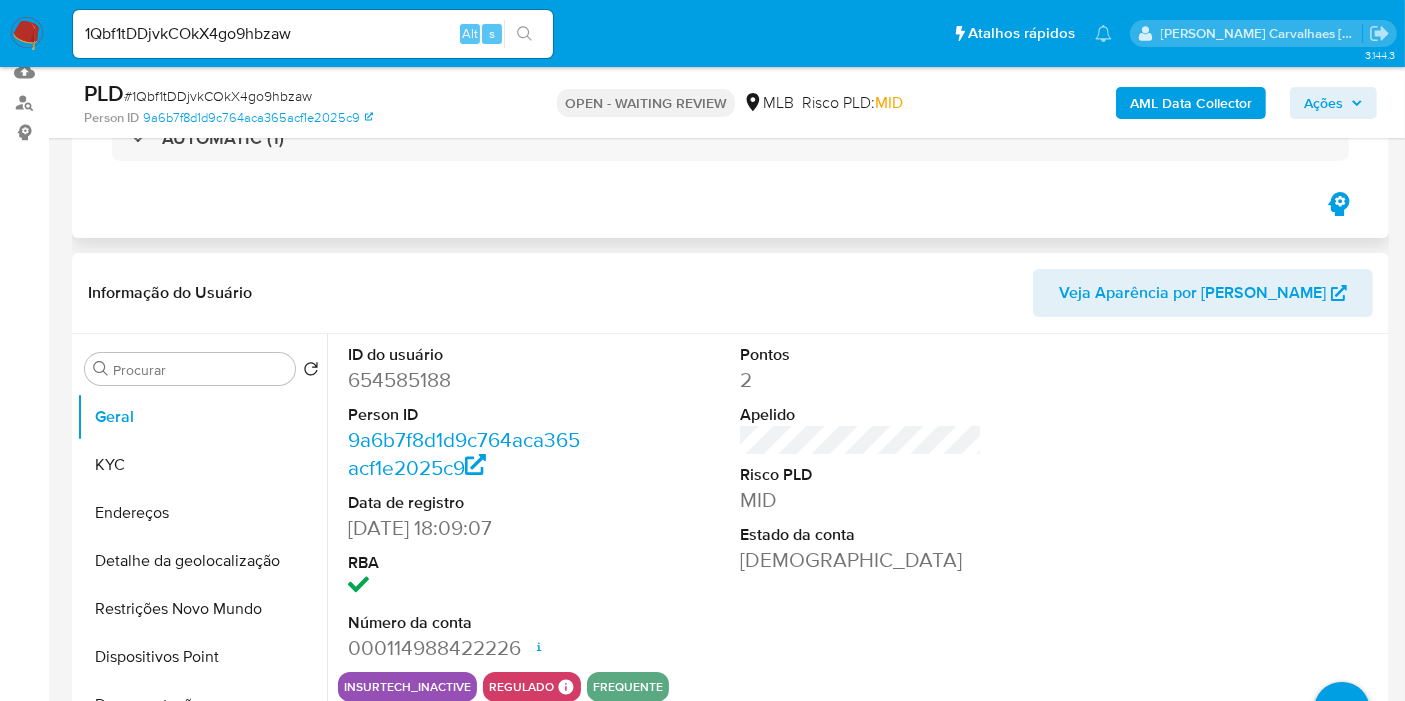 scroll, scrollTop: 222, scrollLeft: 0, axis: vertical 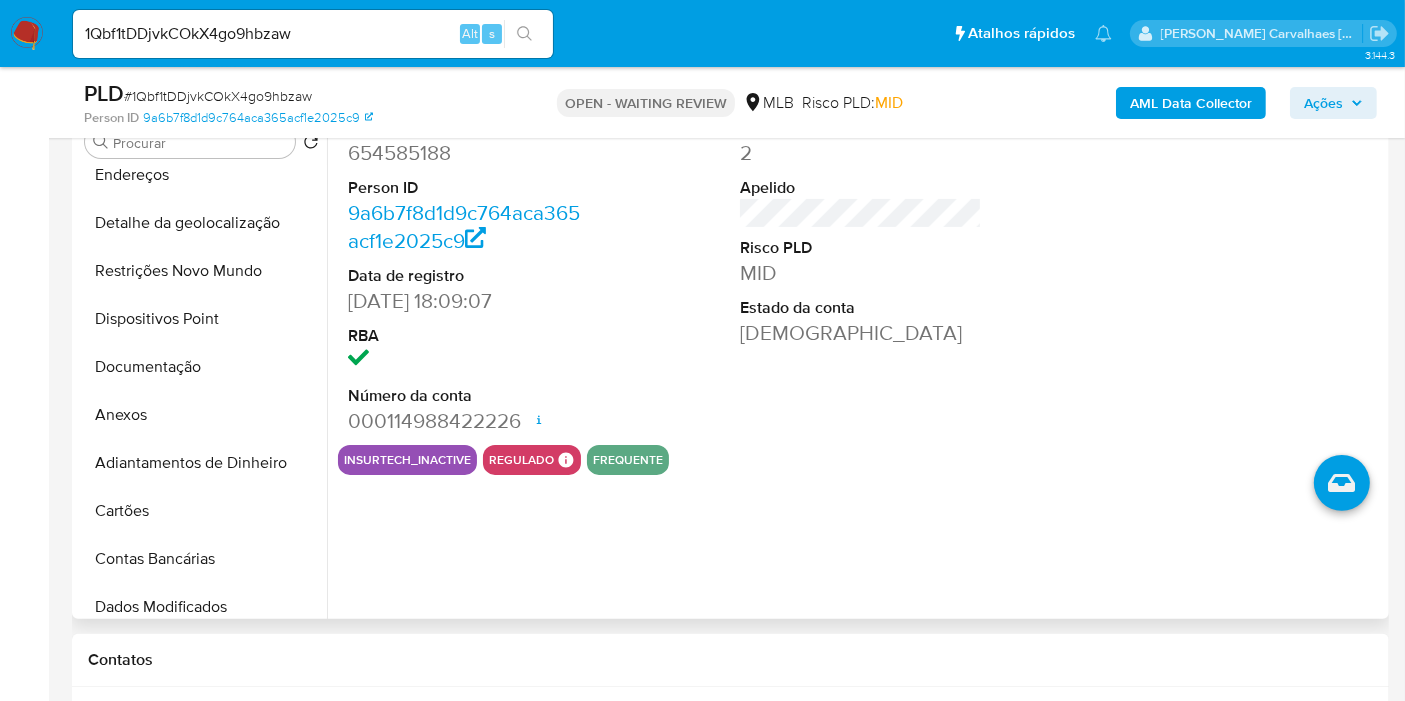 click at bounding box center (1254, 276) 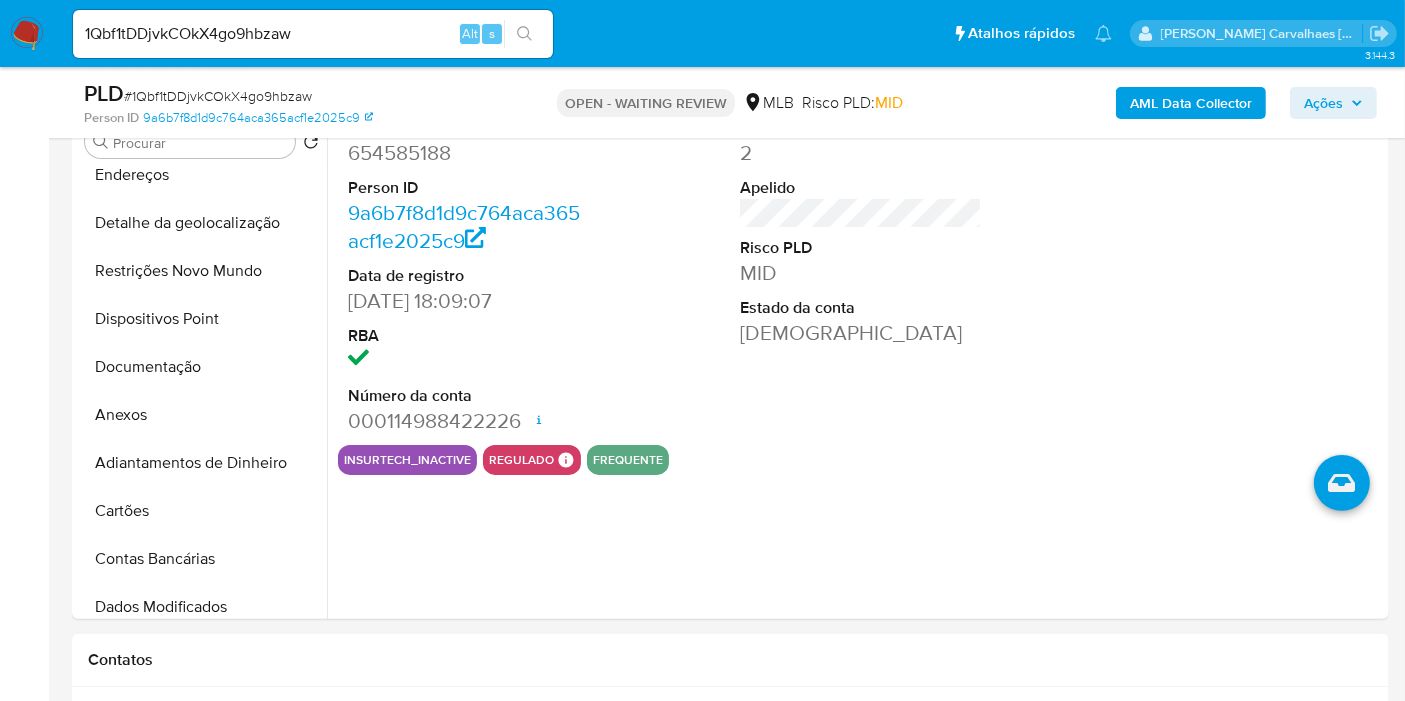 click on "Ações" at bounding box center (1323, 103) 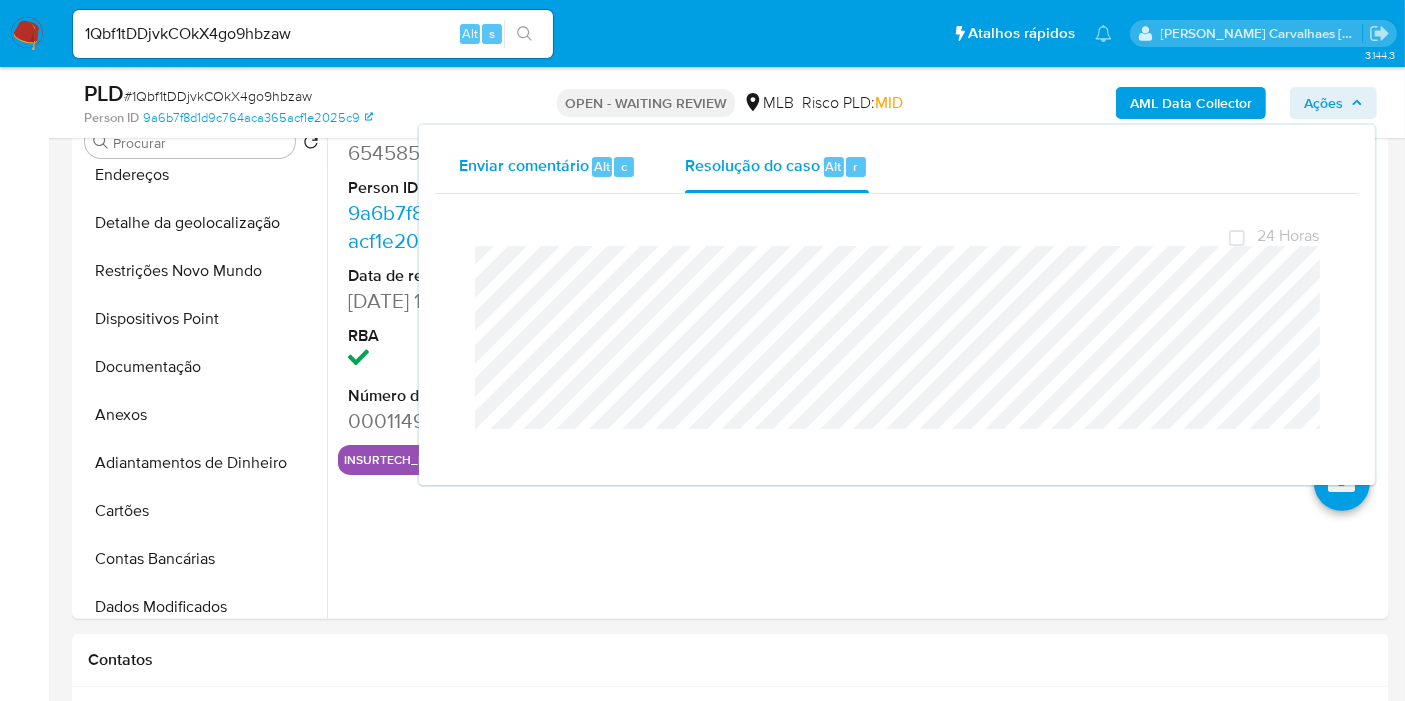 click on "Enviar comentário" at bounding box center (524, 165) 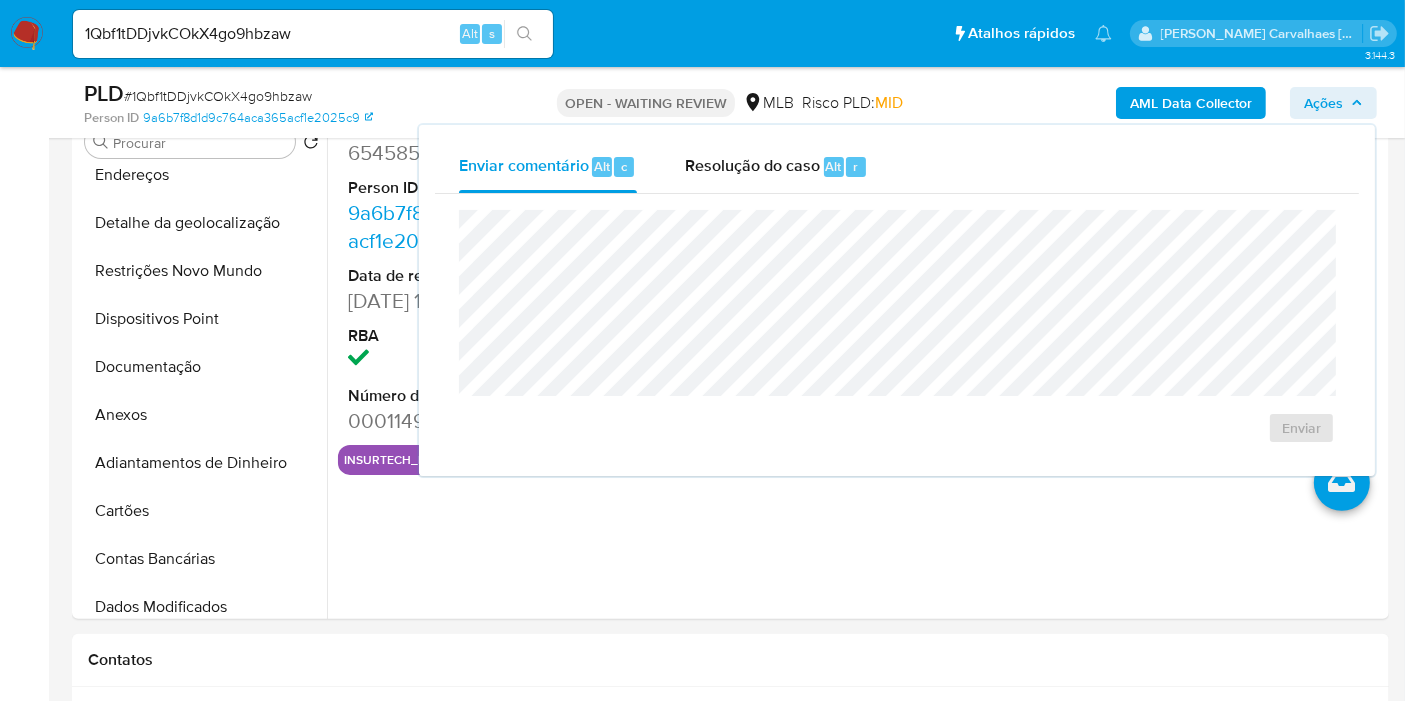 click on "Enviar" at bounding box center (897, 327) 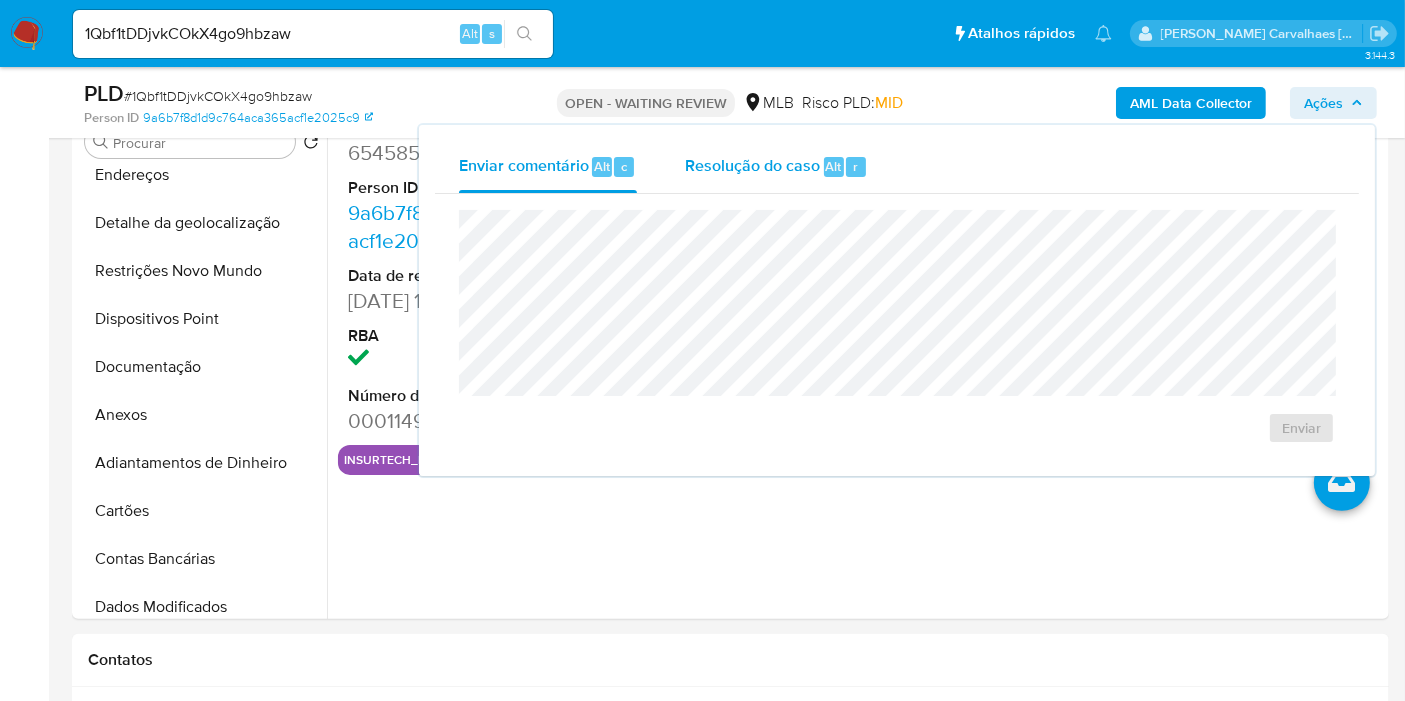 click on "Resolução do caso" at bounding box center [752, 165] 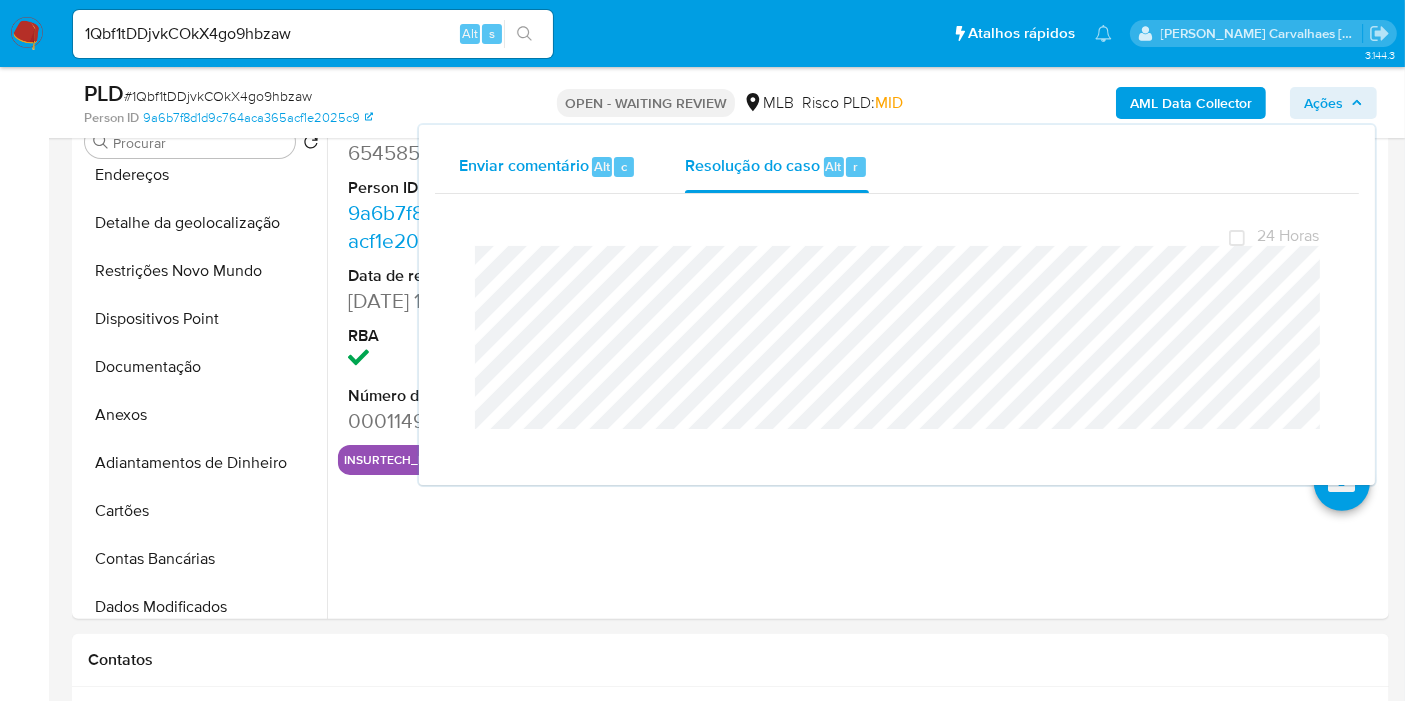 click on "Enviar comentário" at bounding box center (524, 165) 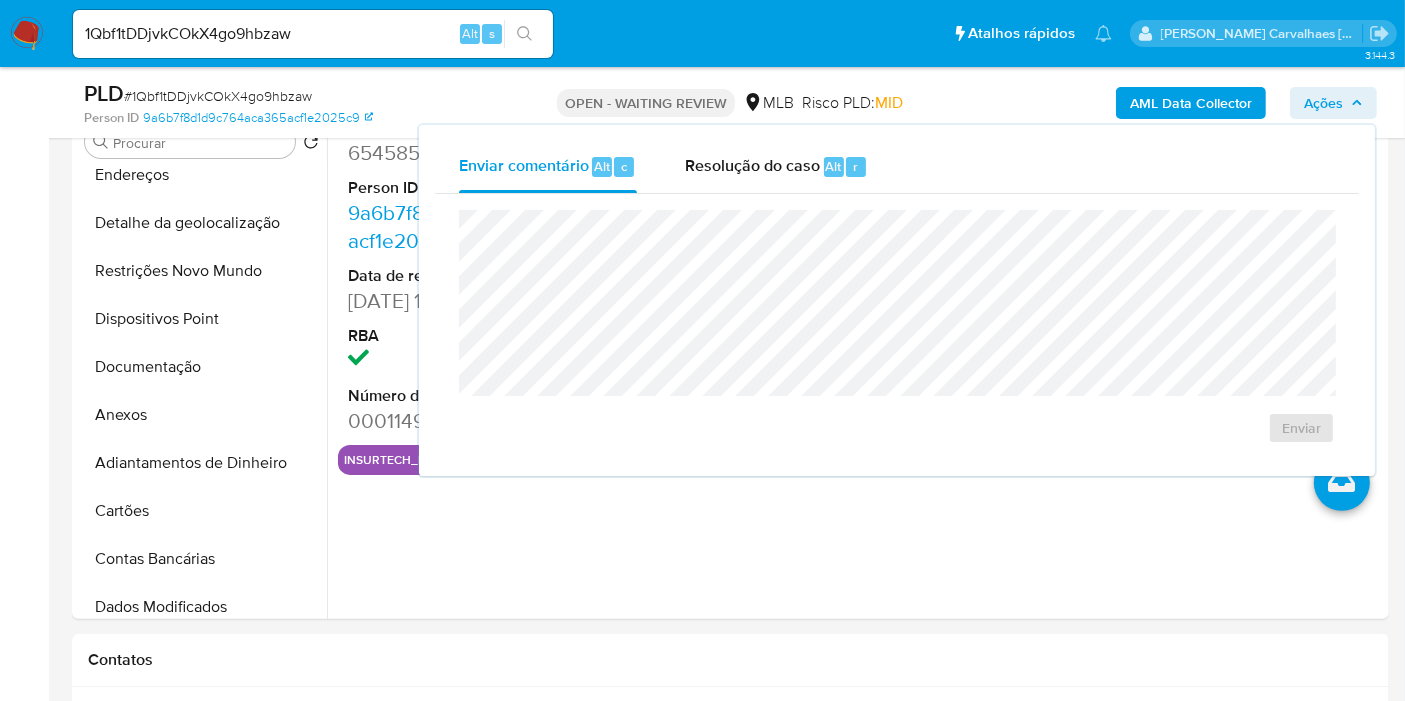 type 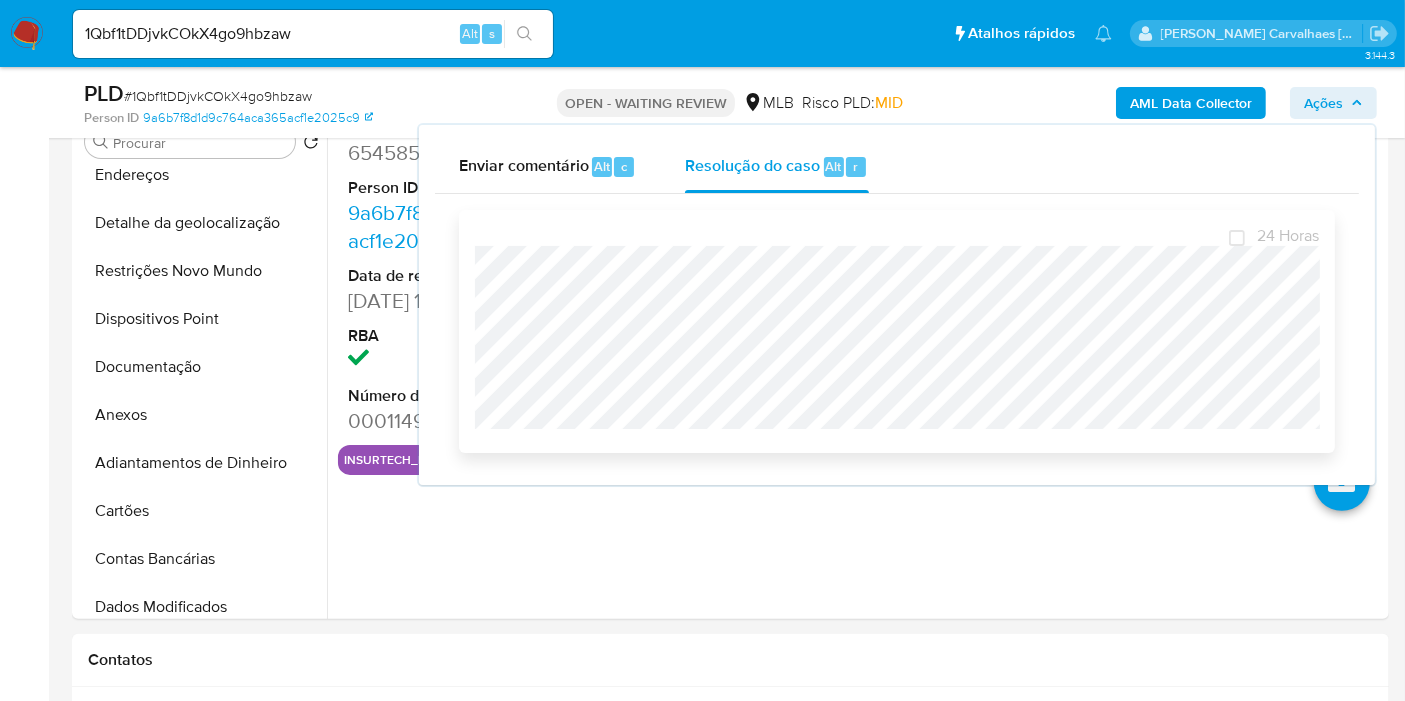 click on "24 Horas" at bounding box center (897, 331) 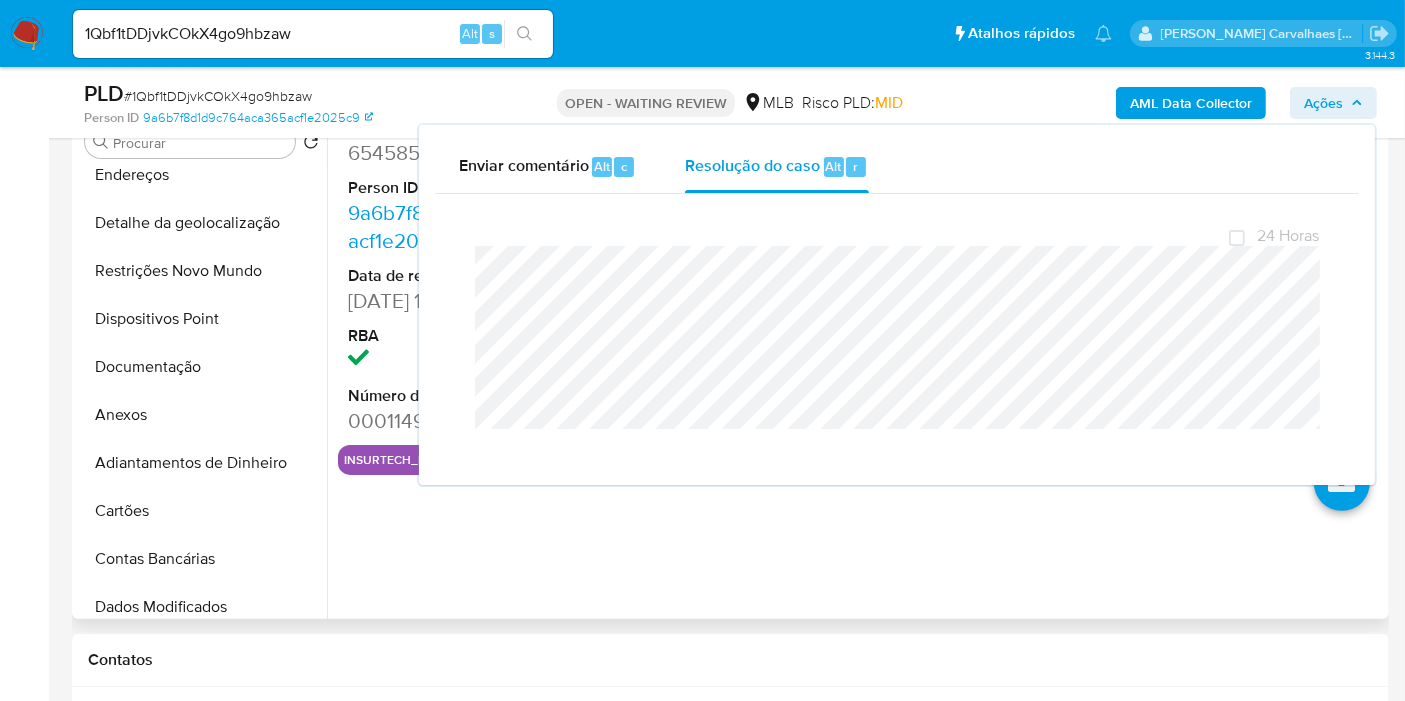 click on "ID do usuário 654585188 Person ID 9a6b7f8d1d9c764aca365acf1e2025c9 Data de registro 03/10/2020 18:09:07 RBA Número da conta 000114988422226   Data de abertura 02/12/2024 13:45 Status ACTIVE Pontos 2 Apelido Risco PLD MID Estado da conta Ativa insurtech_inactive regulado   Regulado MLB BACEN COMPLIES Mark Id MLB_BACEN Compliant is_compliant Created At 2025-04-16T08:31:52.809623402Z frequente" at bounding box center (855, 363) 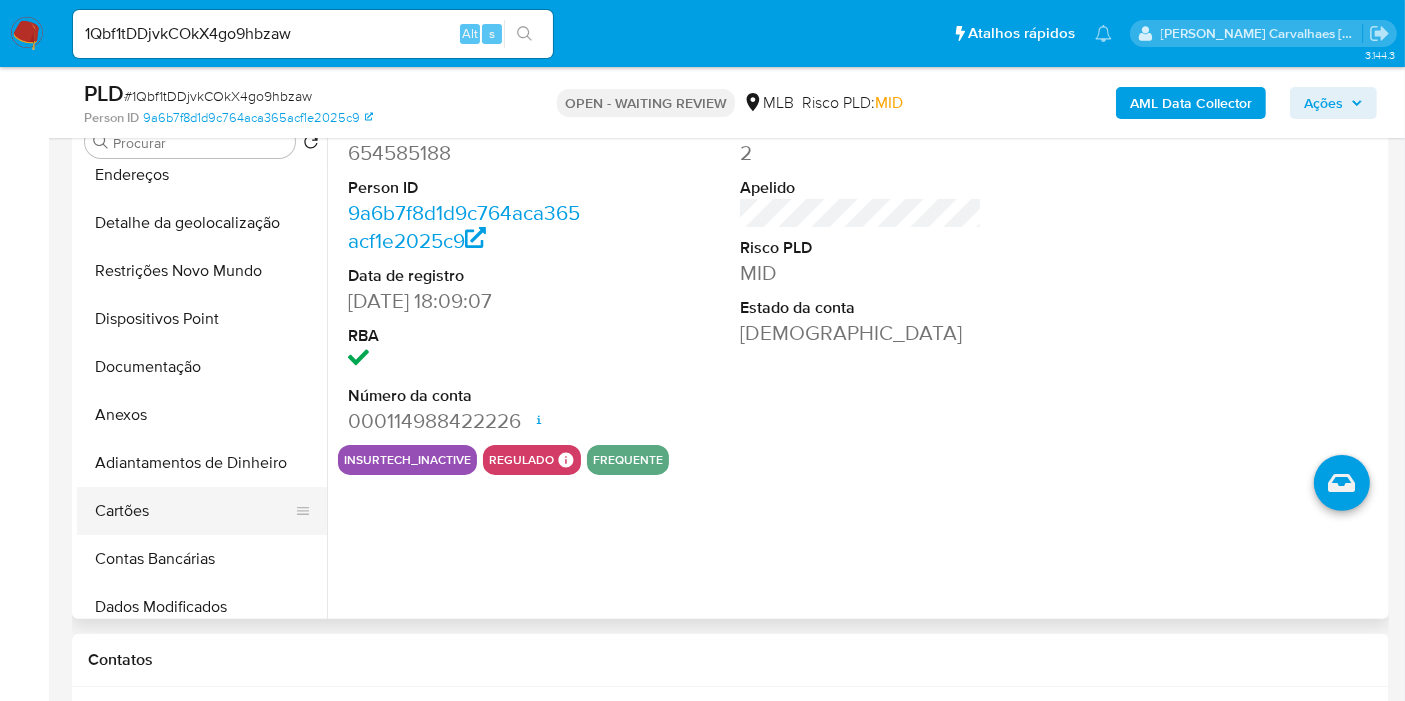 click on "Cartões" at bounding box center (194, 511) 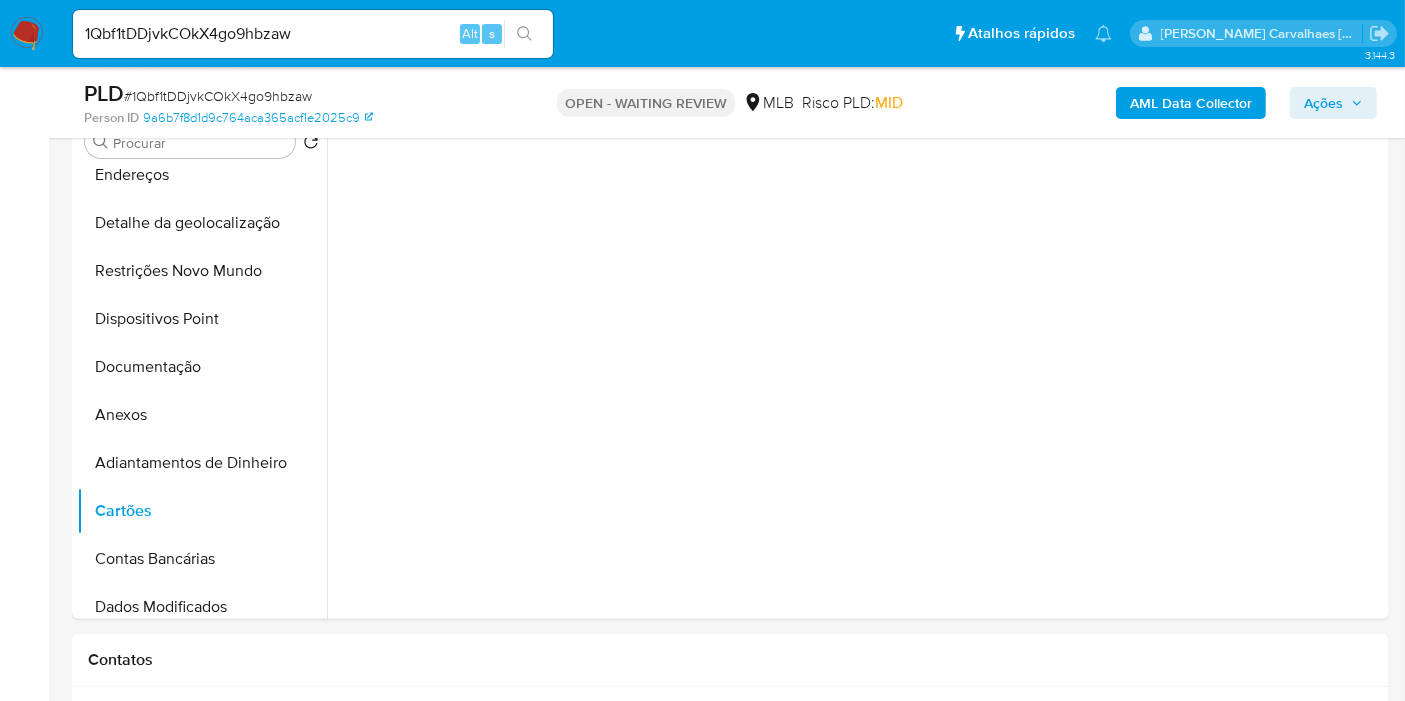click on "Ações" at bounding box center [1323, 103] 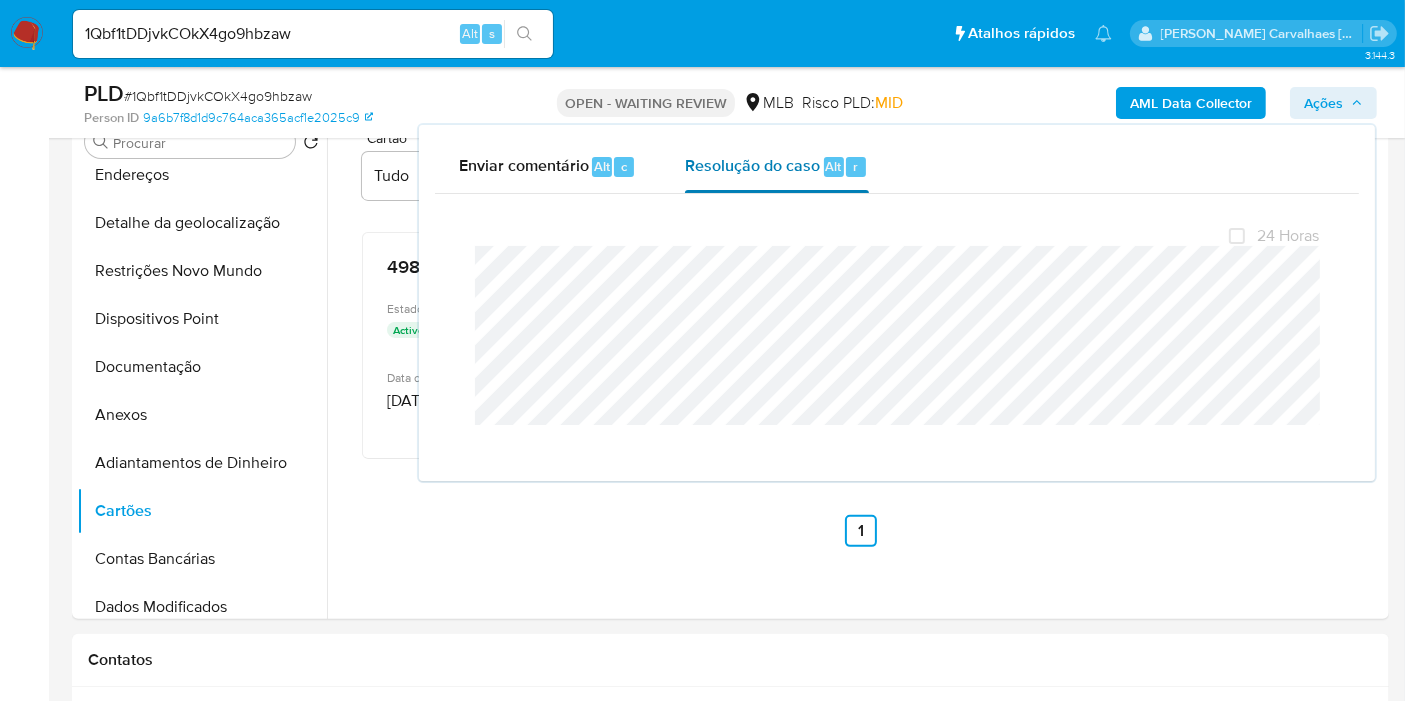 click on "Resolução do caso" at bounding box center [752, 165] 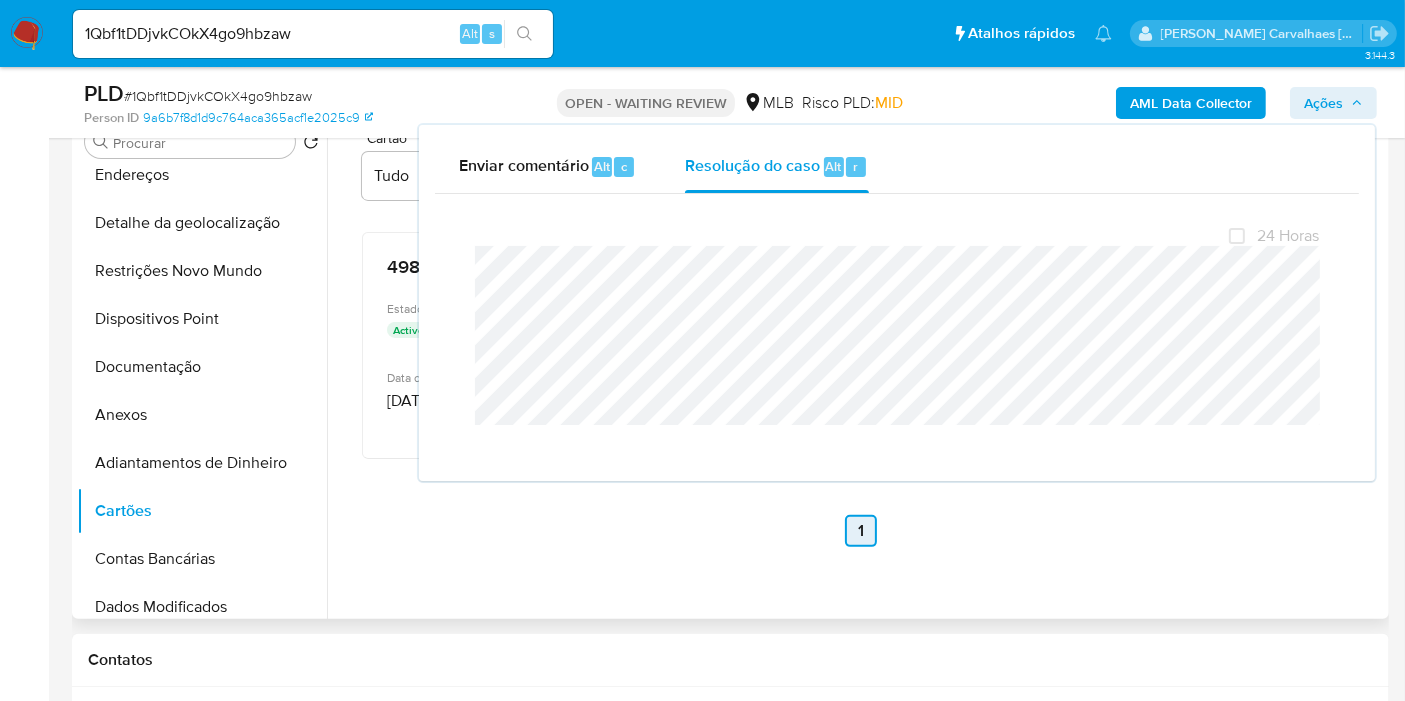 drag, startPoint x: 855, startPoint y: 509, endPoint x: 845, endPoint y: 534, distance: 26.925823 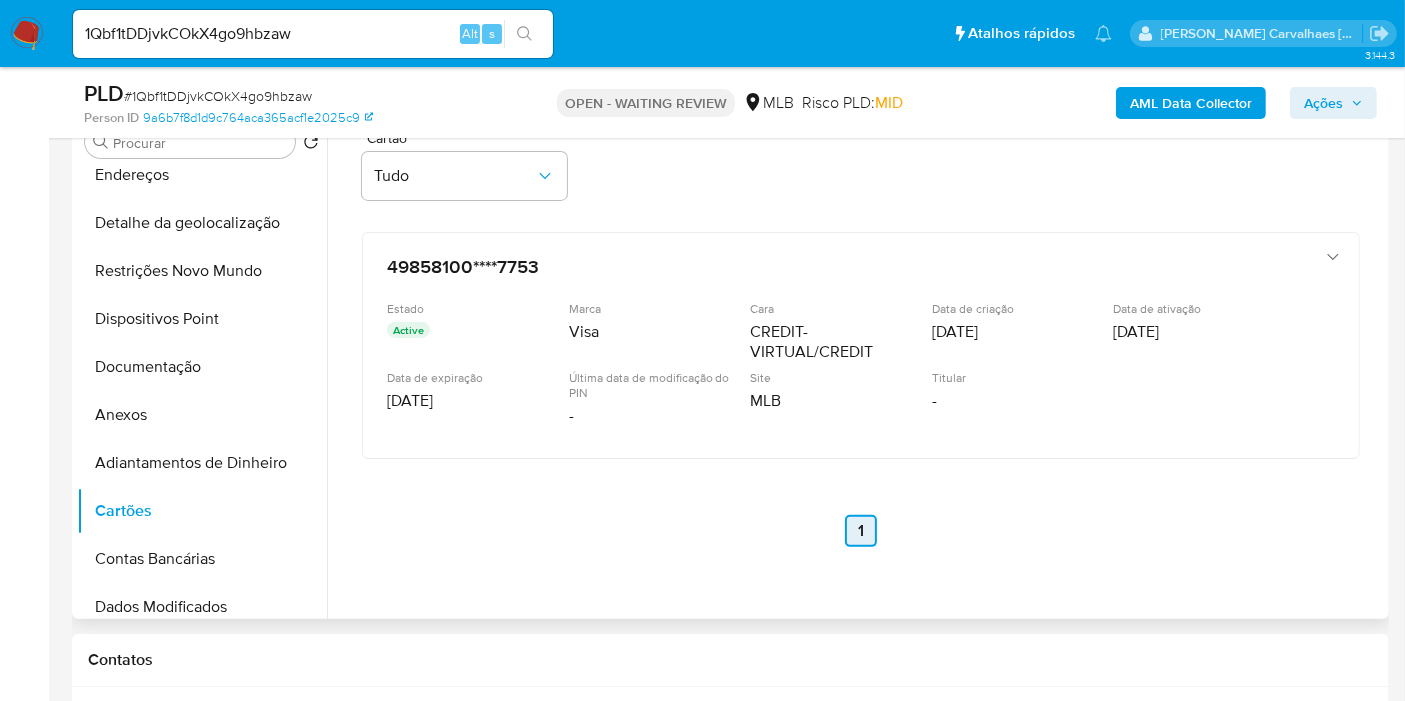 click on "1" at bounding box center (861, 531) 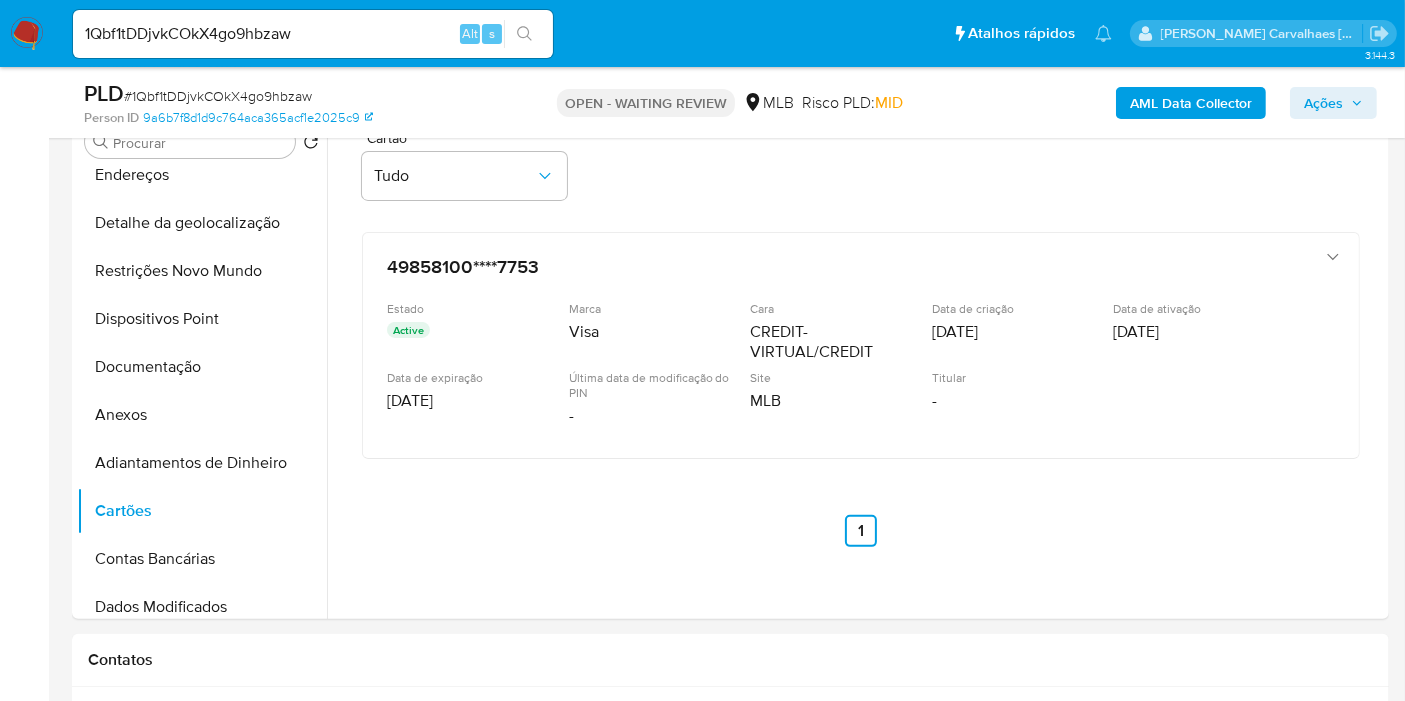 click on "Ações" at bounding box center [1323, 103] 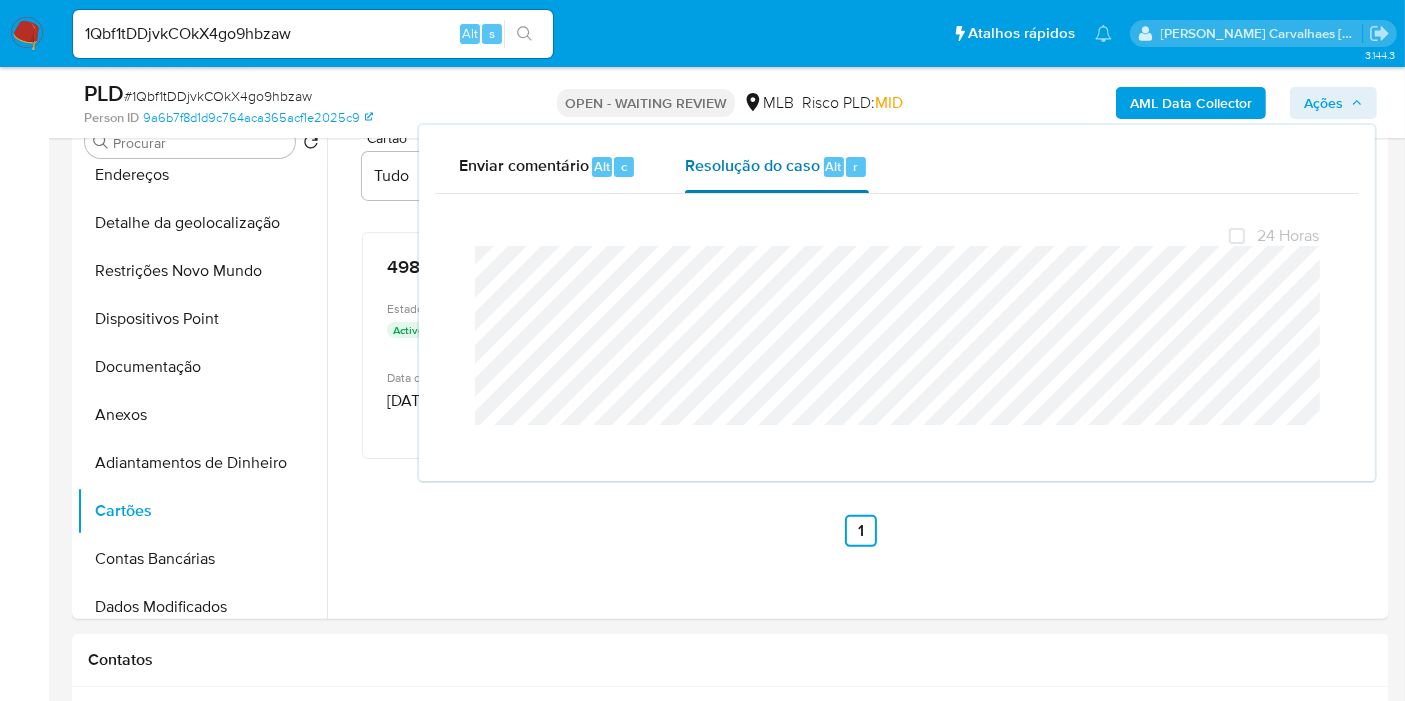 click on "Resolução do caso Alt r" at bounding box center (776, 167) 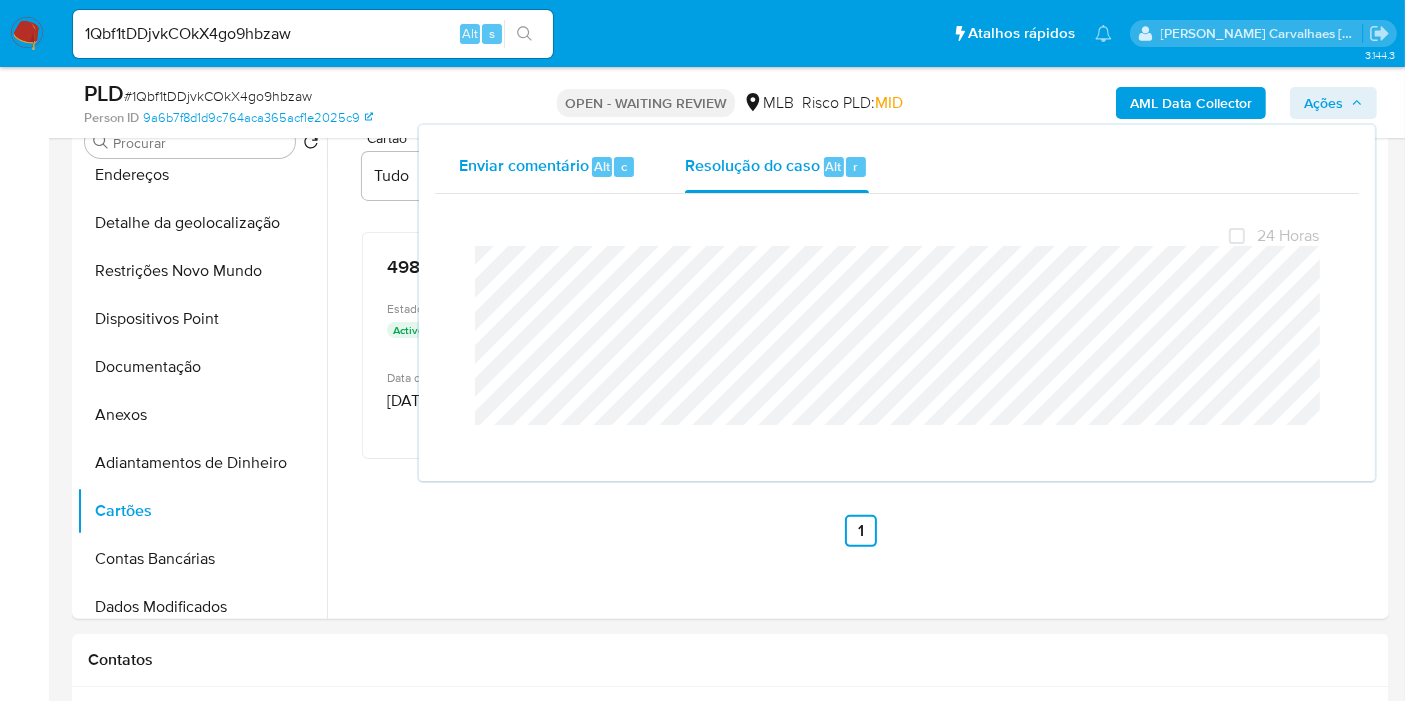 click on "Enviar comentário" at bounding box center (524, 165) 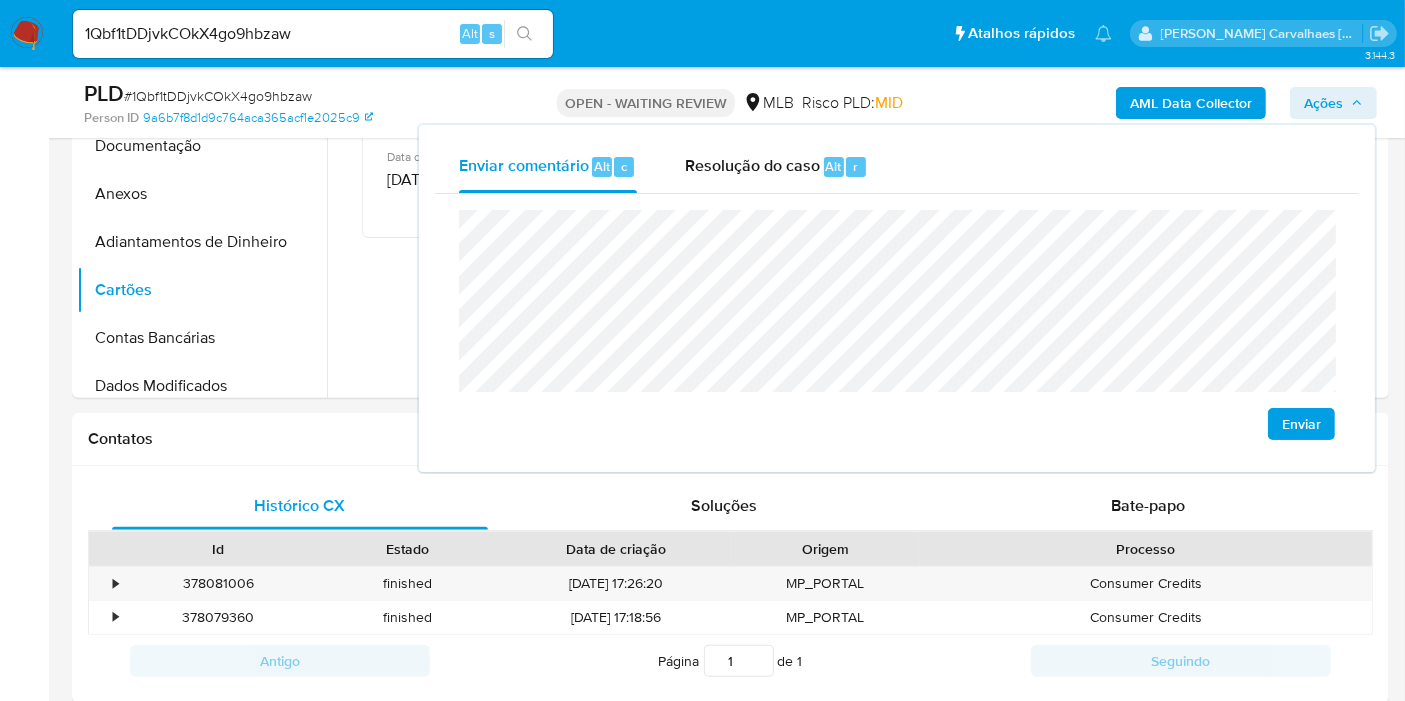 scroll, scrollTop: 666, scrollLeft: 0, axis: vertical 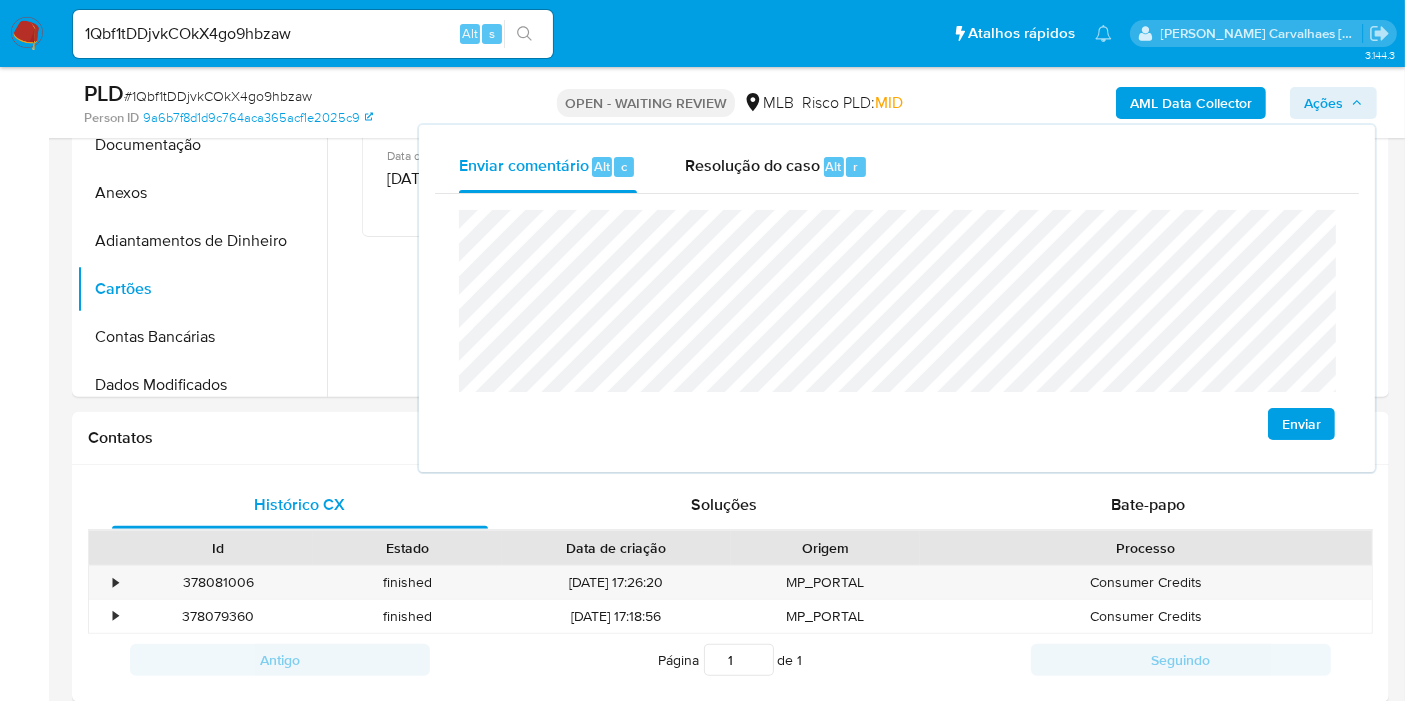 click on "Enviar" at bounding box center [897, 325] 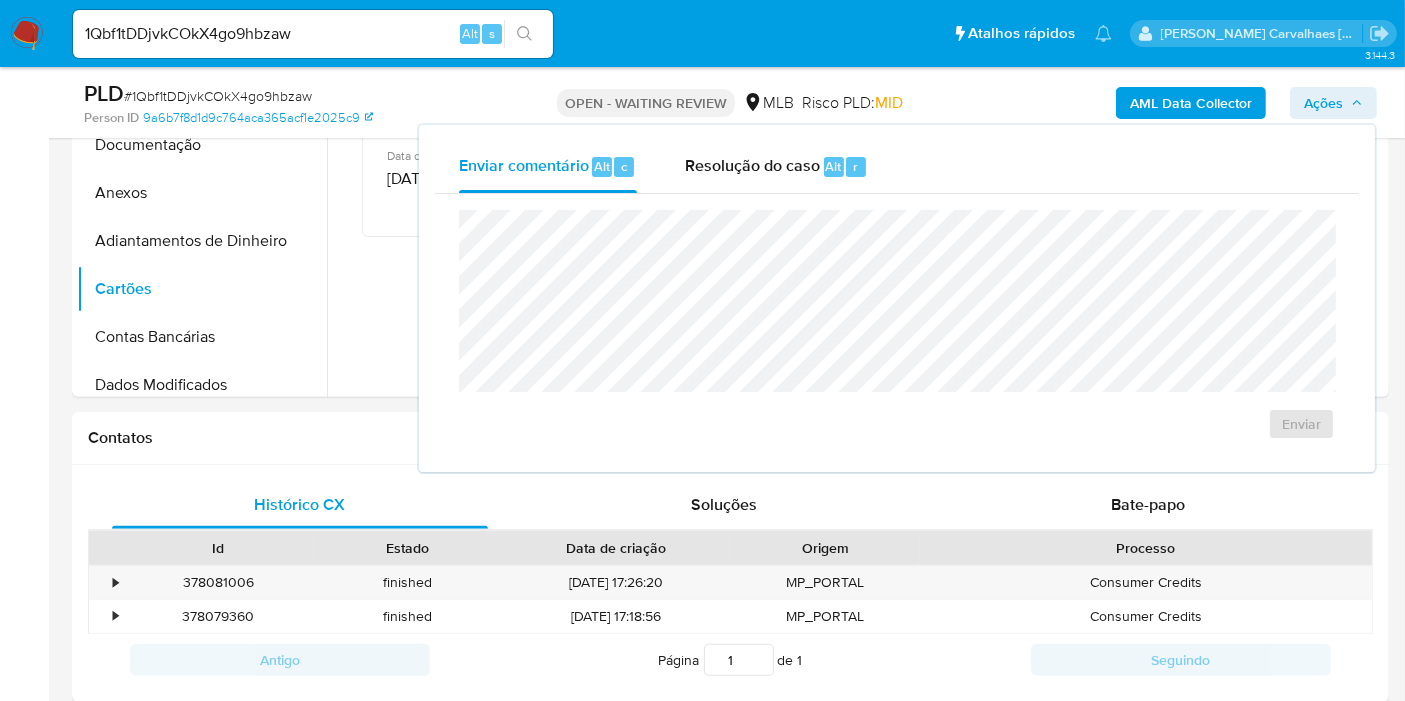 click on "Enviar" at bounding box center (897, 325) 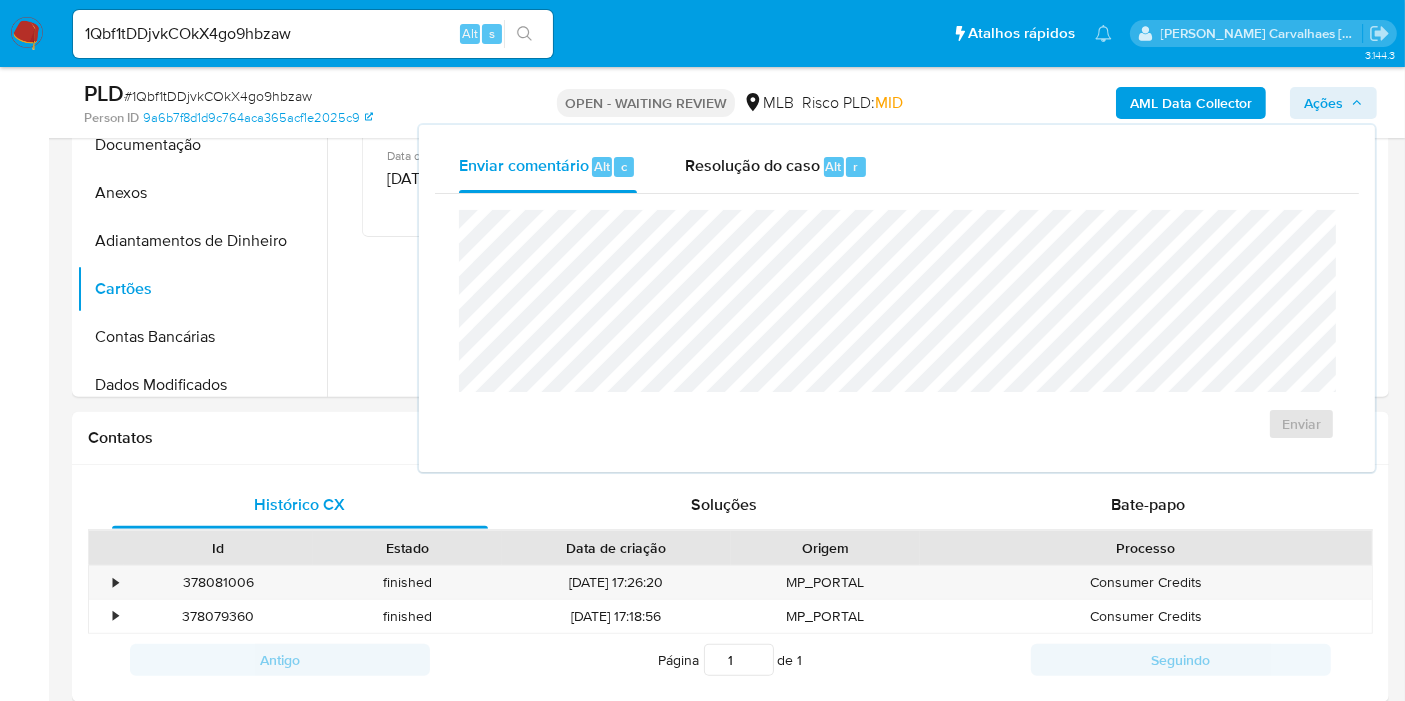 click on "Enviar" at bounding box center [897, 325] 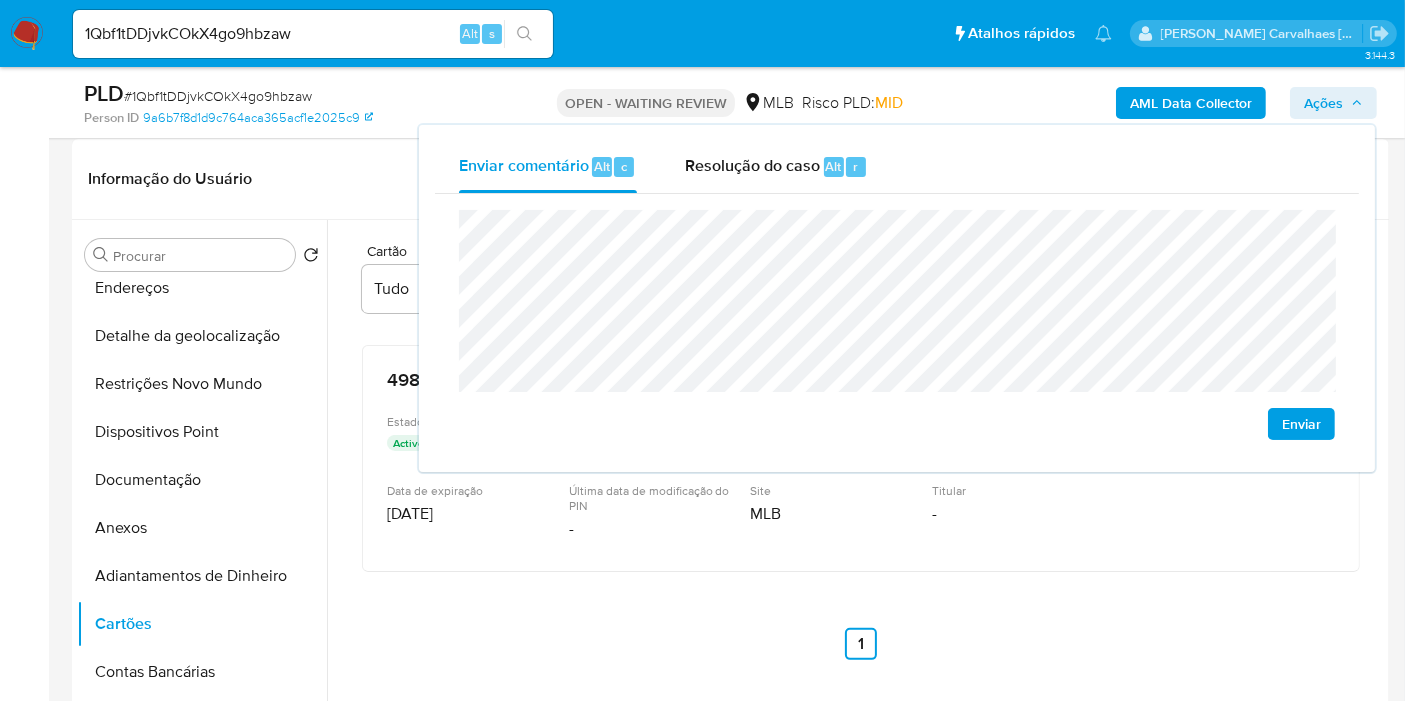 scroll, scrollTop: 333, scrollLeft: 0, axis: vertical 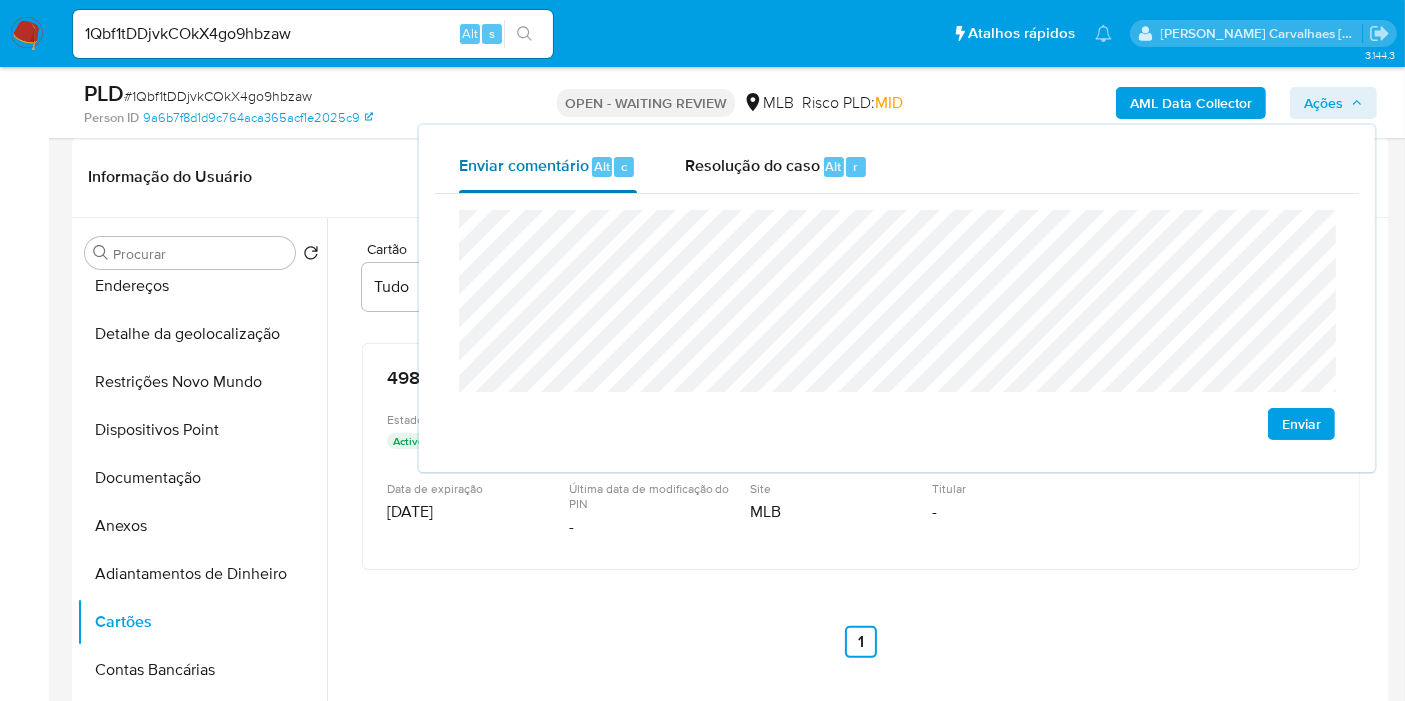 click on "Enviar comentário Alt c Resolução do caso Alt r Enviar" at bounding box center (897, 298) 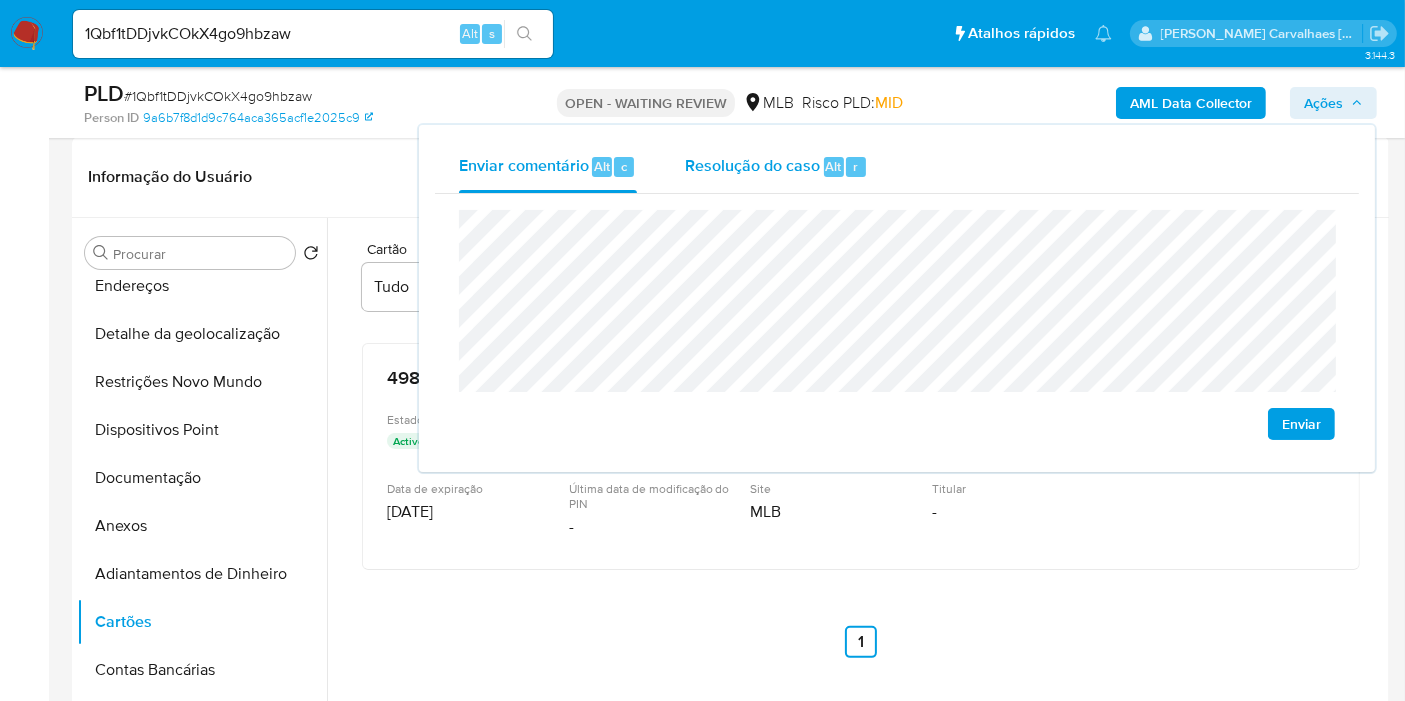 click on "Resolução do caso" at bounding box center [752, 165] 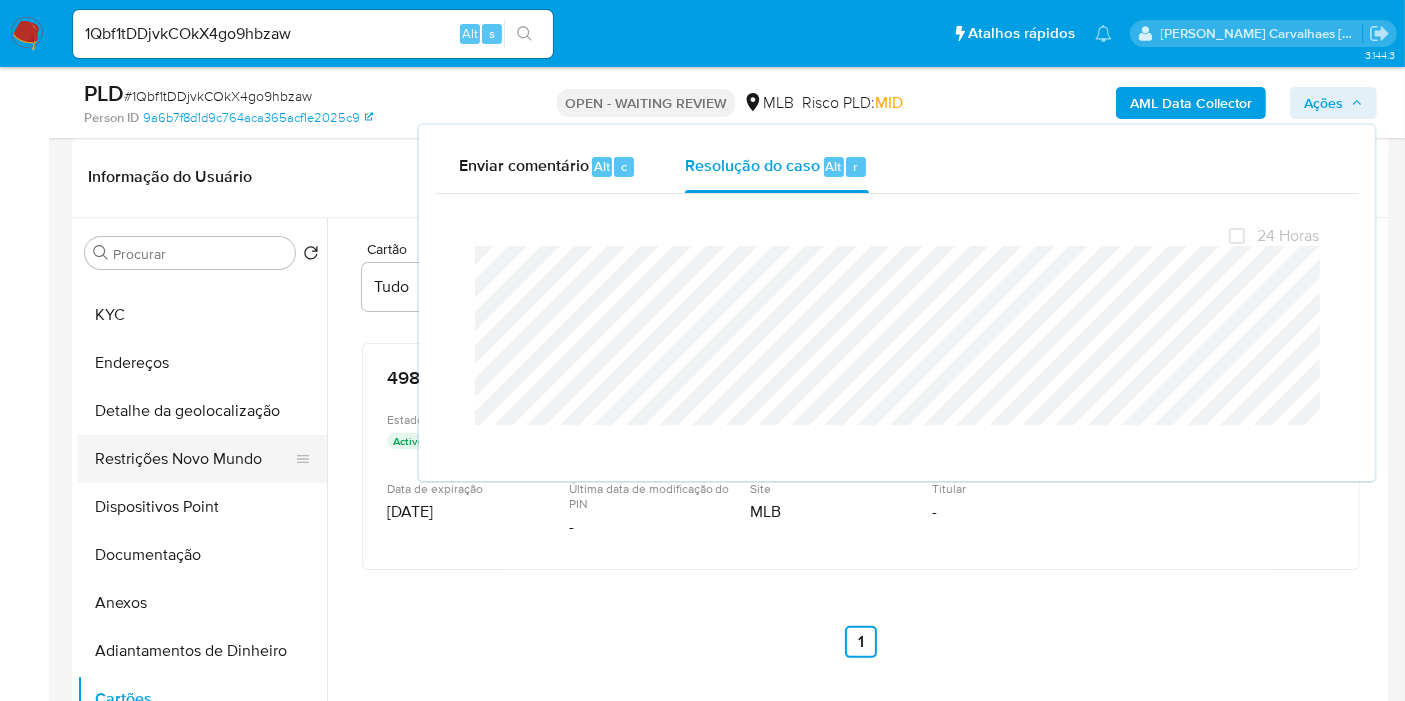 scroll, scrollTop: 0, scrollLeft: 0, axis: both 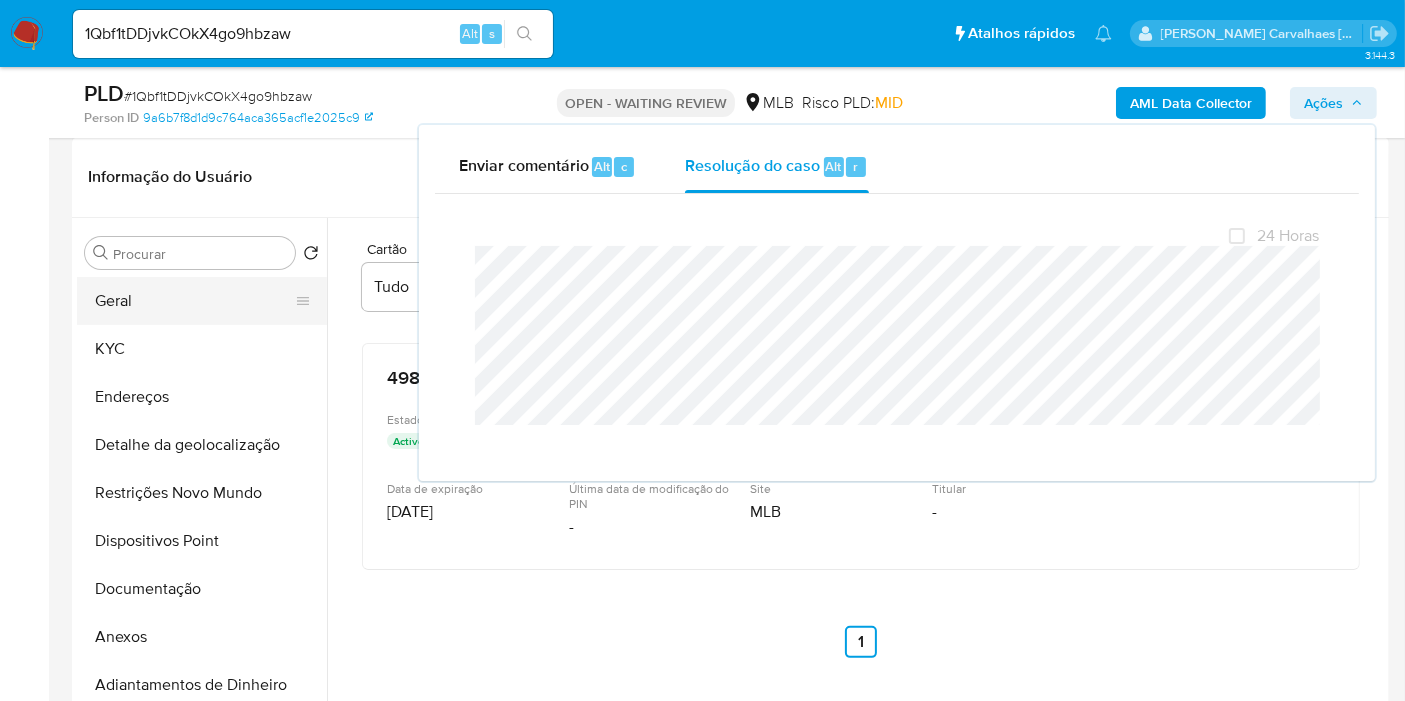 click on "Geral" at bounding box center (194, 301) 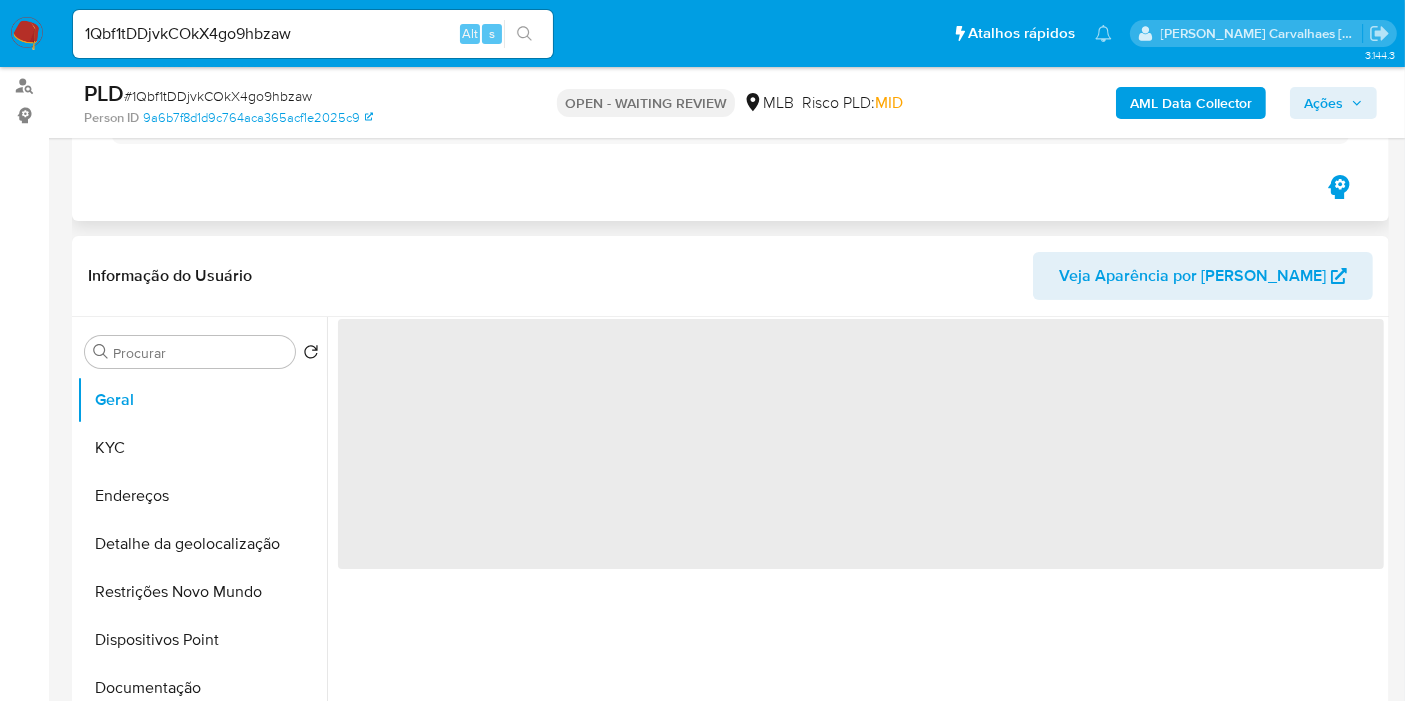 scroll, scrollTop: 0, scrollLeft: 0, axis: both 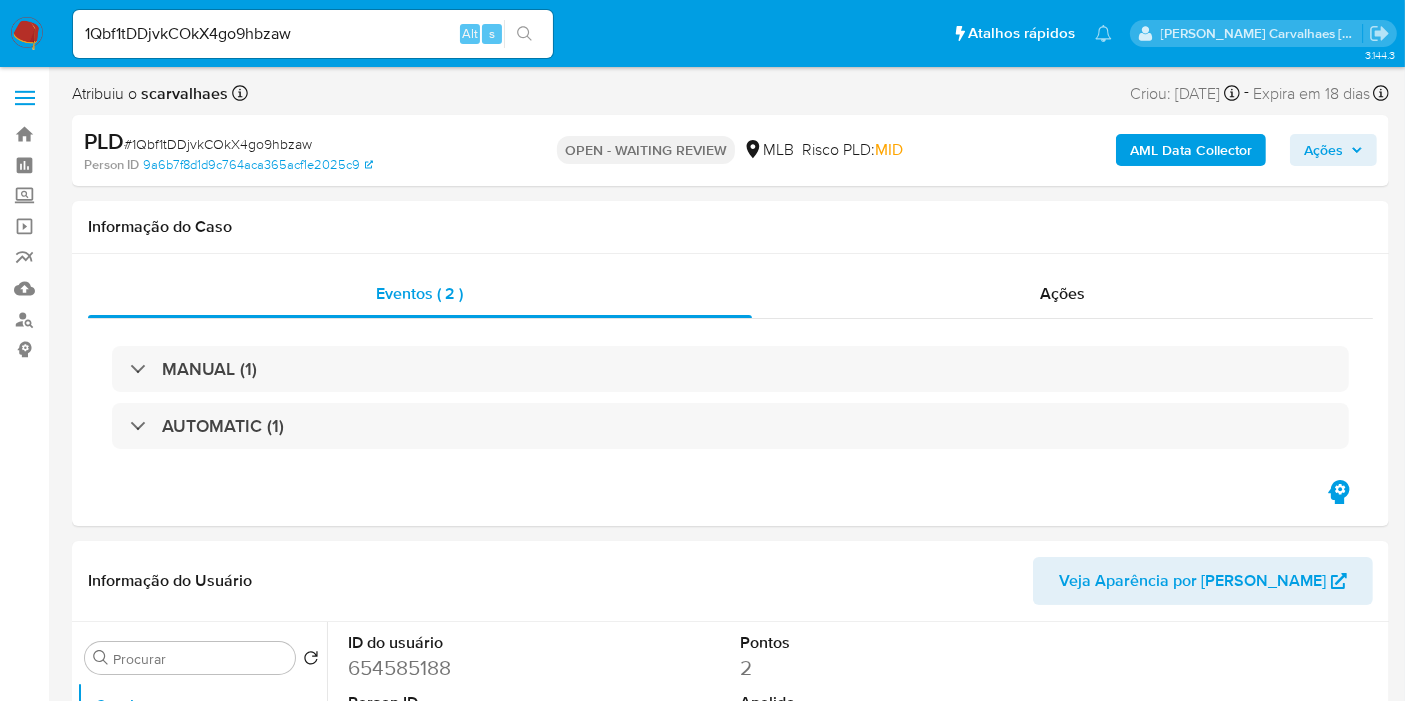 click on "Ações" at bounding box center [1323, 150] 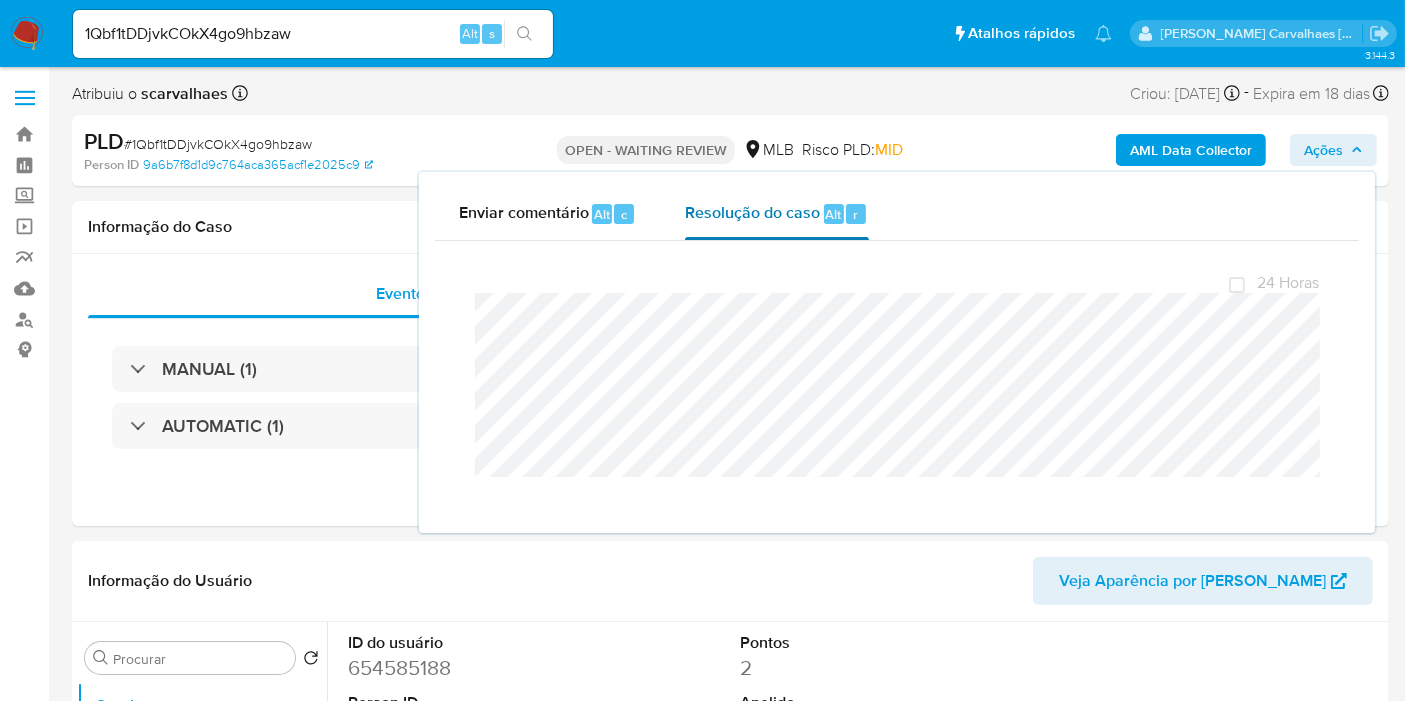 click on "Resolução do caso Alt r" at bounding box center [776, 214] 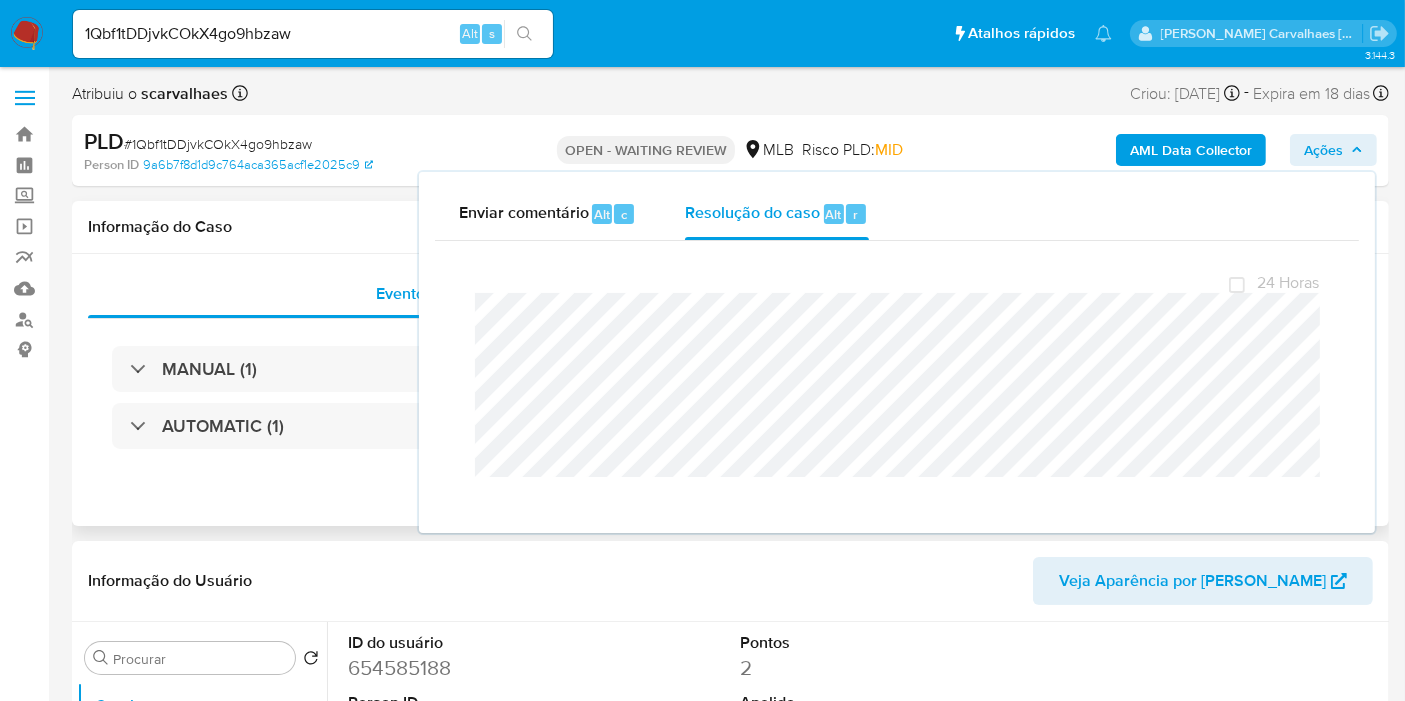 click on "MANUAL (1) AUTOMATIC (1)" at bounding box center (730, 398) 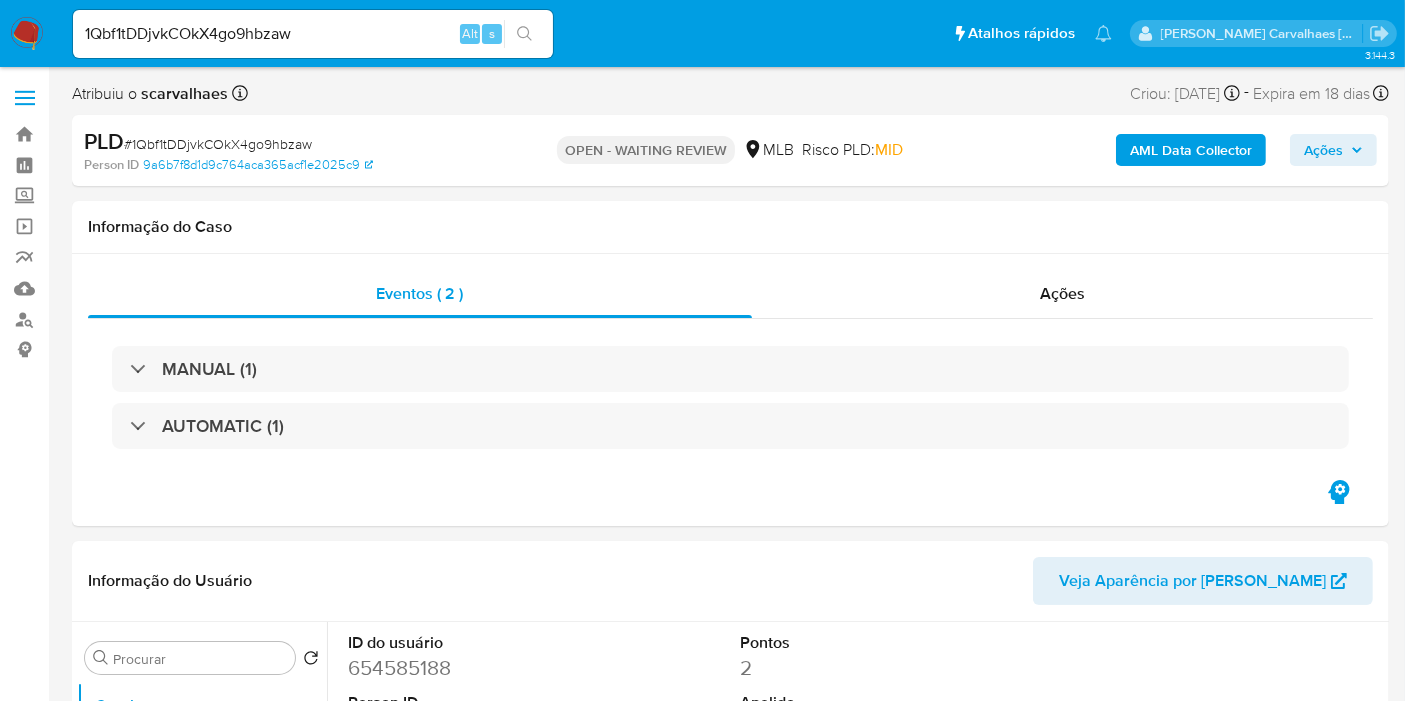 click on "AML Data Collector" at bounding box center [1191, 150] 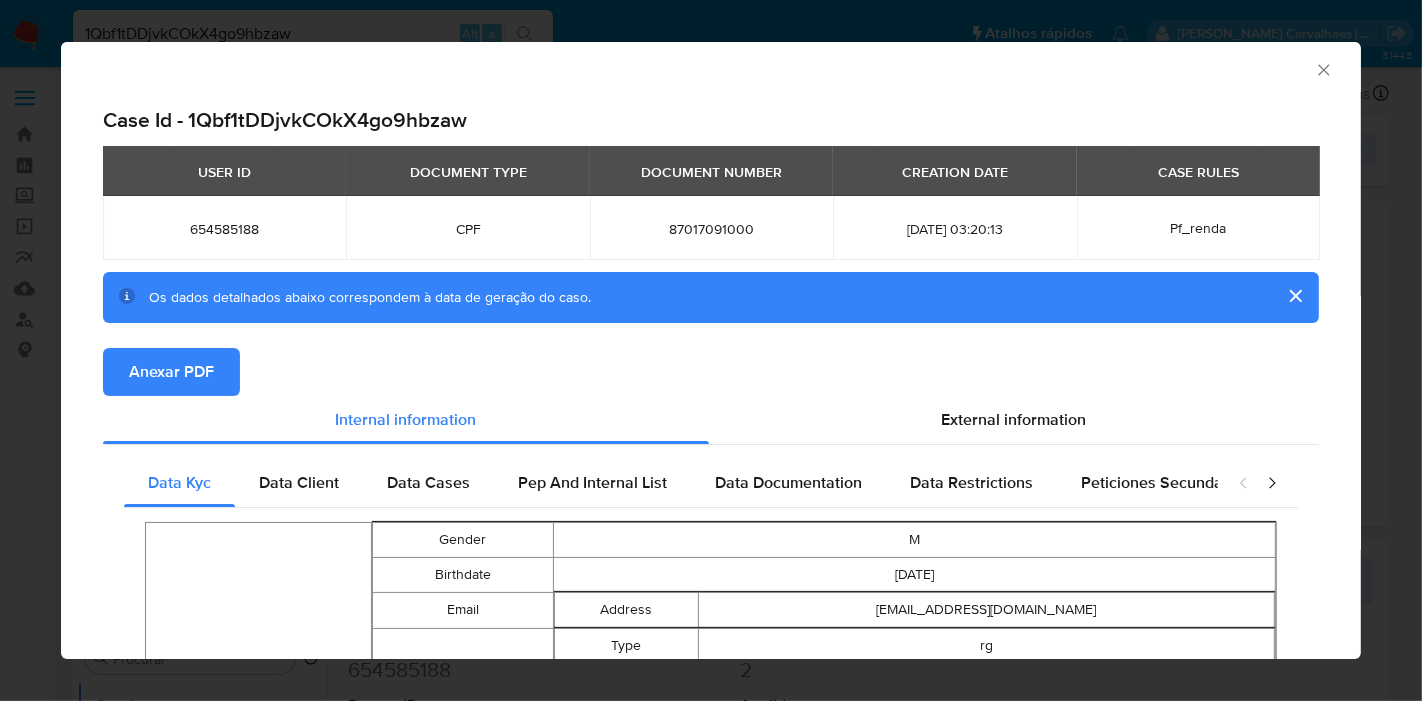 click at bounding box center [1295, 296] 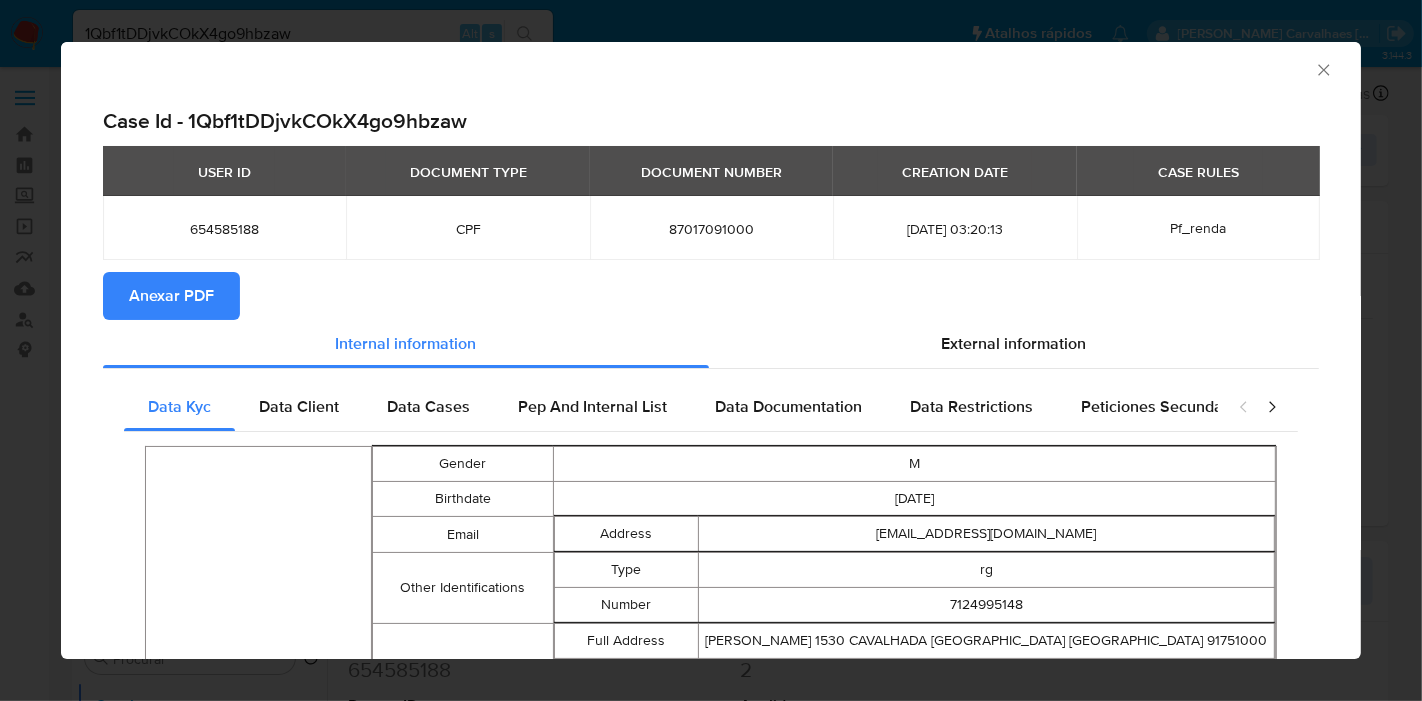 click 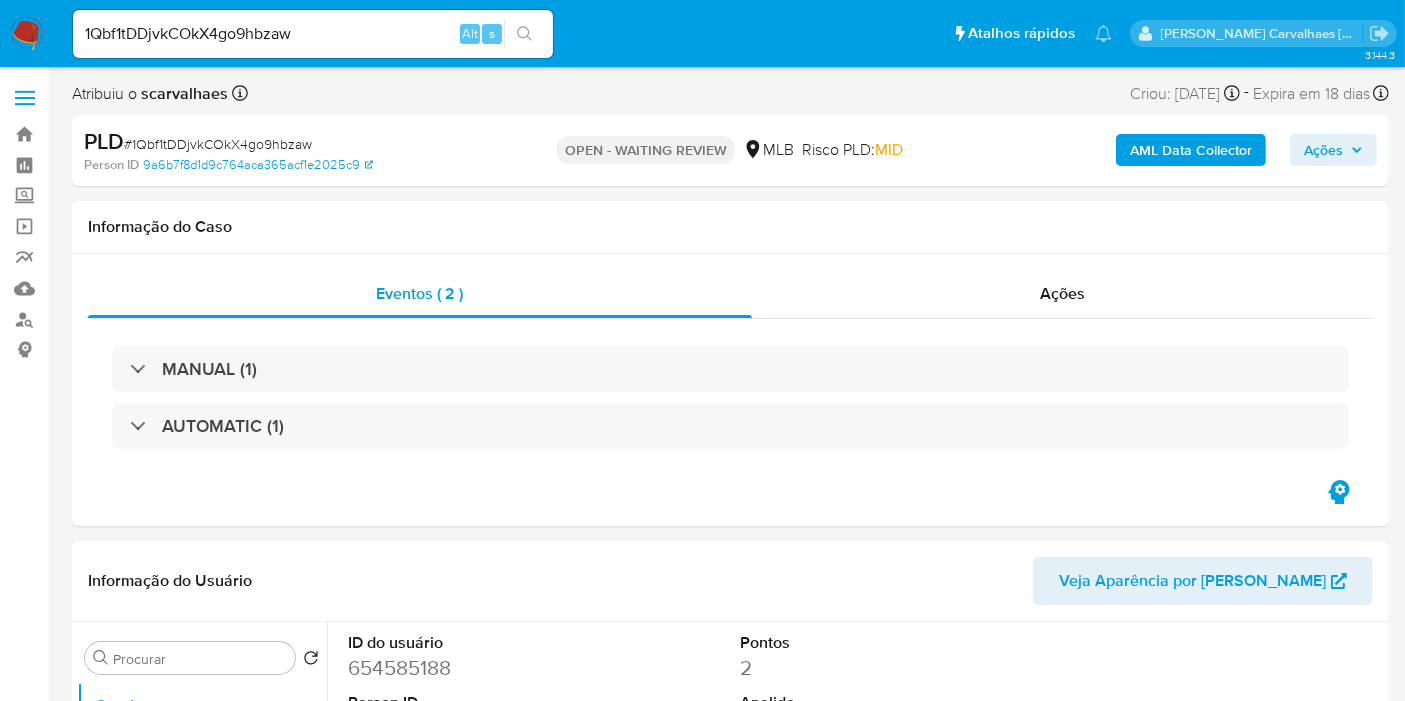 click on "Ações" at bounding box center (1333, 150) 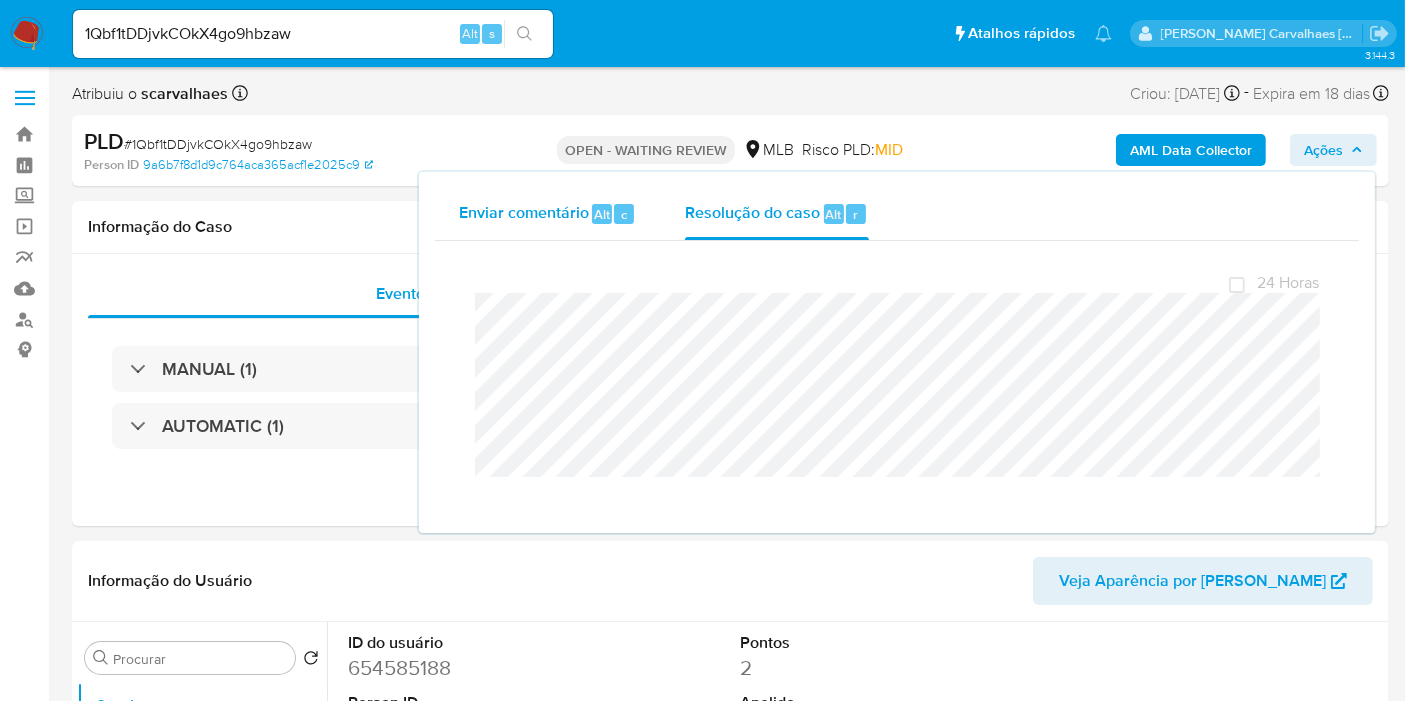 click on "Enviar comentário" at bounding box center (524, 213) 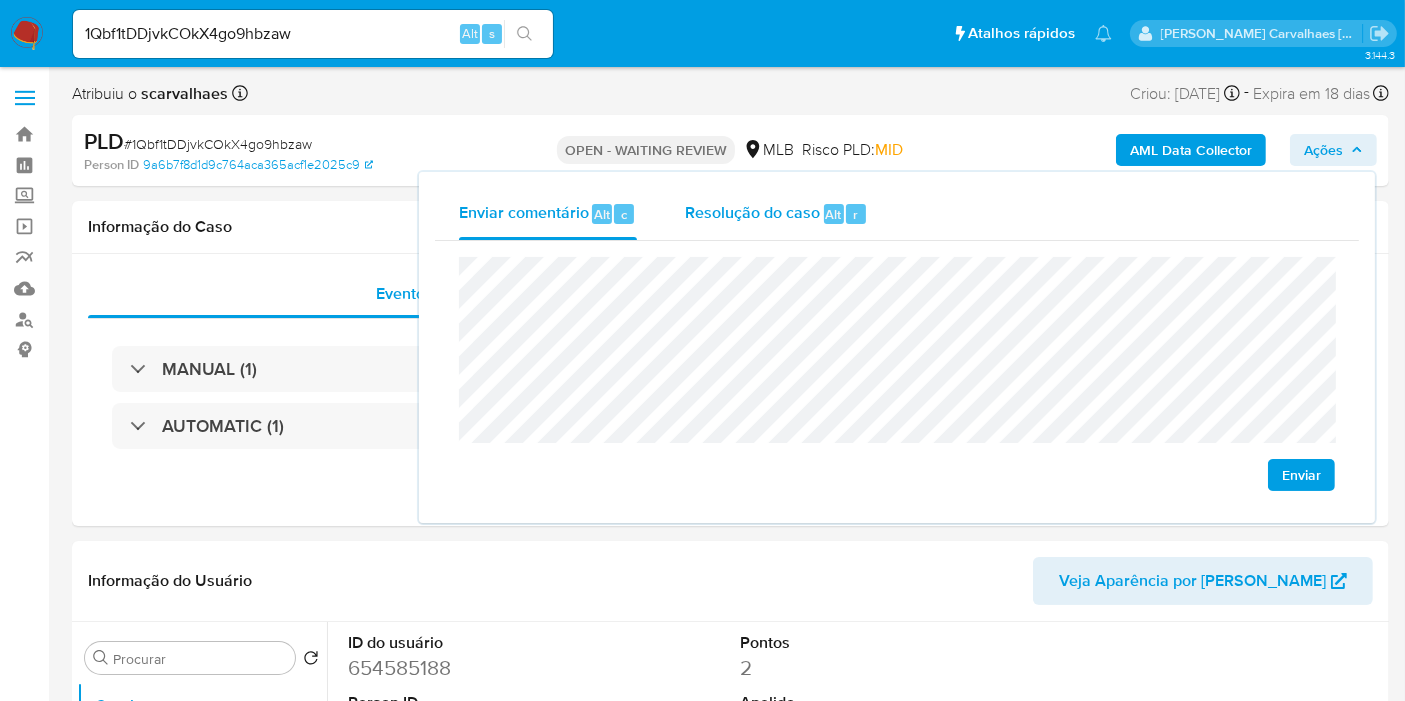 click on "Resolução do caso Alt r" at bounding box center (776, 214) 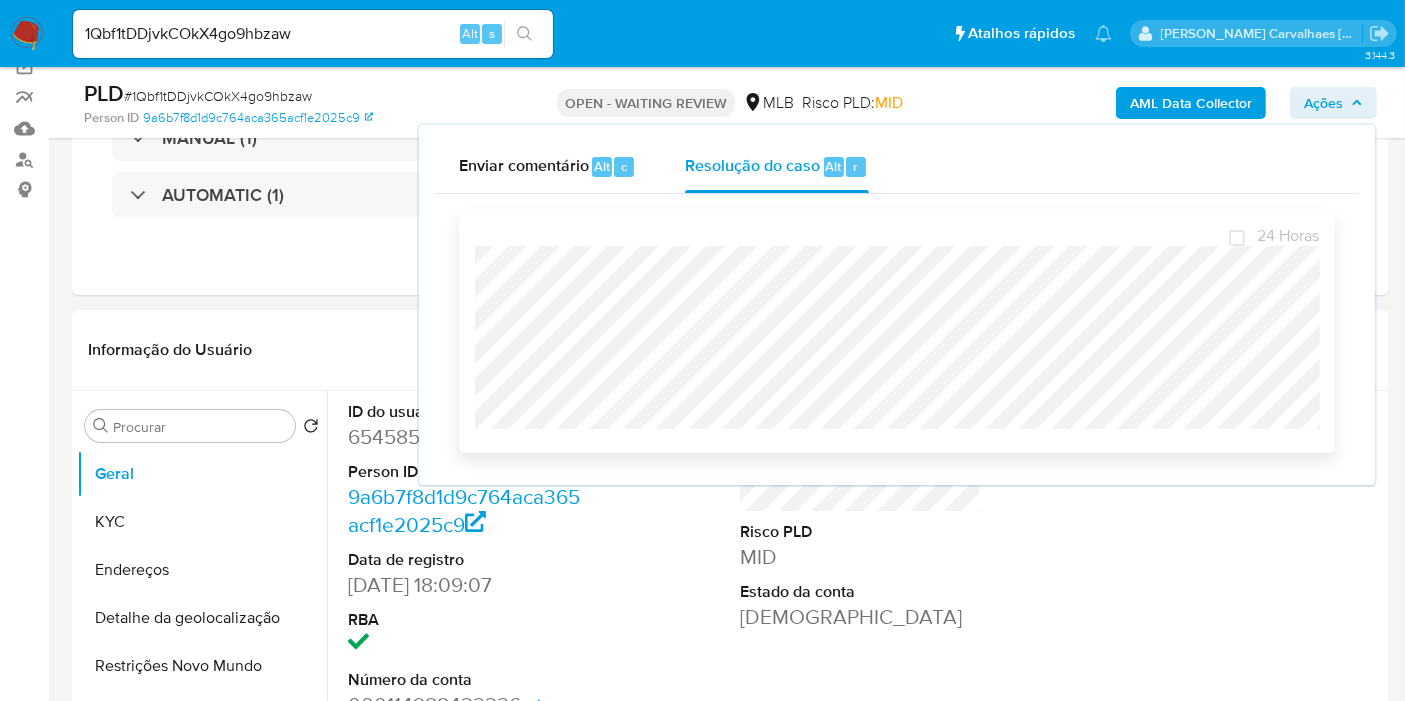 scroll, scrollTop: 222, scrollLeft: 0, axis: vertical 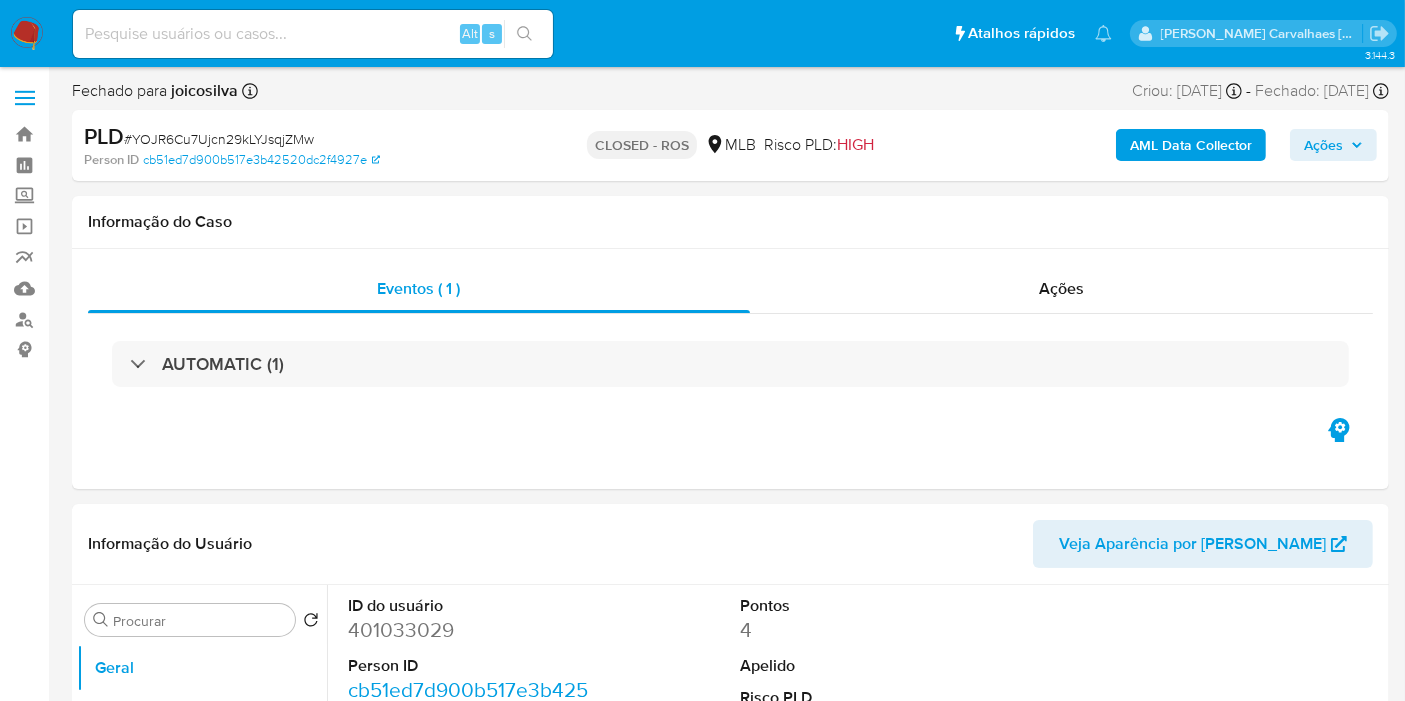 select on "10" 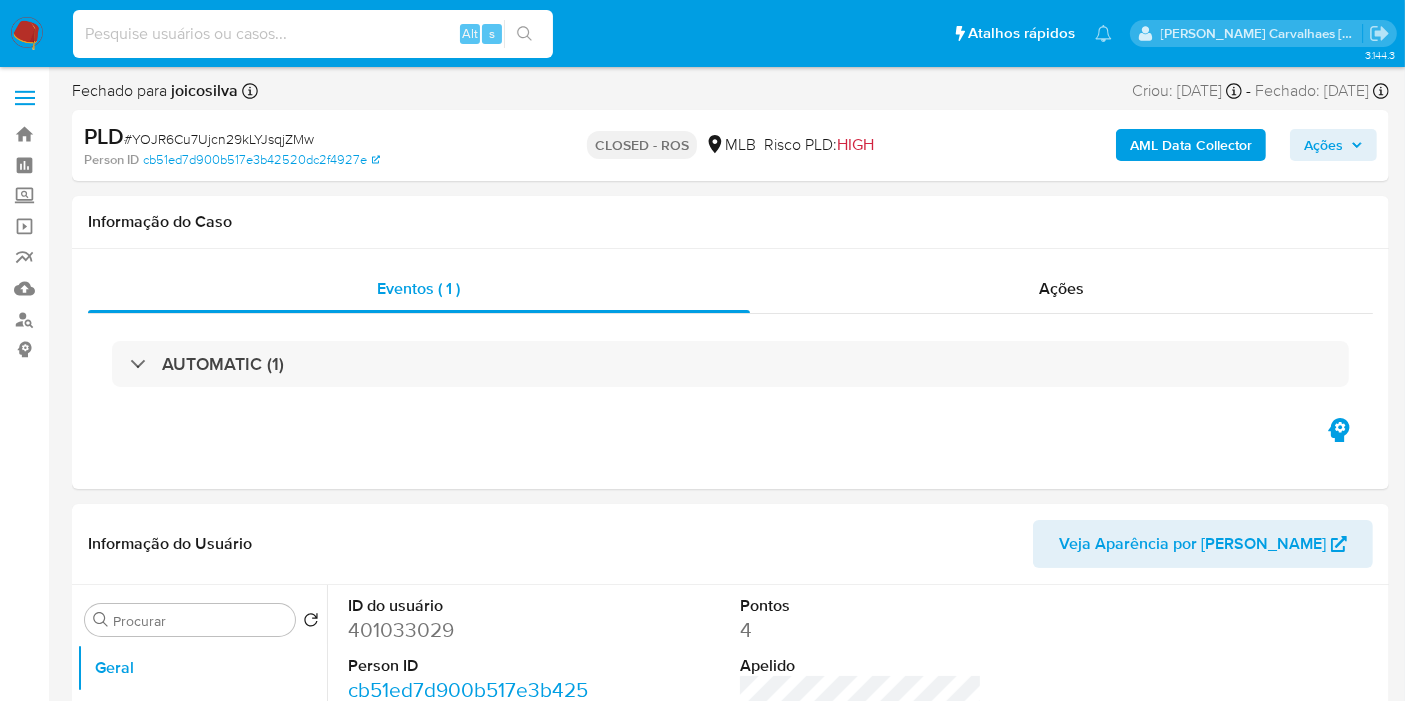 paste on "1Qbf1tDDjvkCOkX4go9hbzaw" 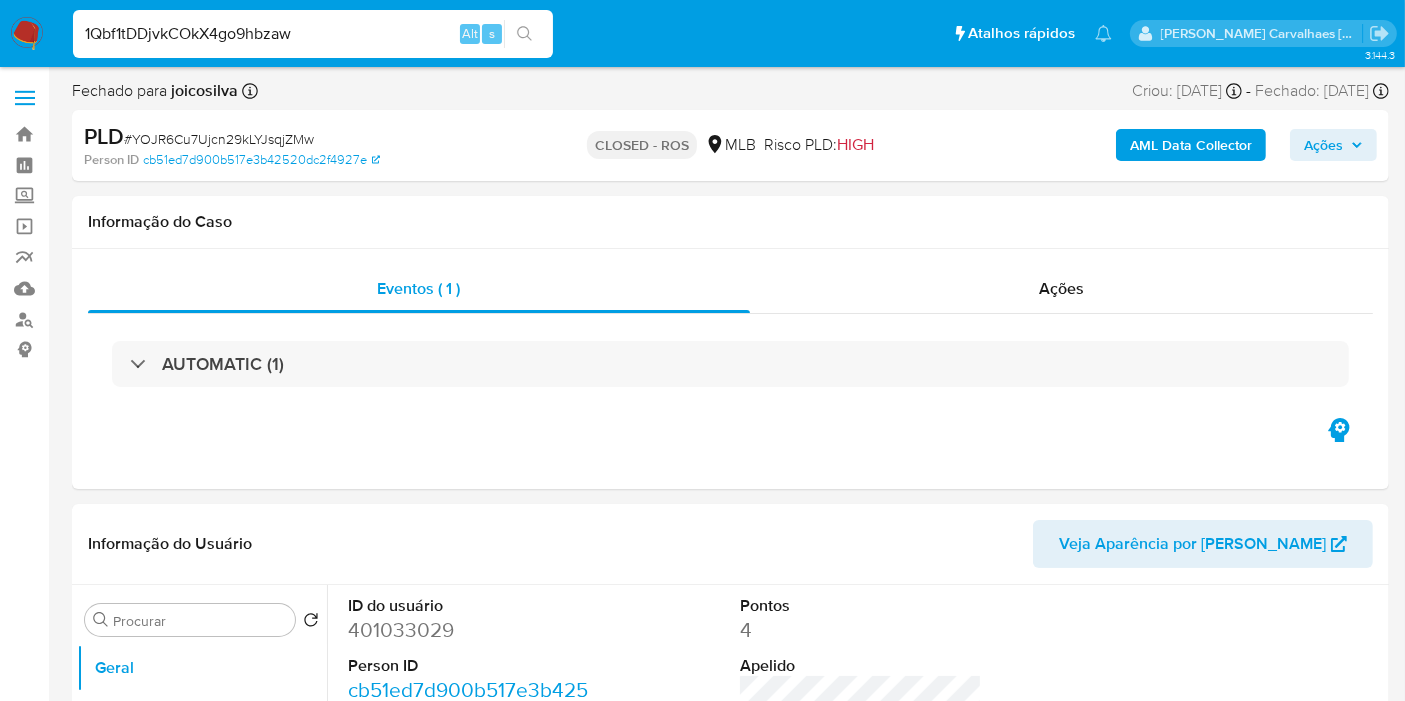 type on "1Qbf1tDDjvkCOkX4go9hbzaw" 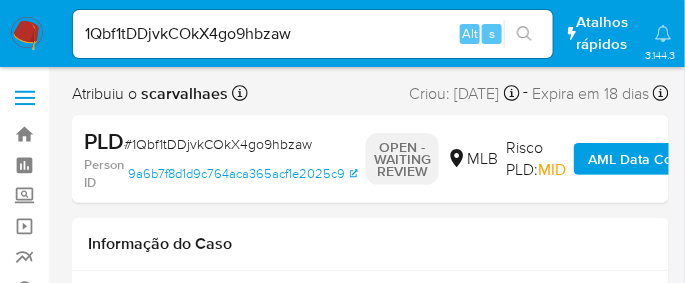 select on "10" 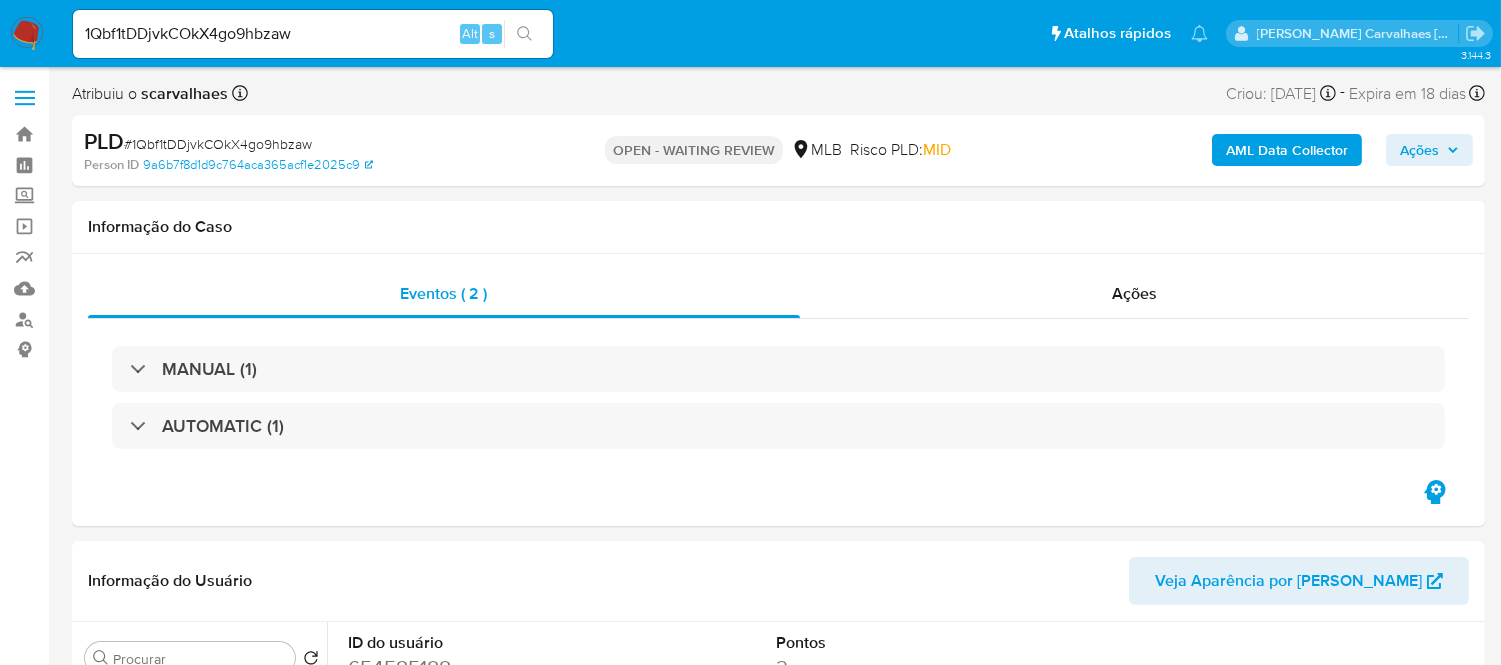 click on "Ações" at bounding box center (1419, 150) 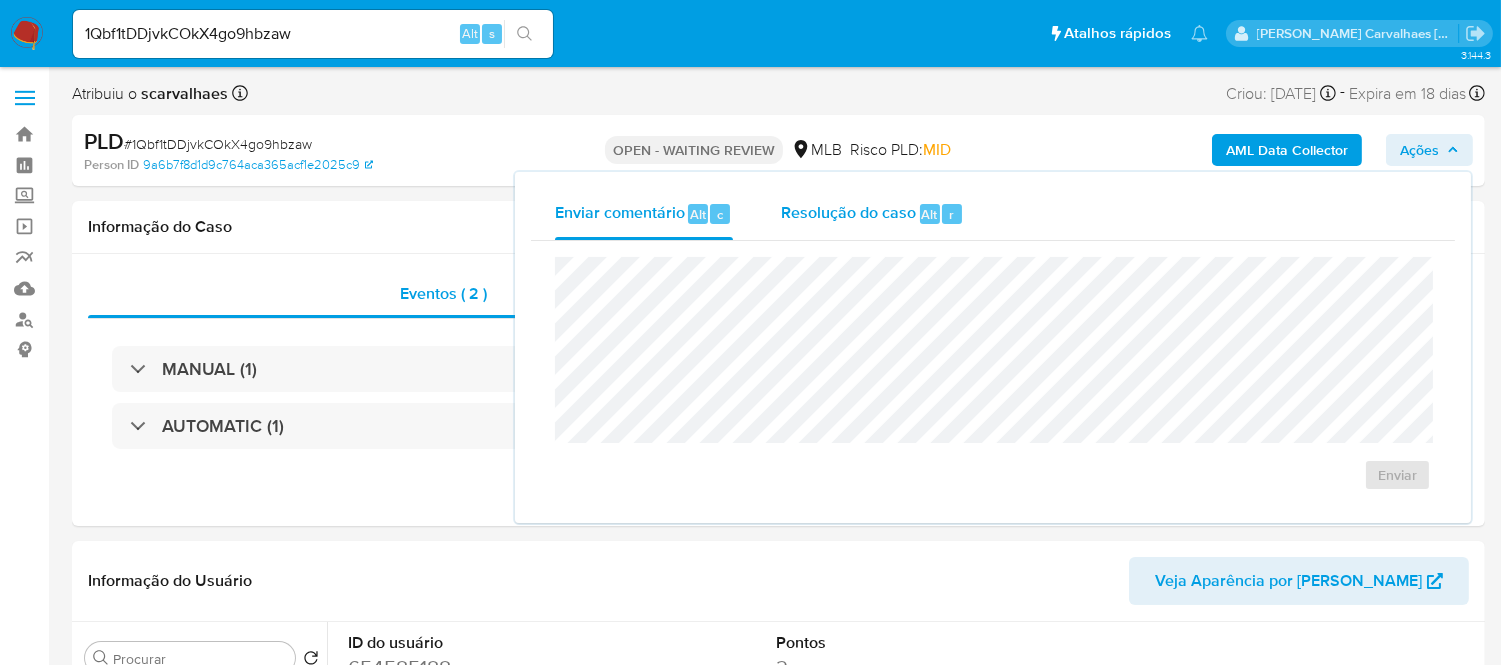 click on "Resolução do caso" at bounding box center [848, 213] 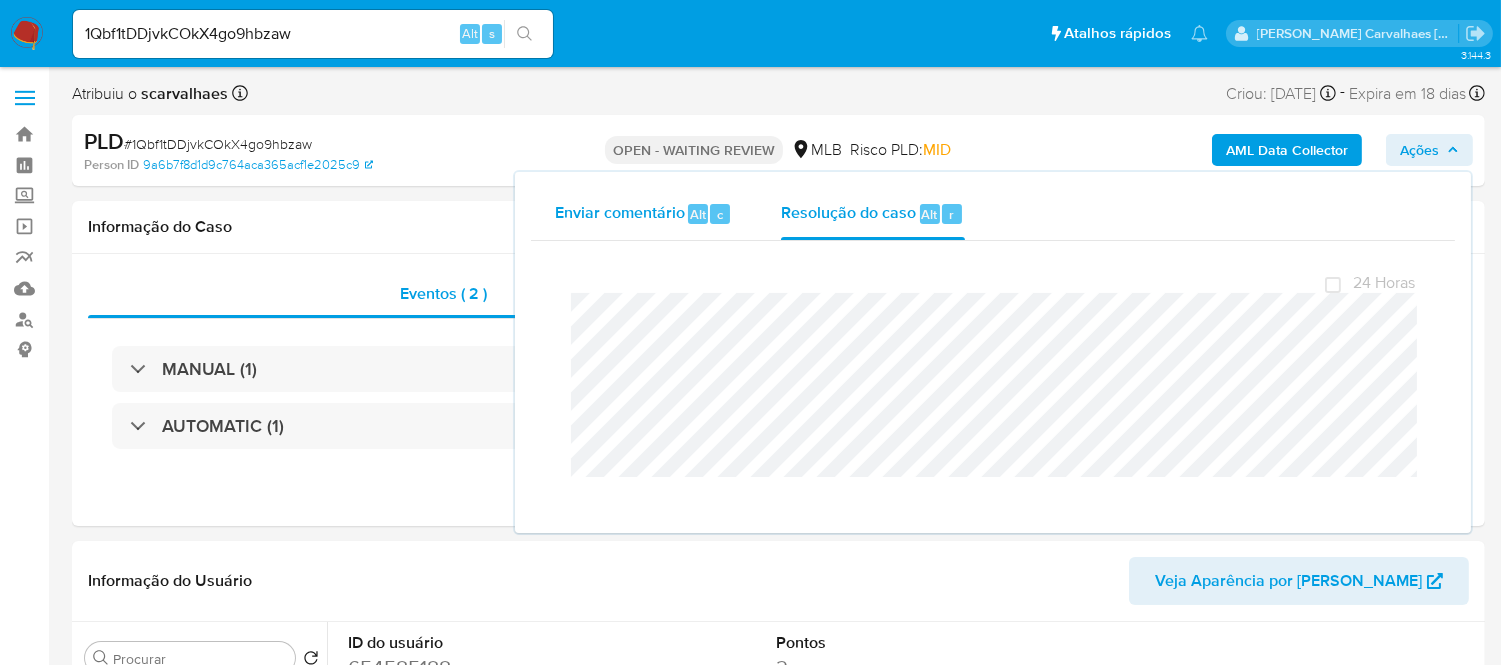 click on "Enviar comentário" at bounding box center (620, 213) 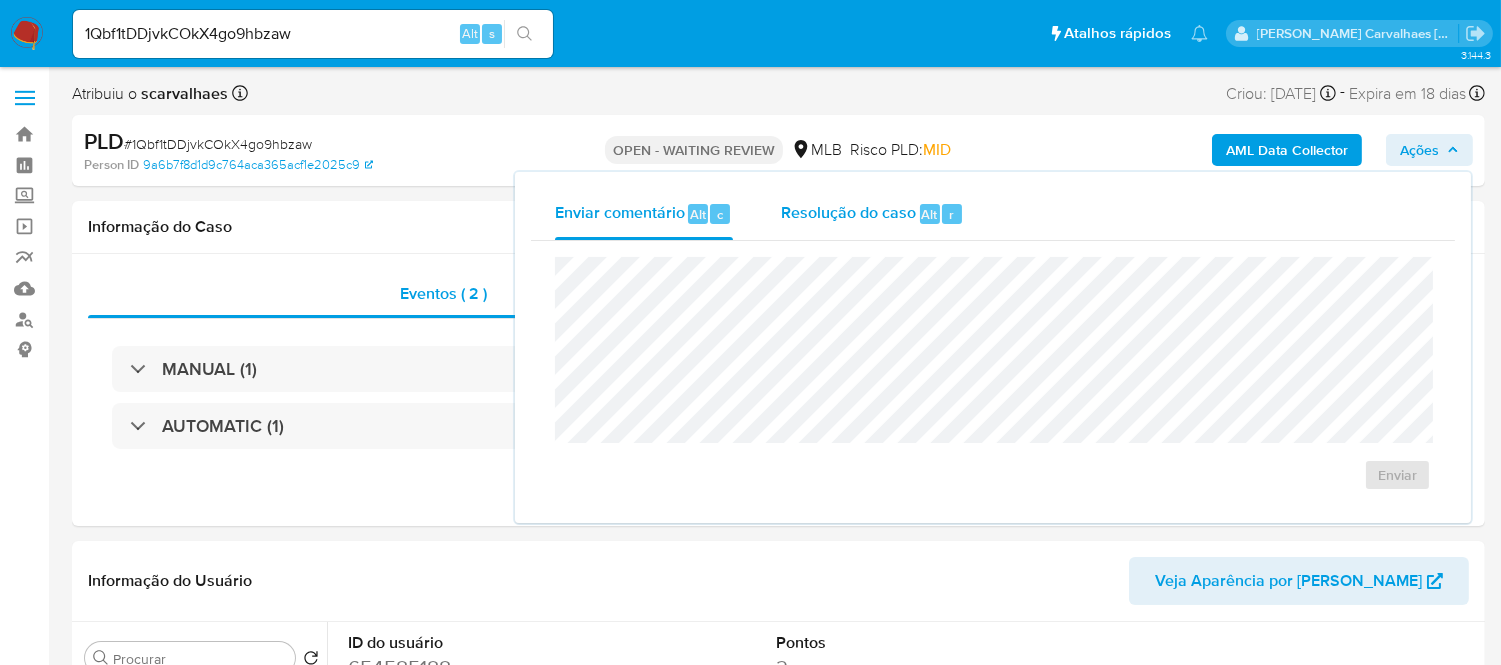 click on "Resolução do caso" at bounding box center (848, 213) 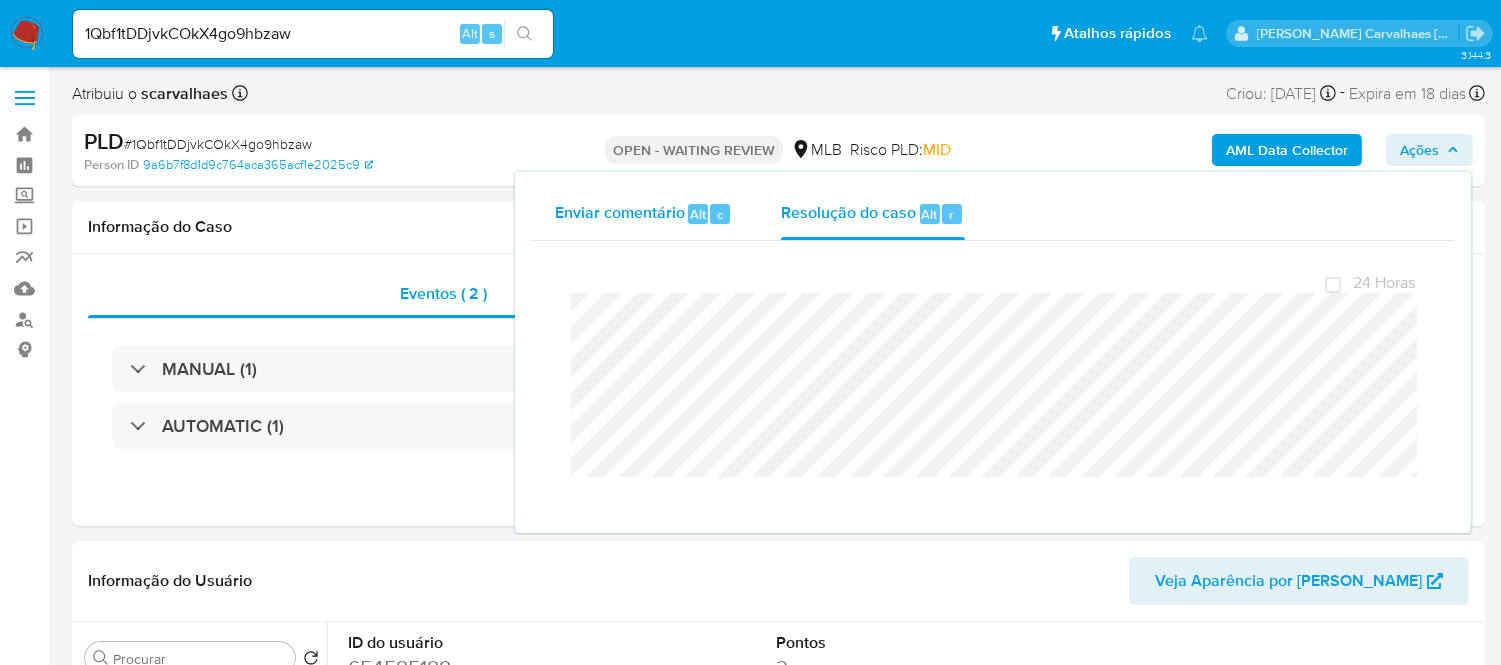 drag, startPoint x: 644, startPoint y: 205, endPoint x: 687, endPoint y: 208, distance: 43.104523 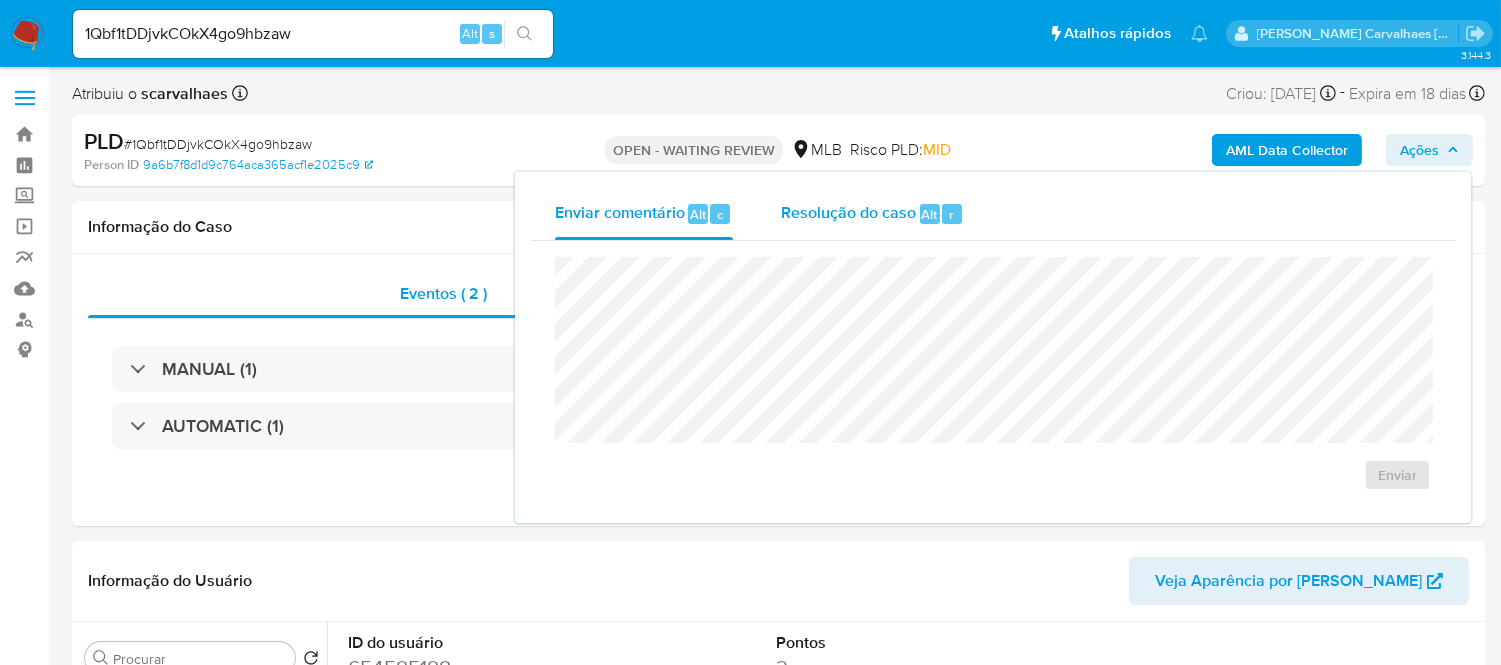 click on "Resolução do caso" at bounding box center [848, 213] 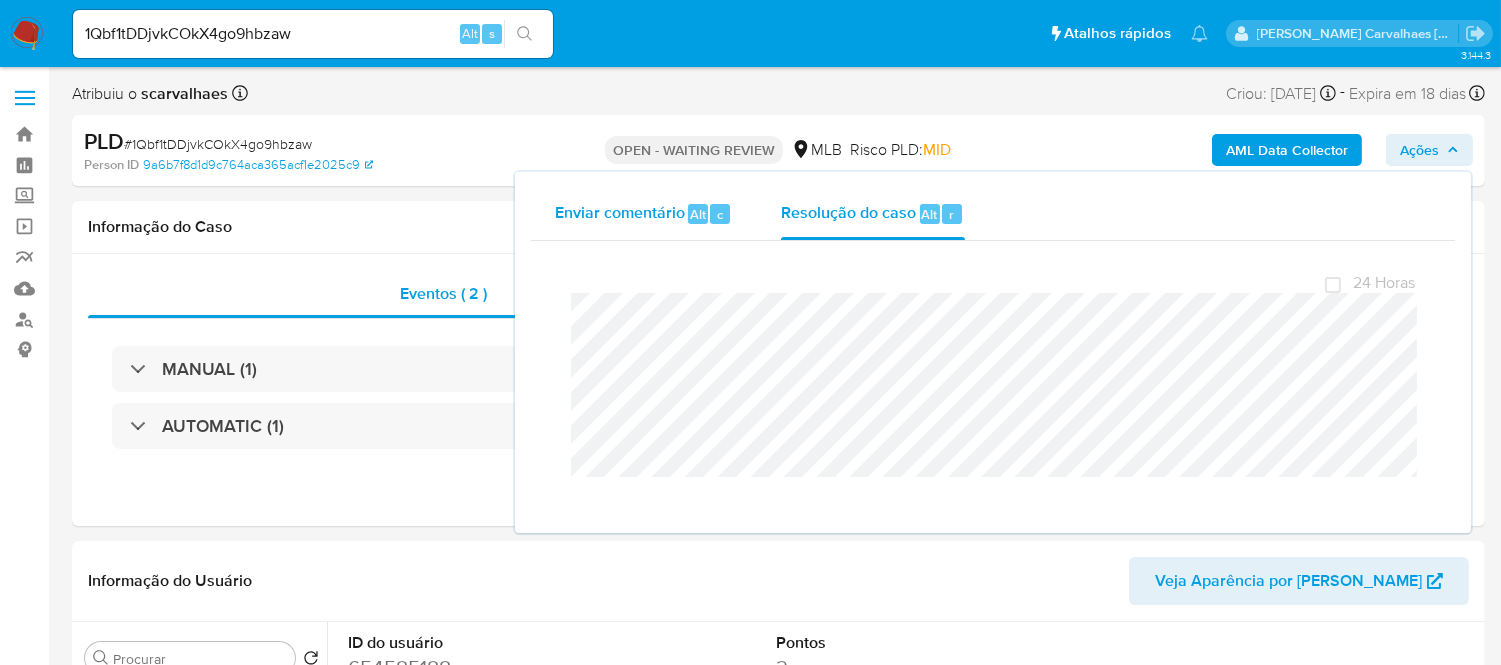 click on "Enviar comentário" at bounding box center [620, 213] 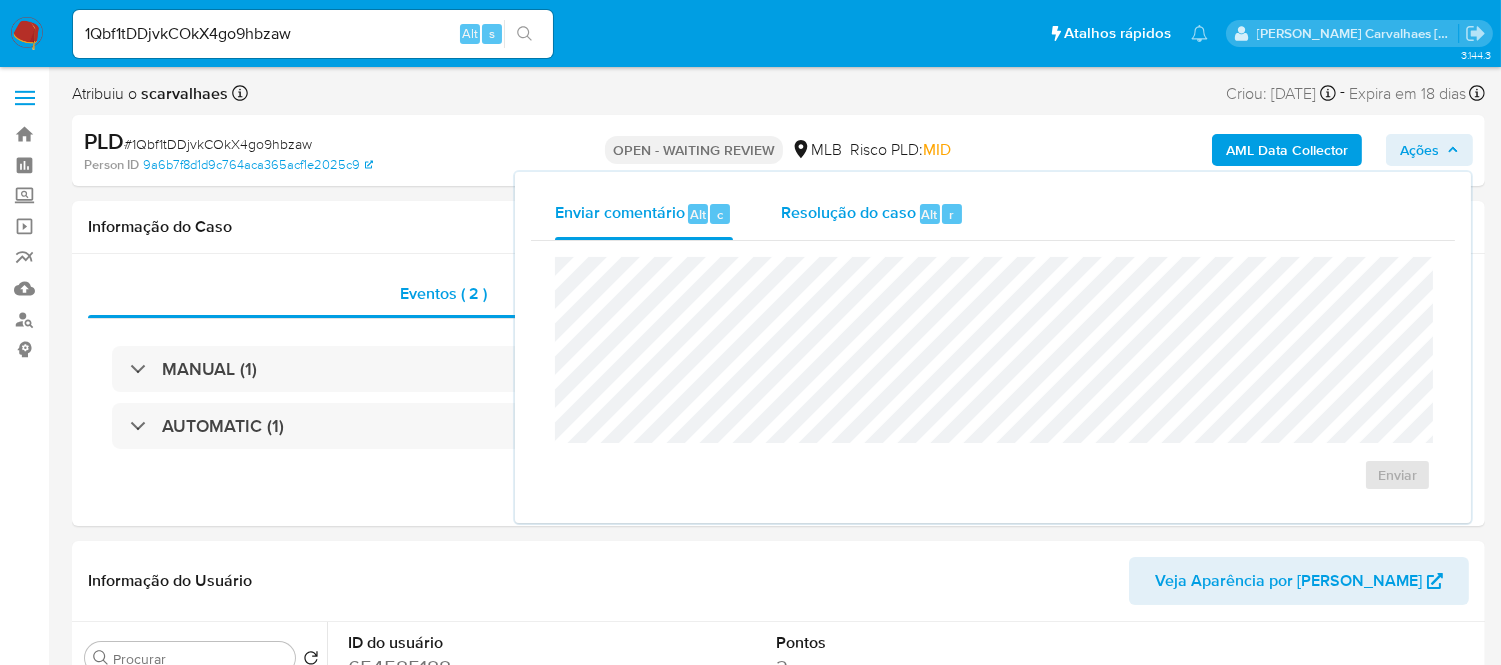 click on "Resolução do caso" at bounding box center [848, 213] 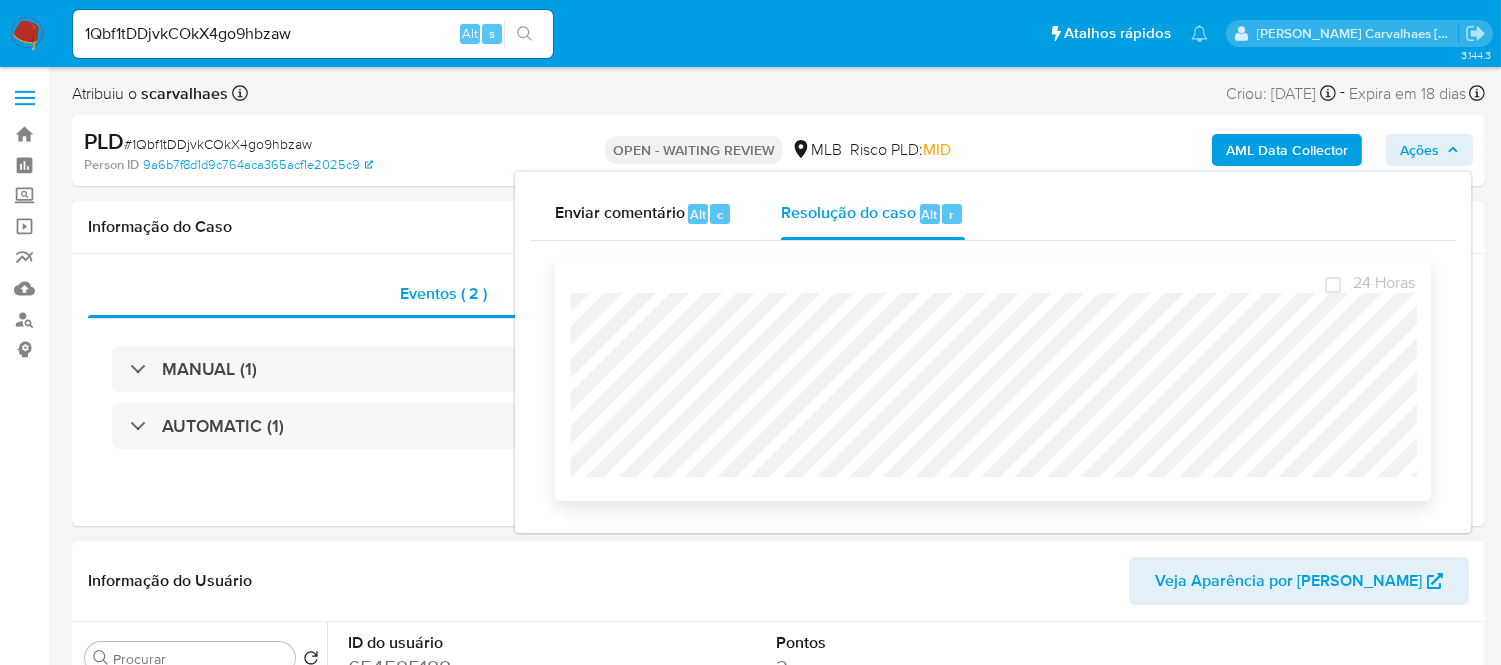 click on "24 Horas" at bounding box center [993, 379] 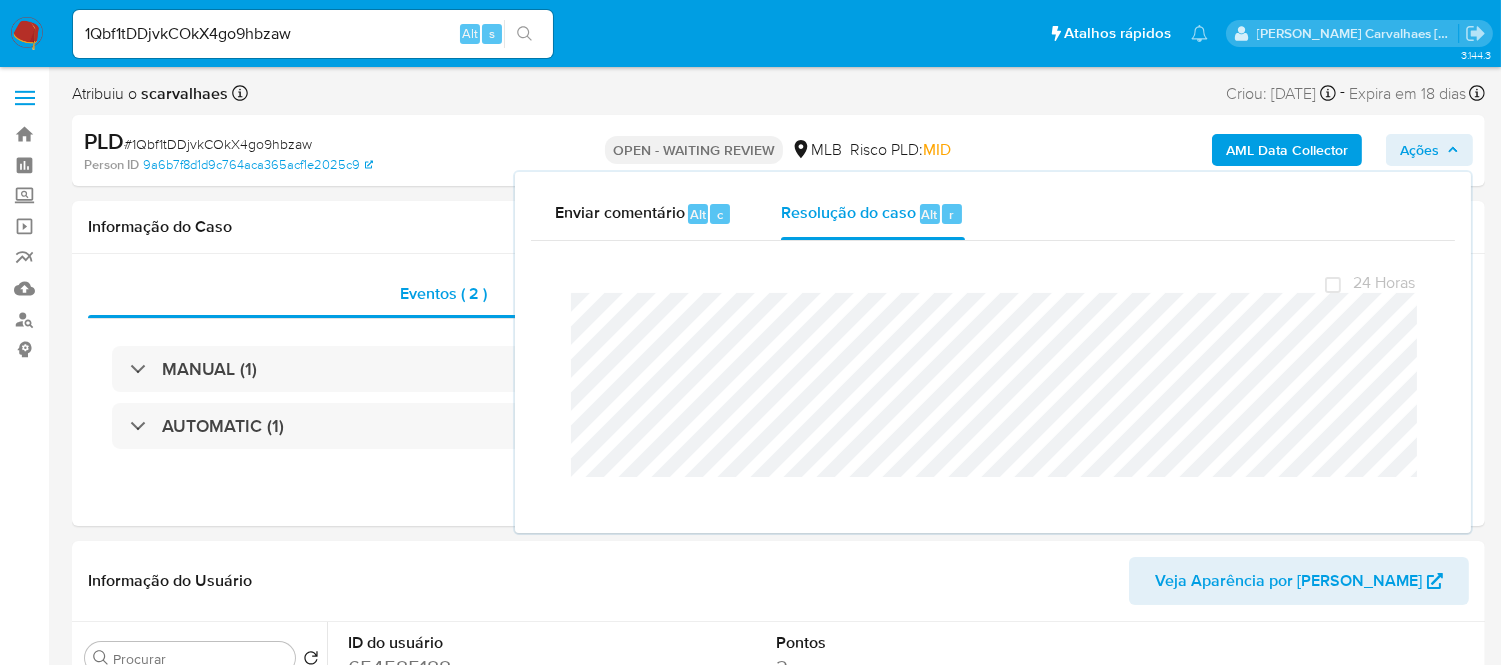 drag, startPoint x: 751, startPoint y: 253, endPoint x: 764, endPoint y: 286, distance: 35.468296 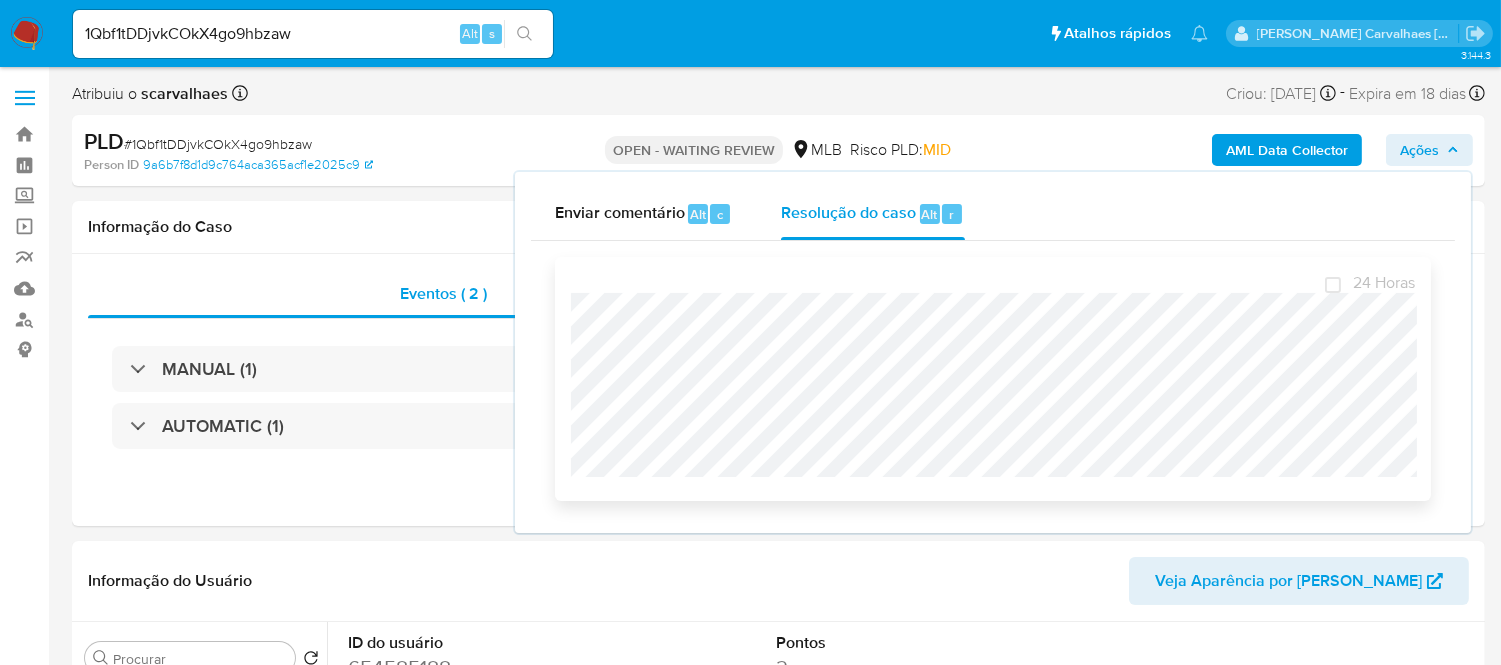 click on "Fechamento do caso 24 Horas" at bounding box center (993, 379) 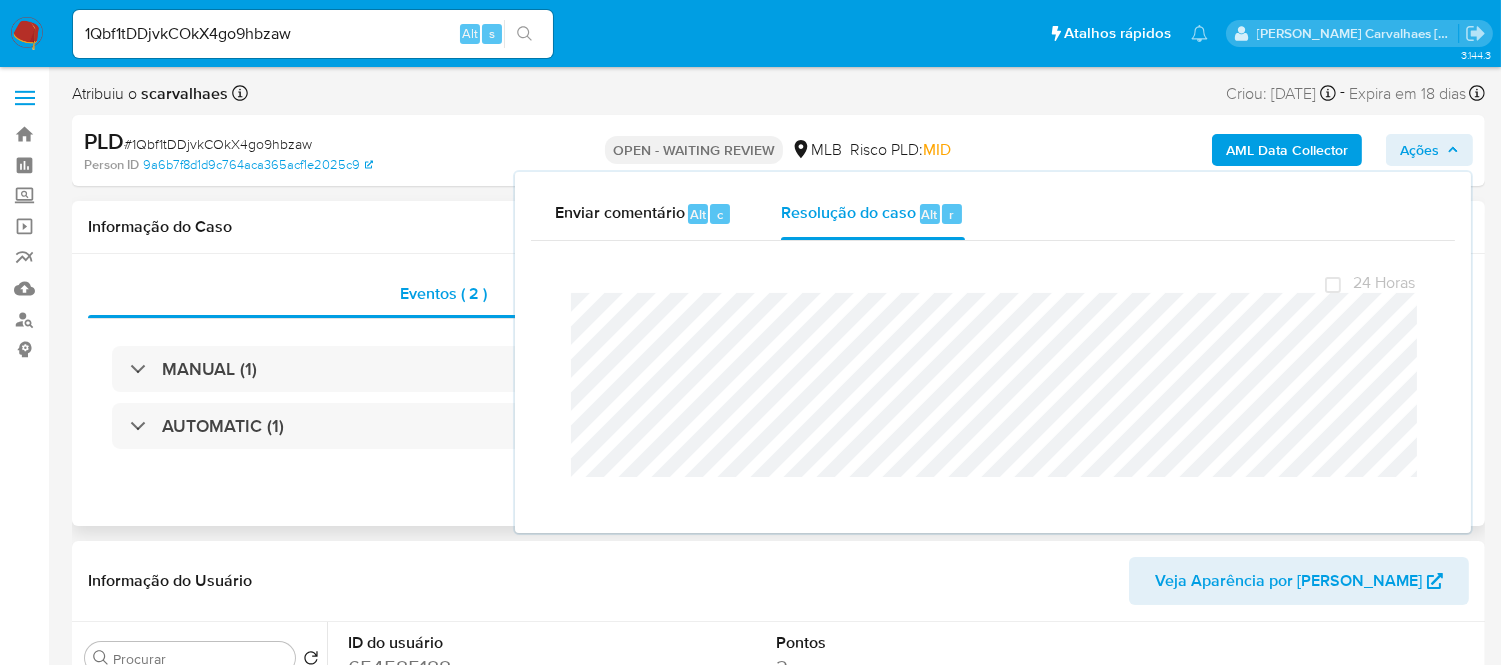 click on "Informação do Caso" at bounding box center (778, 227) 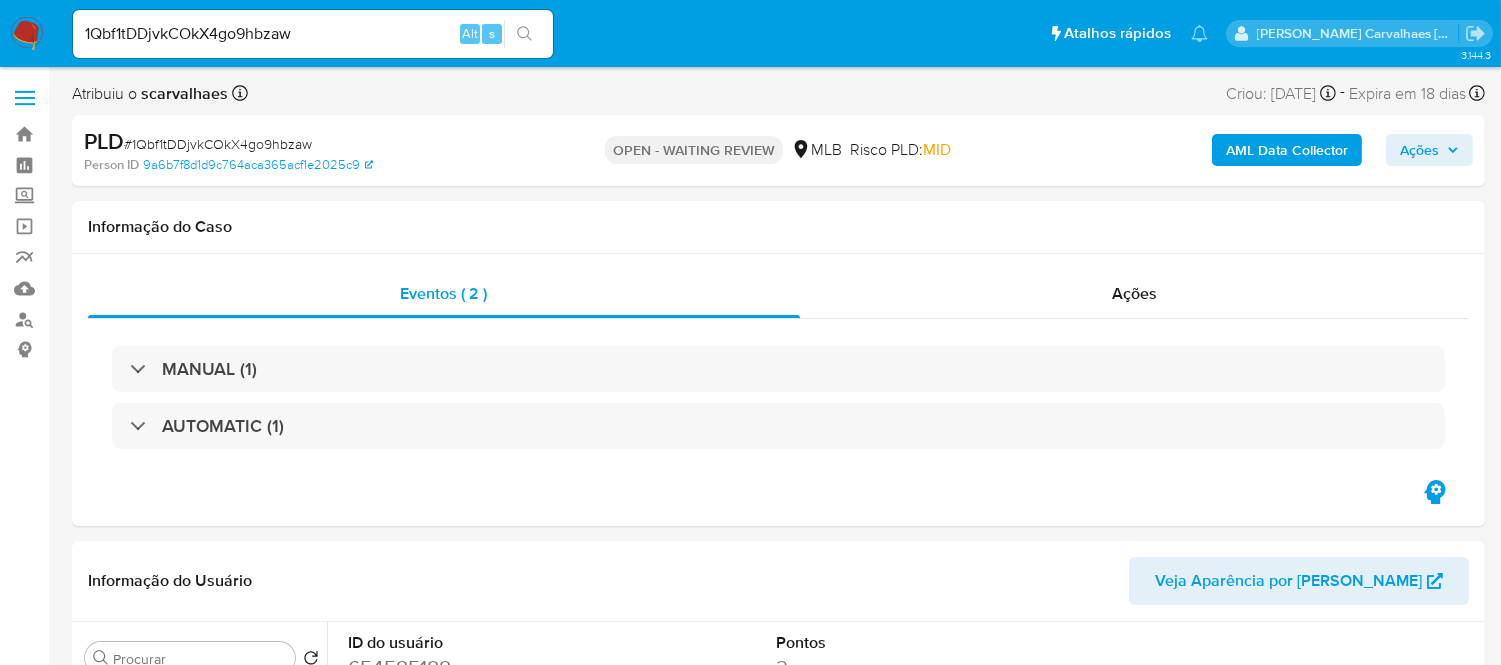 click 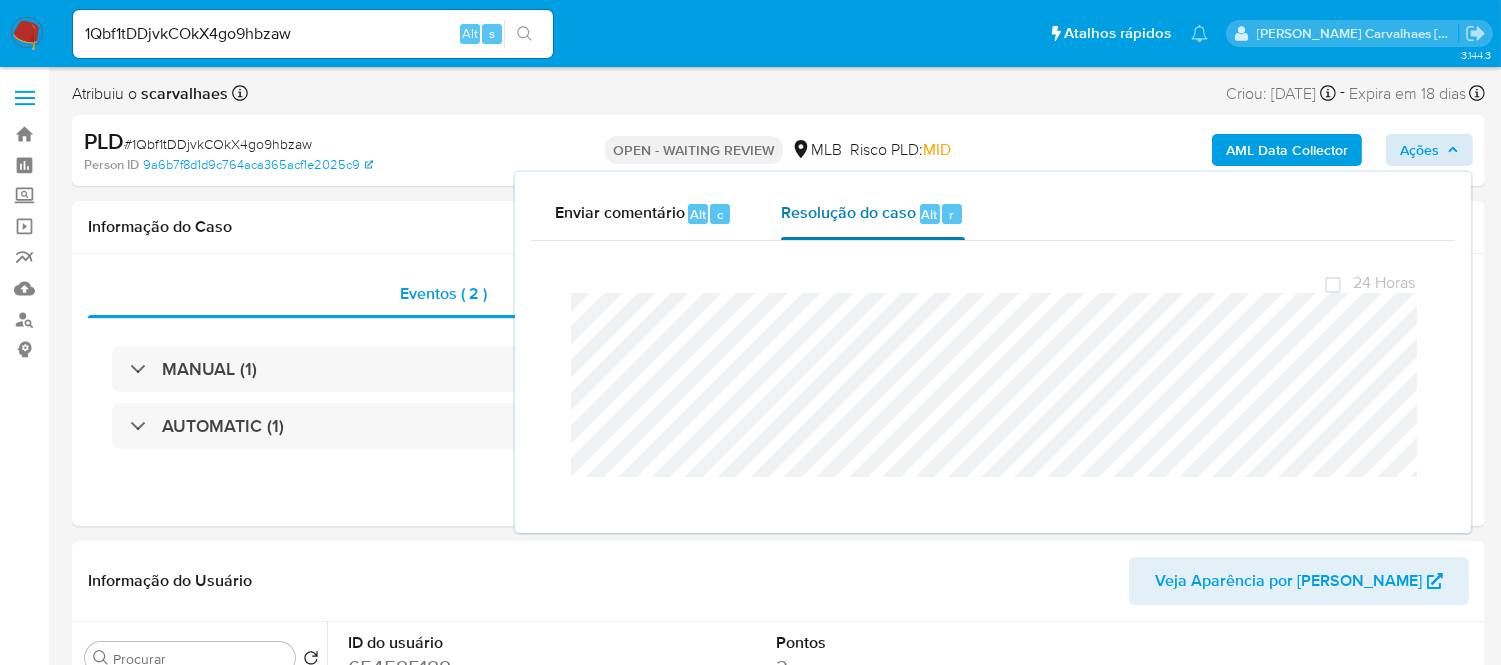 click on "Resolução do caso" at bounding box center (848, 213) 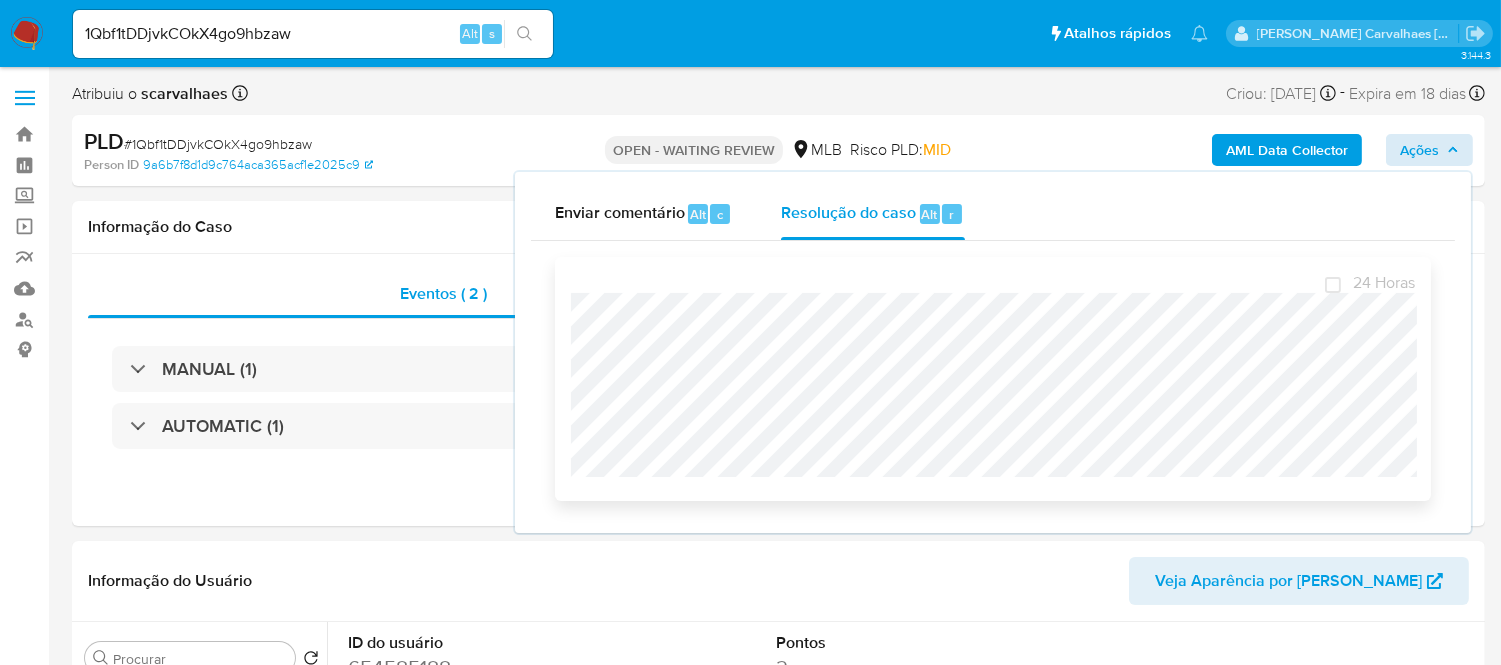 drag, startPoint x: 821, startPoint y: 293, endPoint x: 636, endPoint y: 263, distance: 187.41664 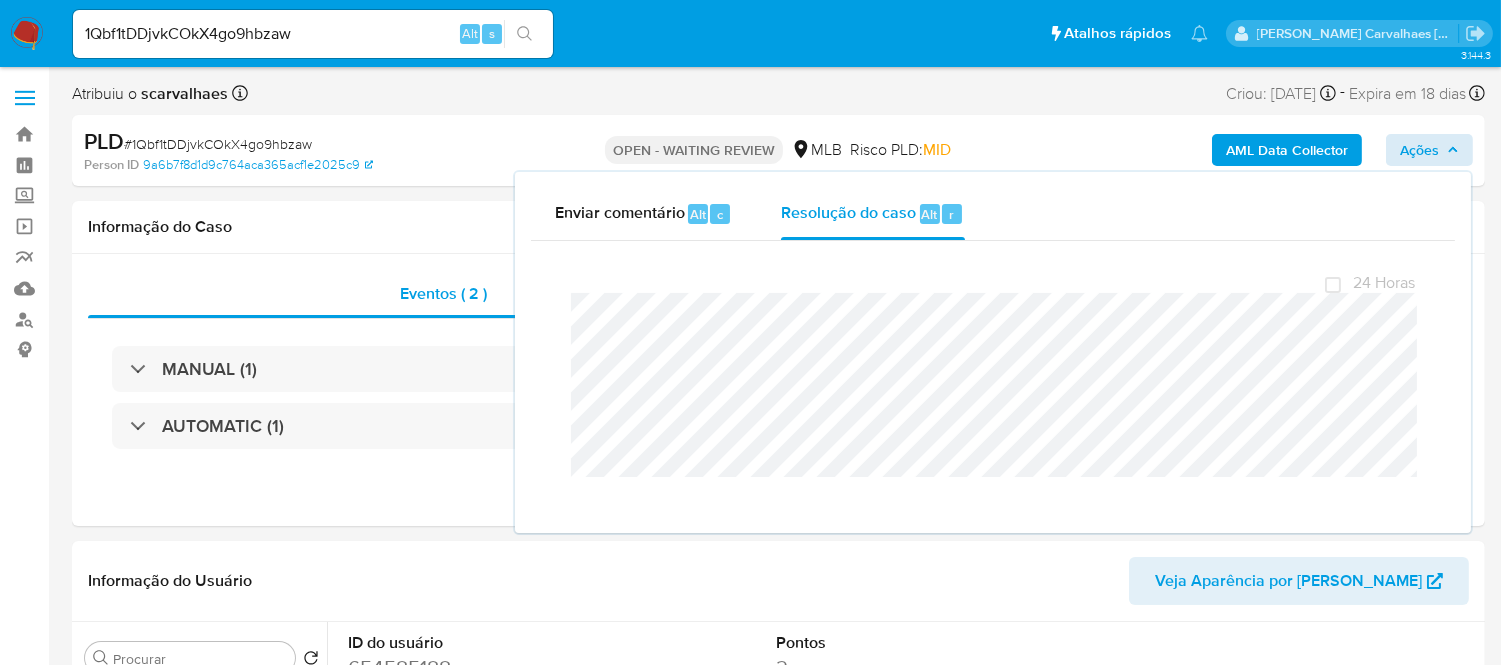 click on "Fechamento do caso 24 Horas" at bounding box center (993, 379) 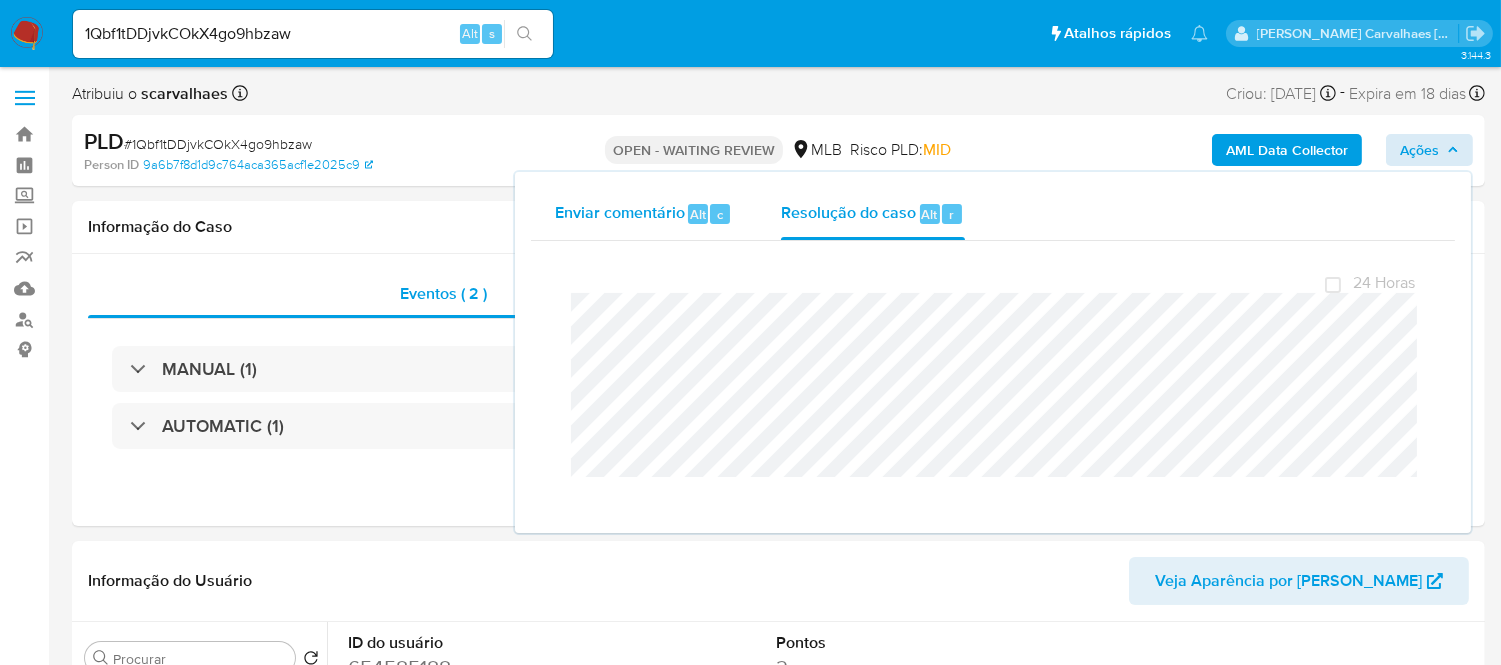 click on "Enviar comentário" at bounding box center [620, 213] 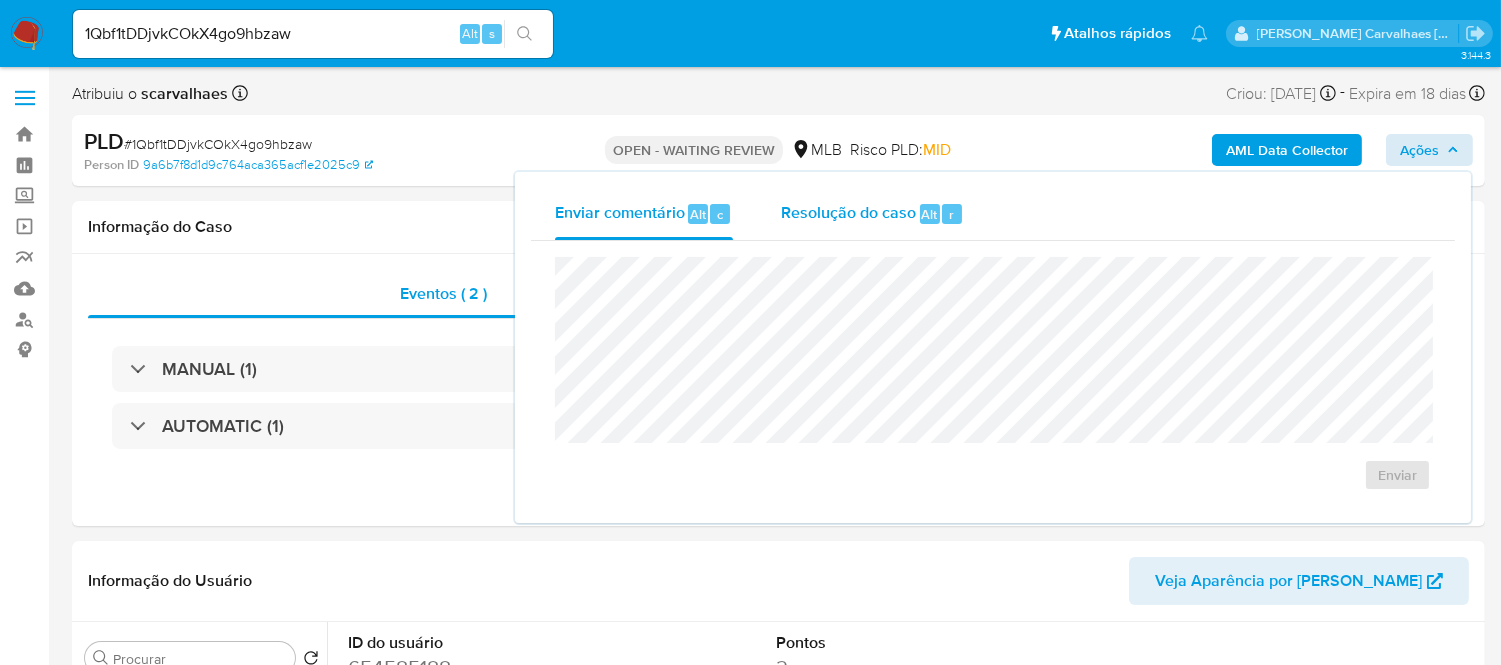 click on "Resolução do caso" at bounding box center (848, 213) 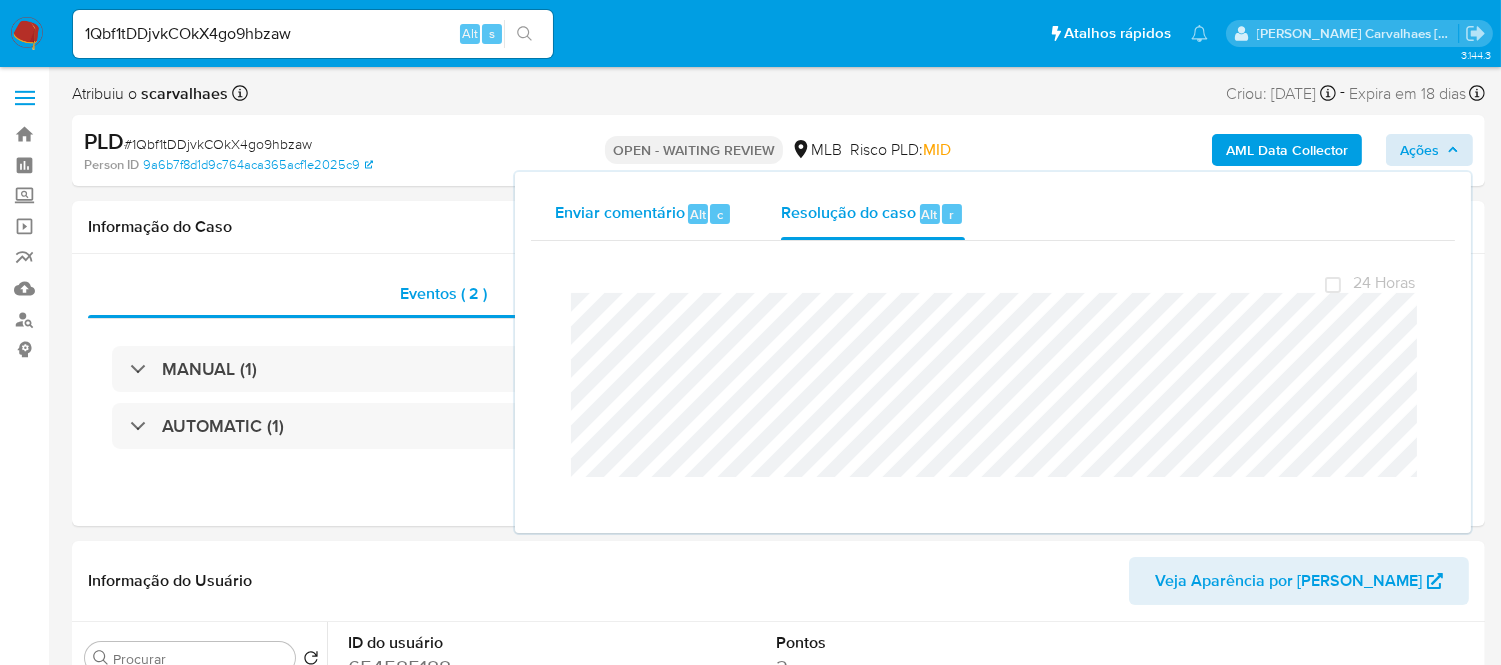 click on "Enviar comentário" at bounding box center (620, 213) 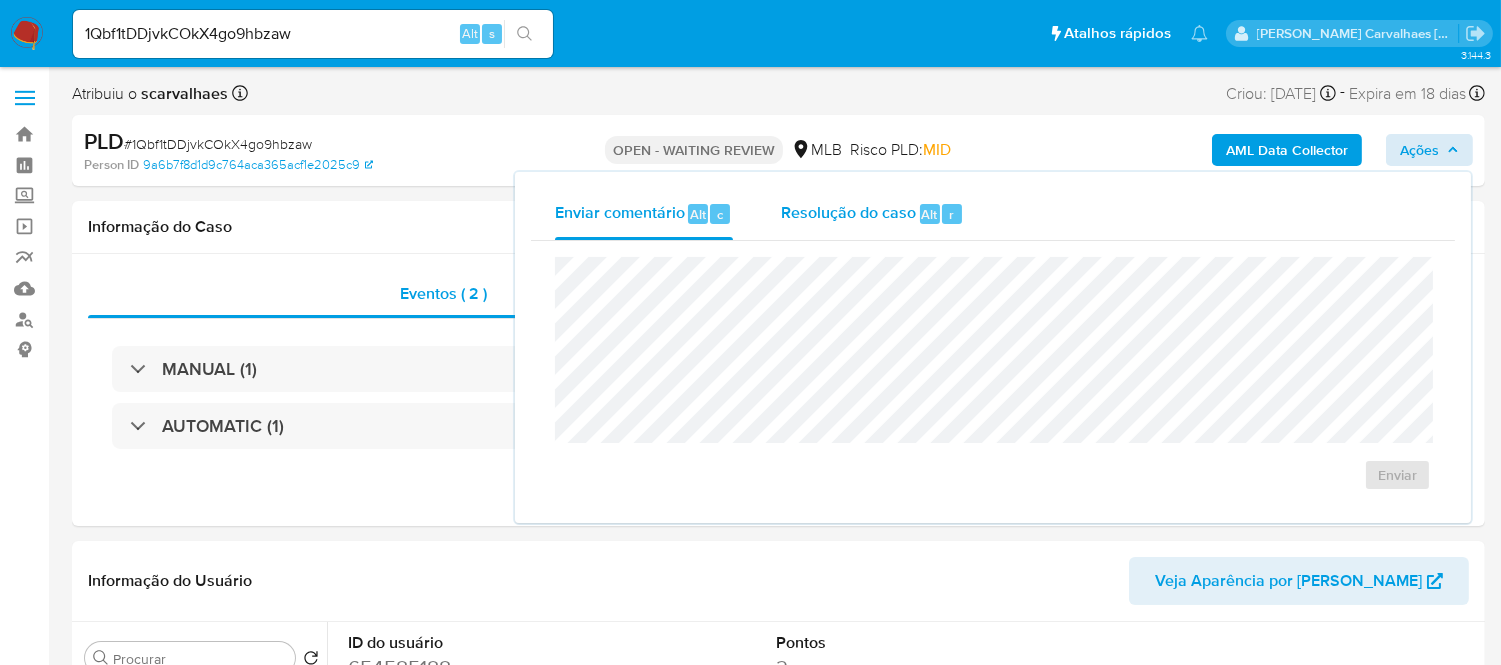 click on "Resolução do caso" at bounding box center [848, 213] 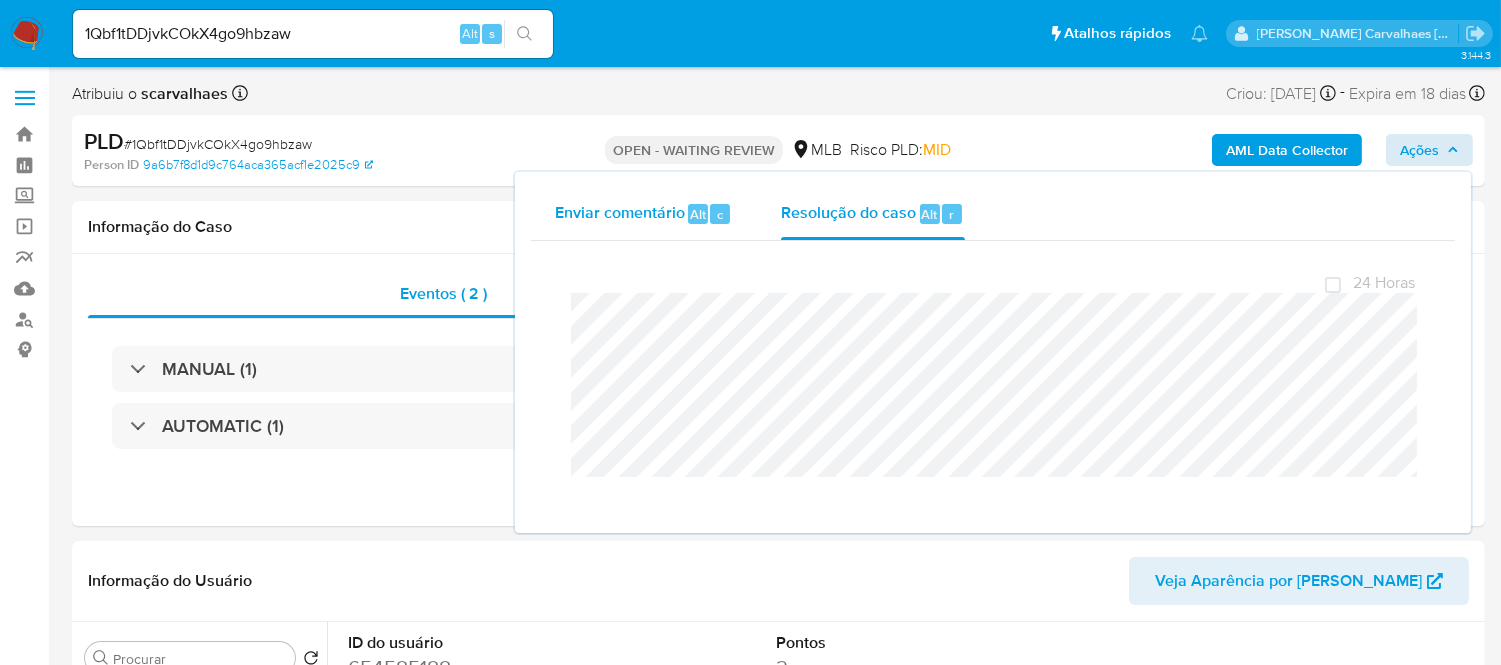click on "Enviar comentário" at bounding box center (620, 213) 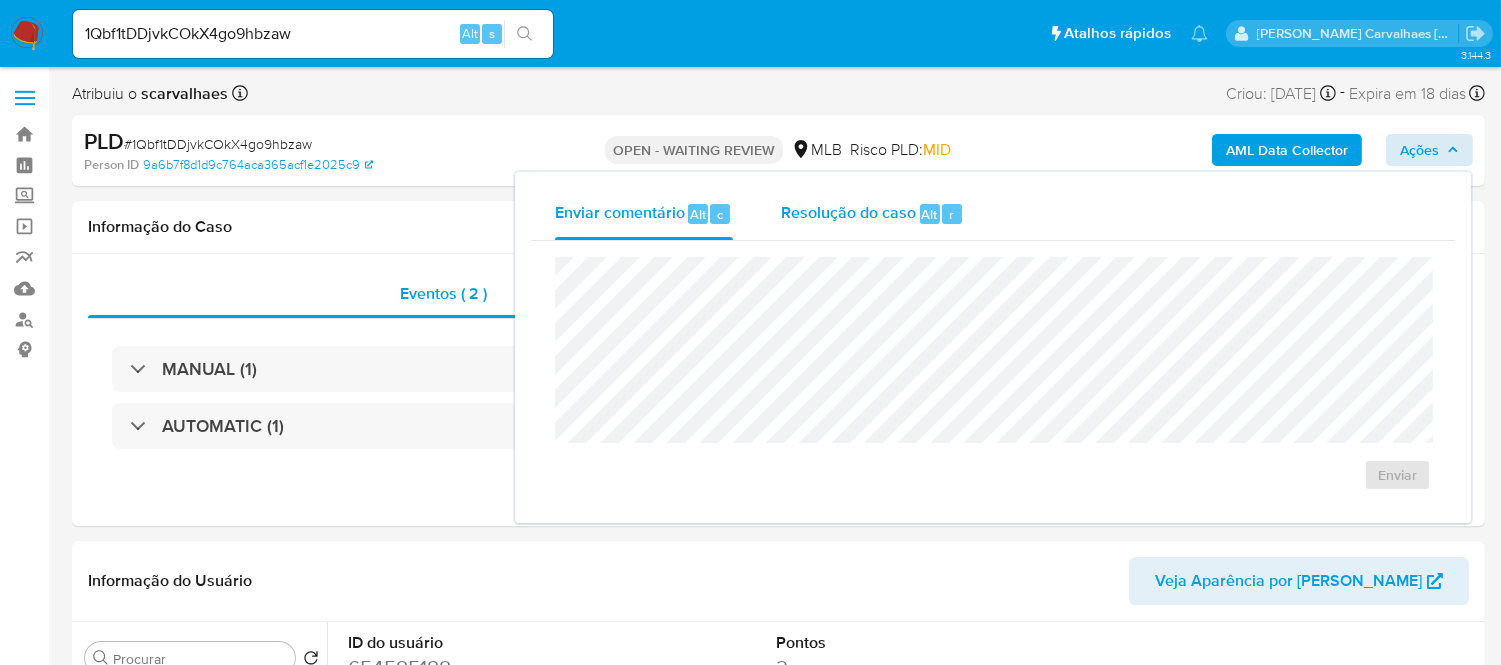 click on "Resolução do caso" at bounding box center (848, 213) 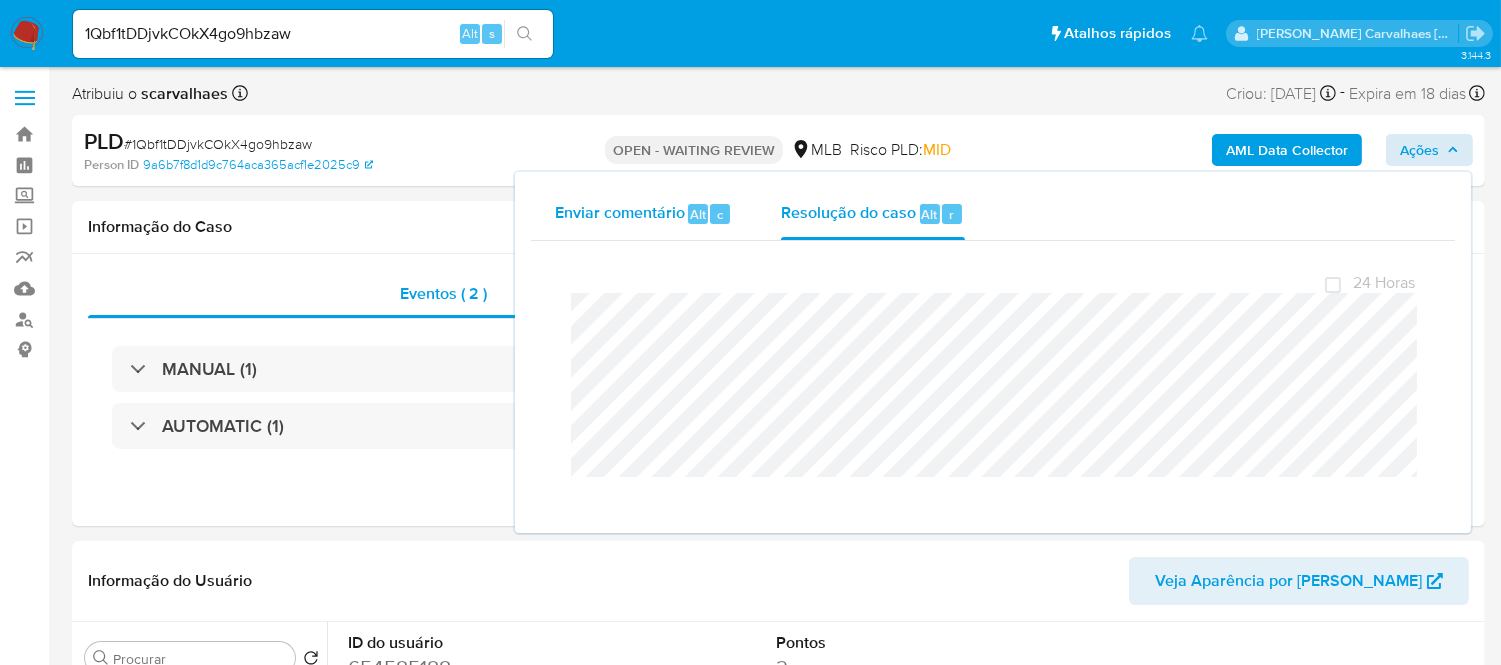 click on "Enviar comentário Alt c" at bounding box center (644, 214) 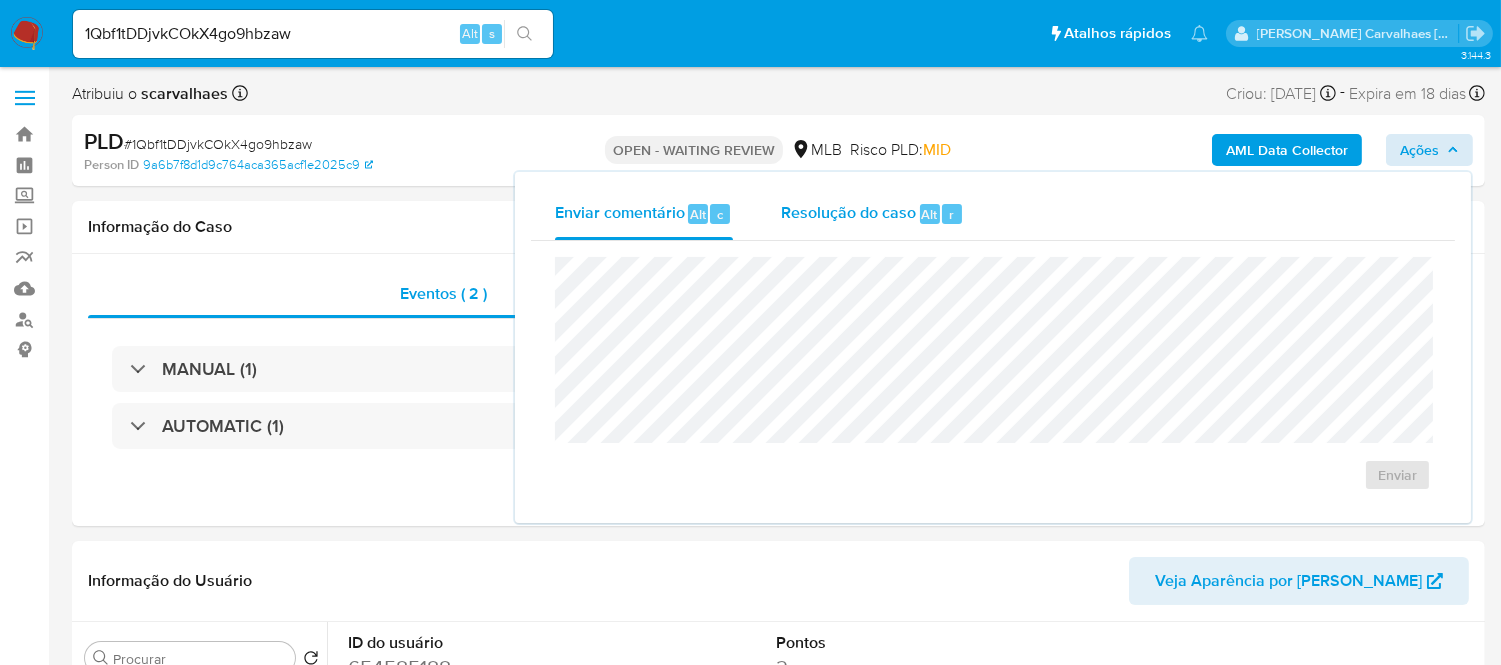 click on "Resolução do caso" at bounding box center (848, 213) 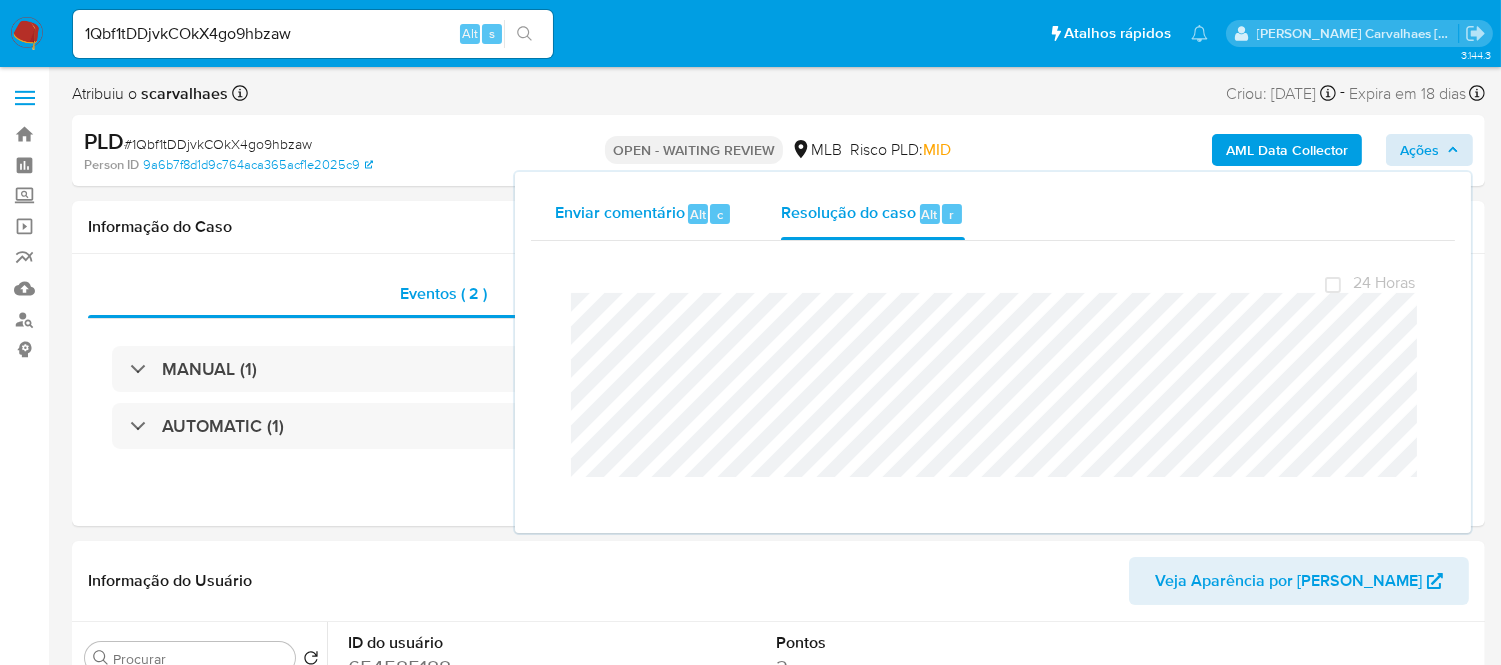 click on "Enviar comentário" at bounding box center [620, 213] 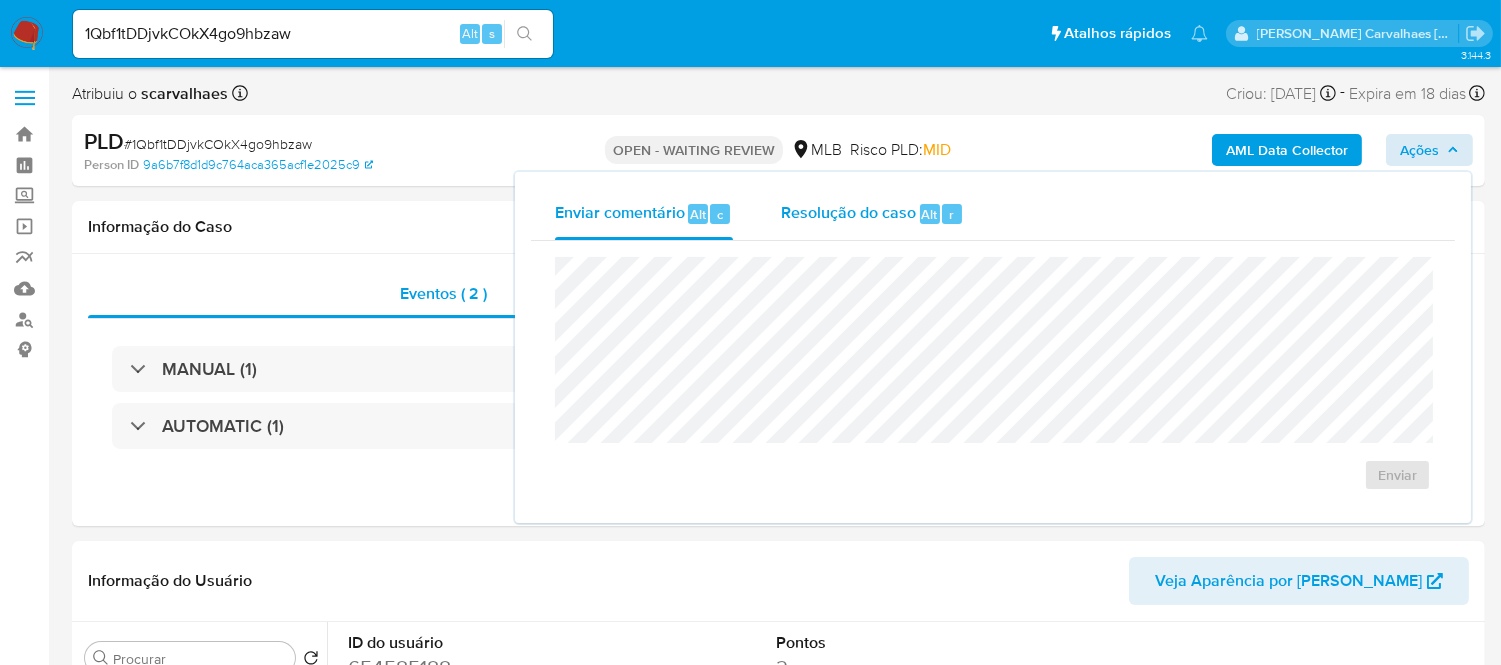 click on "Resolução do caso" at bounding box center [848, 213] 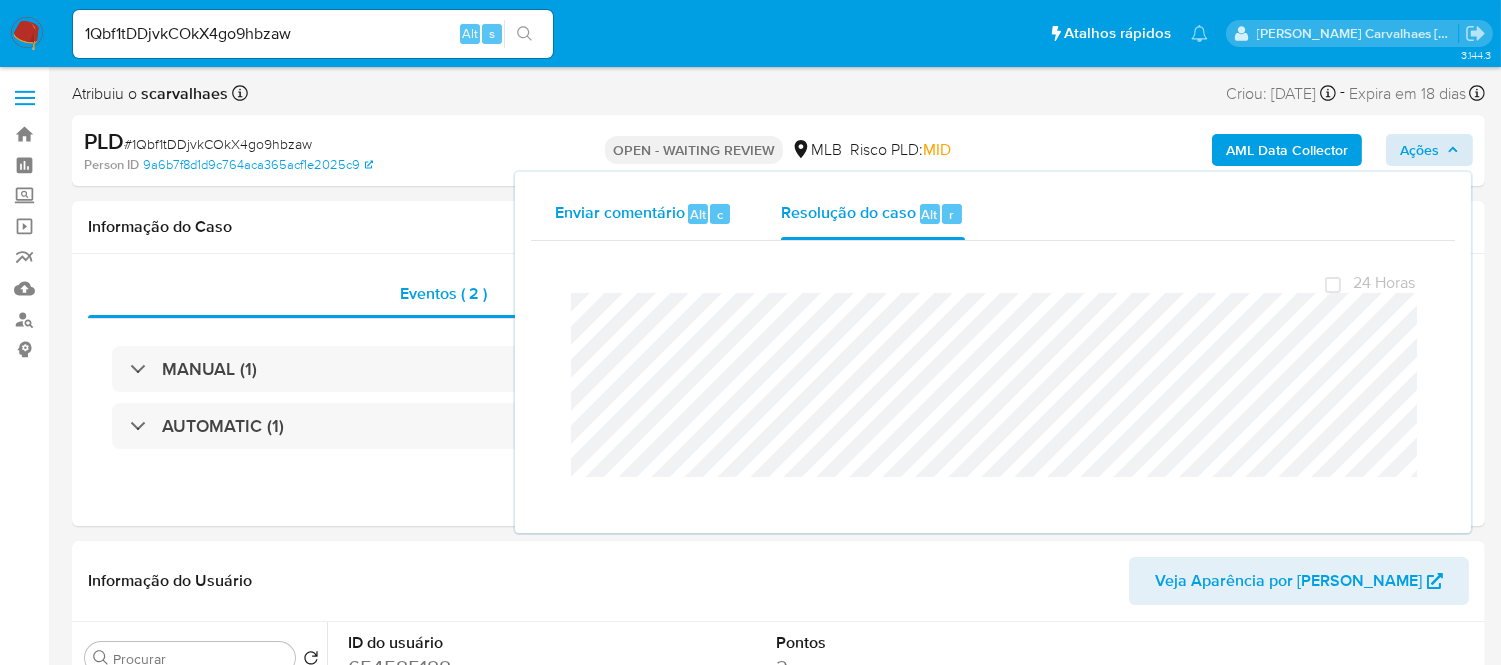 click on "Enviar comentário" at bounding box center (620, 213) 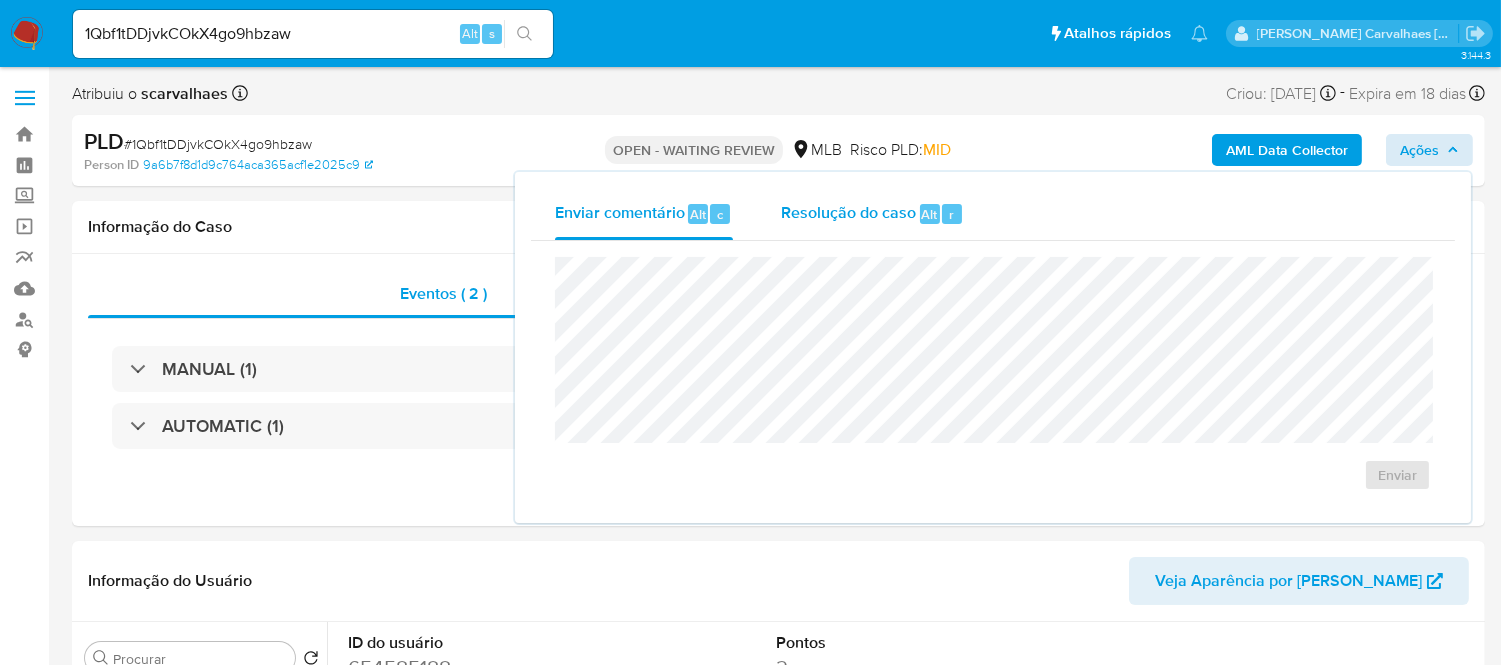 click on "Resolução do caso" at bounding box center (848, 213) 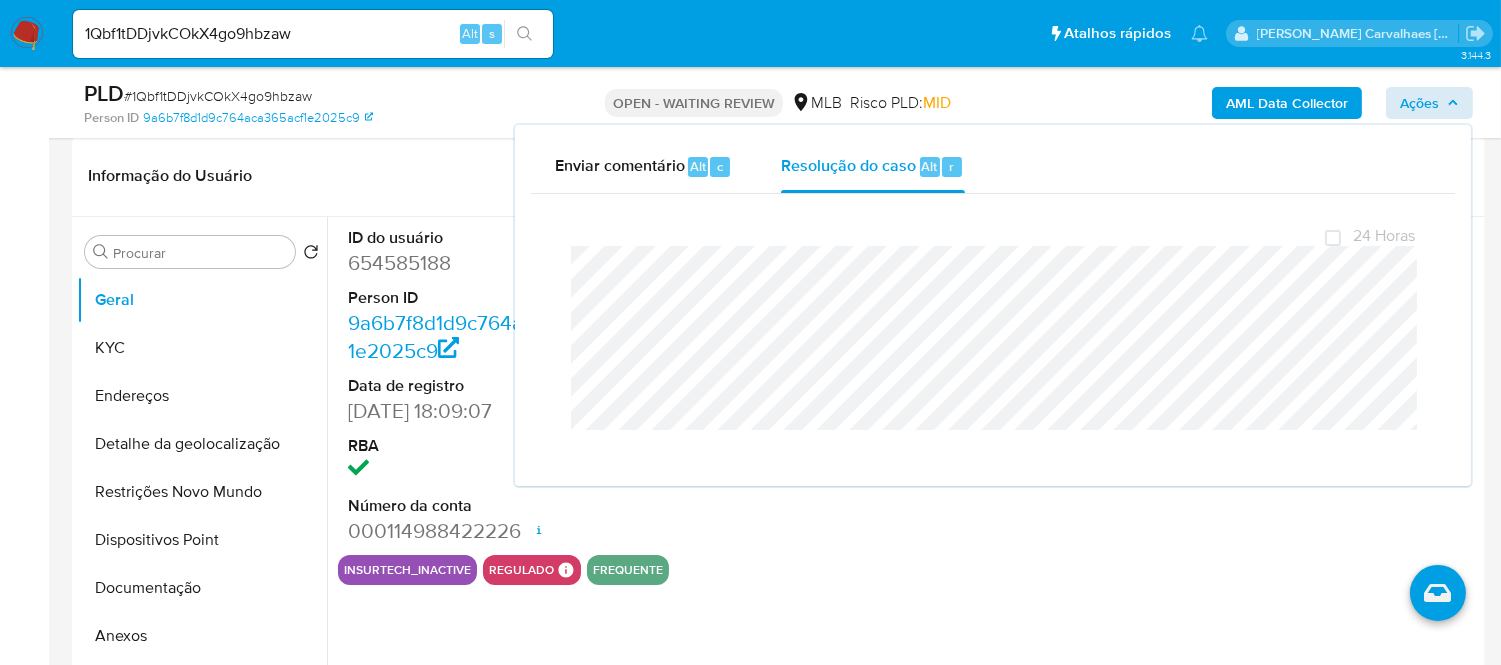 scroll, scrollTop: 333, scrollLeft: 0, axis: vertical 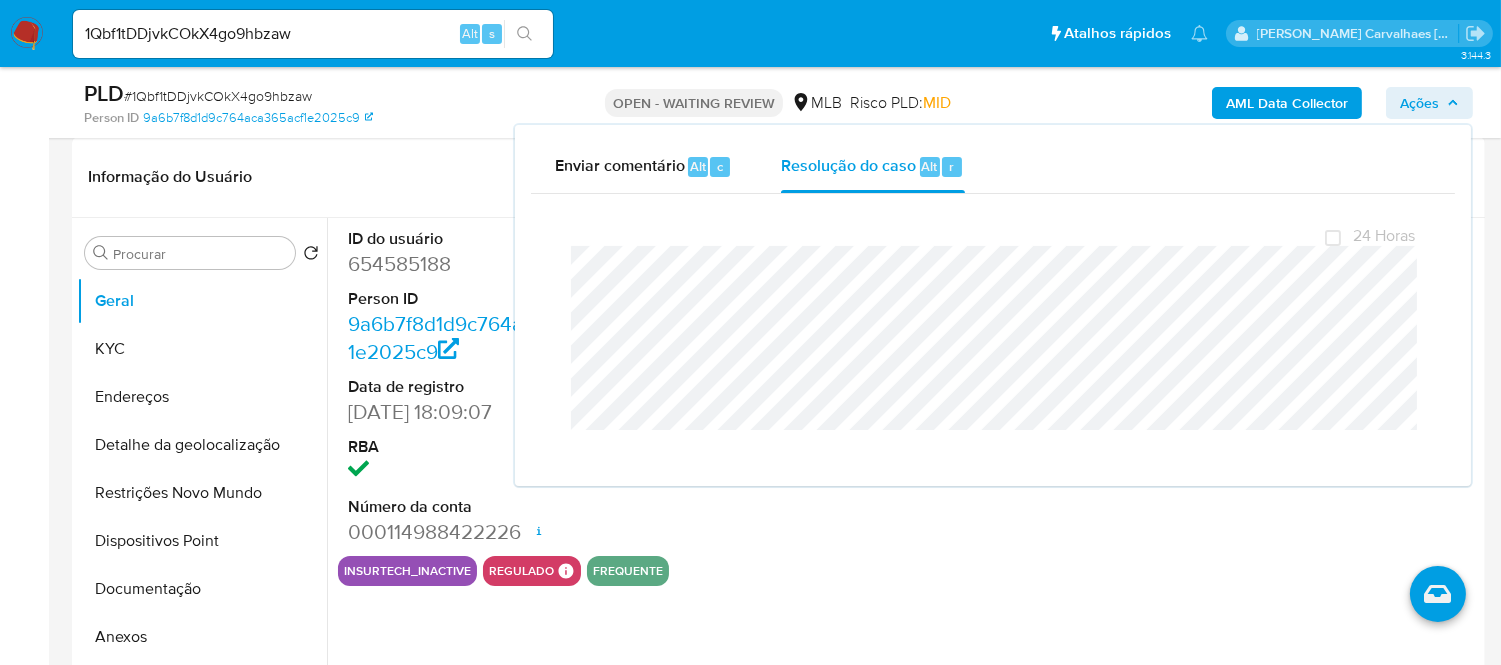 click on "Ações" at bounding box center (1419, 103) 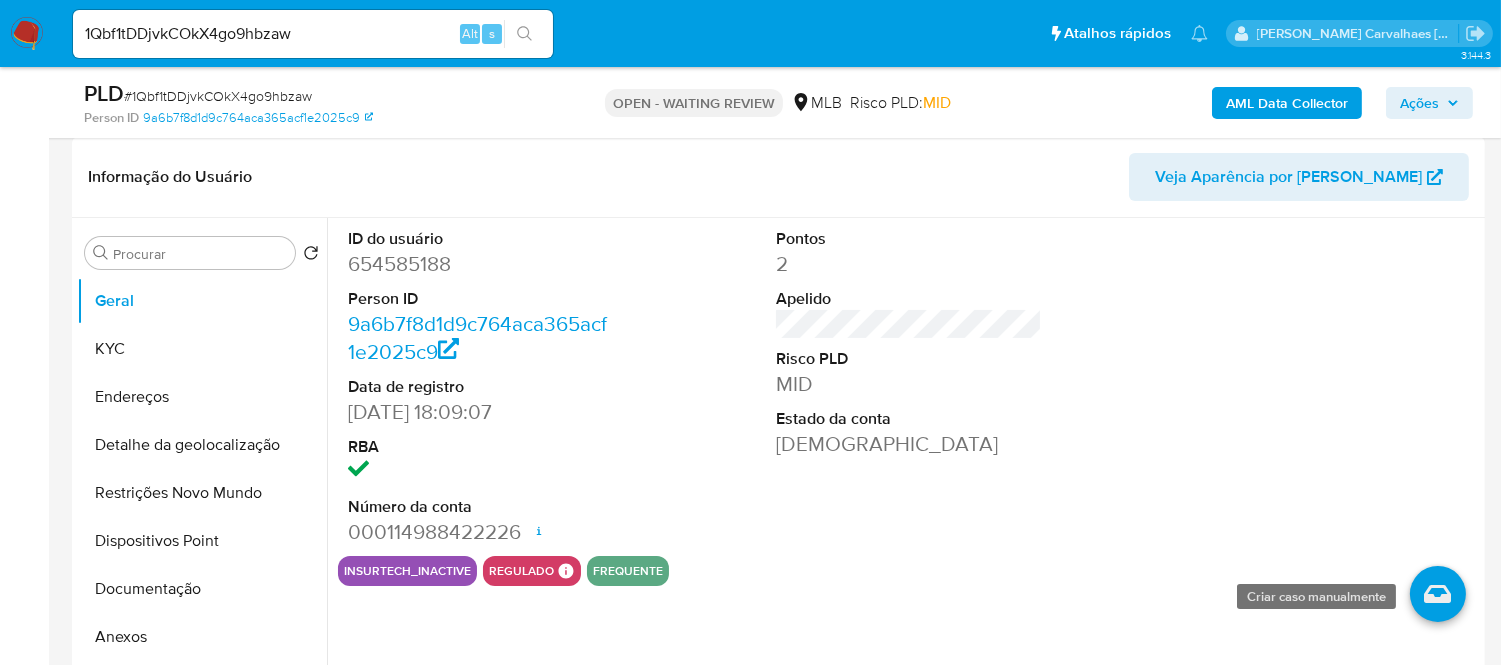 click at bounding box center [1438, 594] 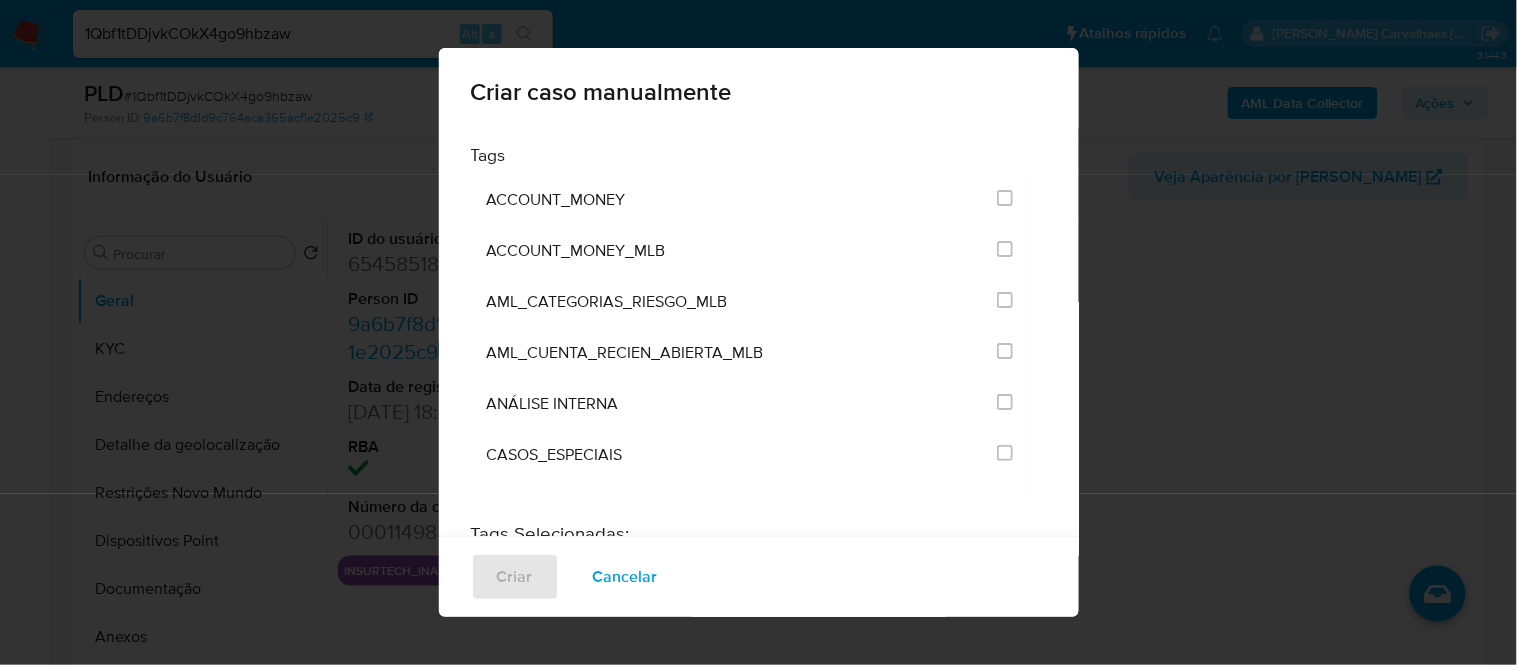click on "Cancelar" at bounding box center (625, 577) 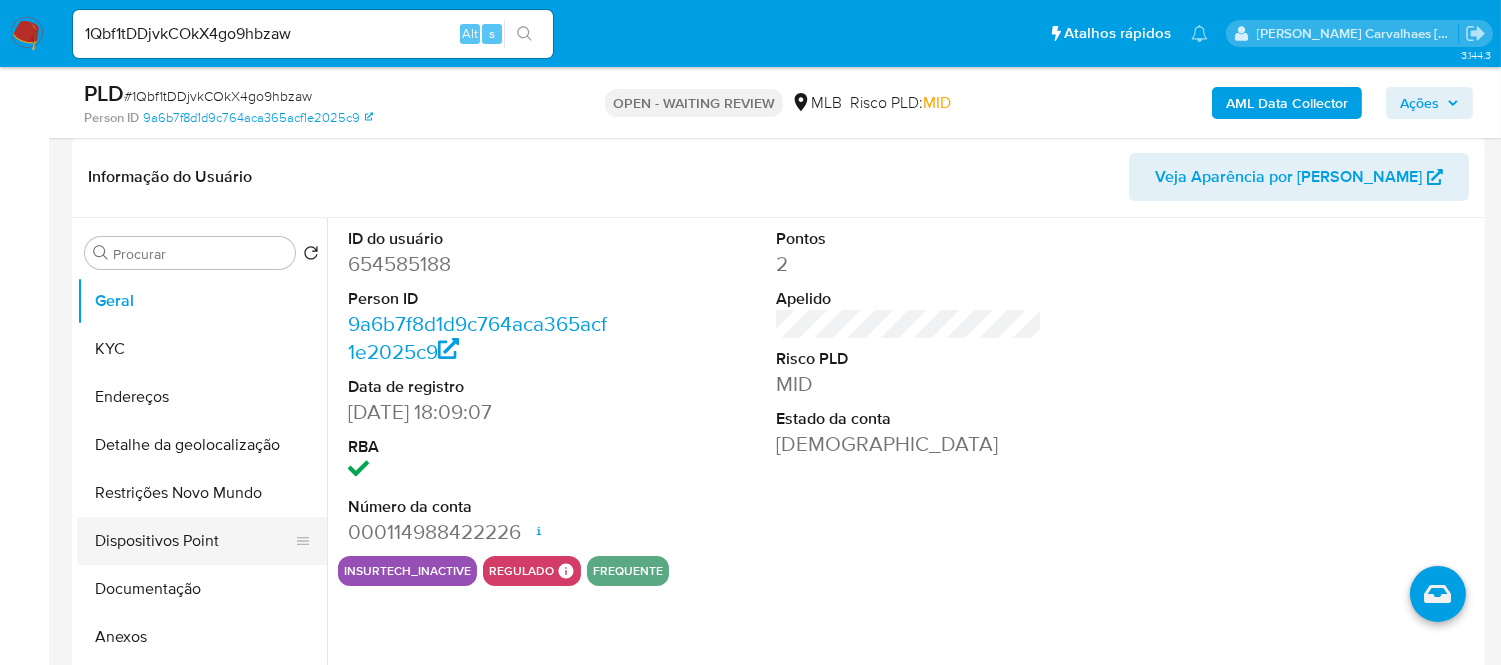 scroll, scrollTop: 111, scrollLeft: 0, axis: vertical 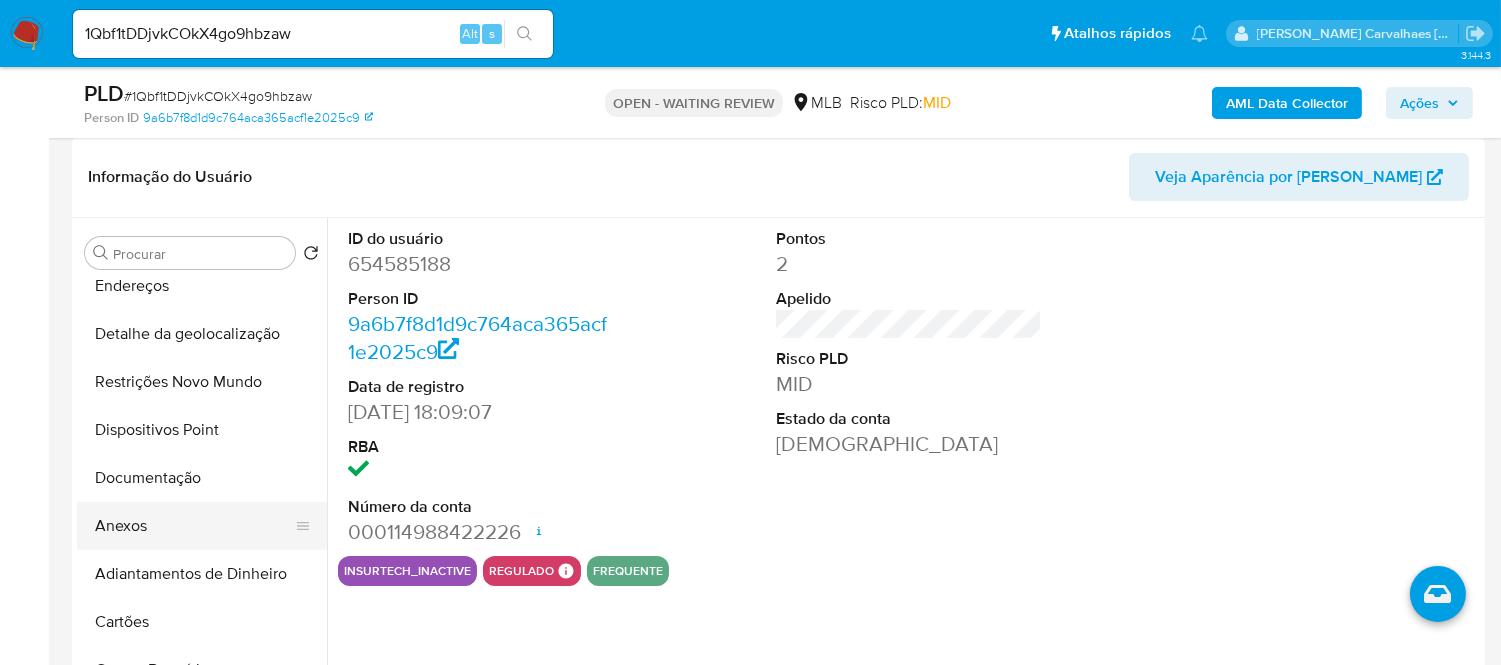 click on "Anexos" at bounding box center [194, 526] 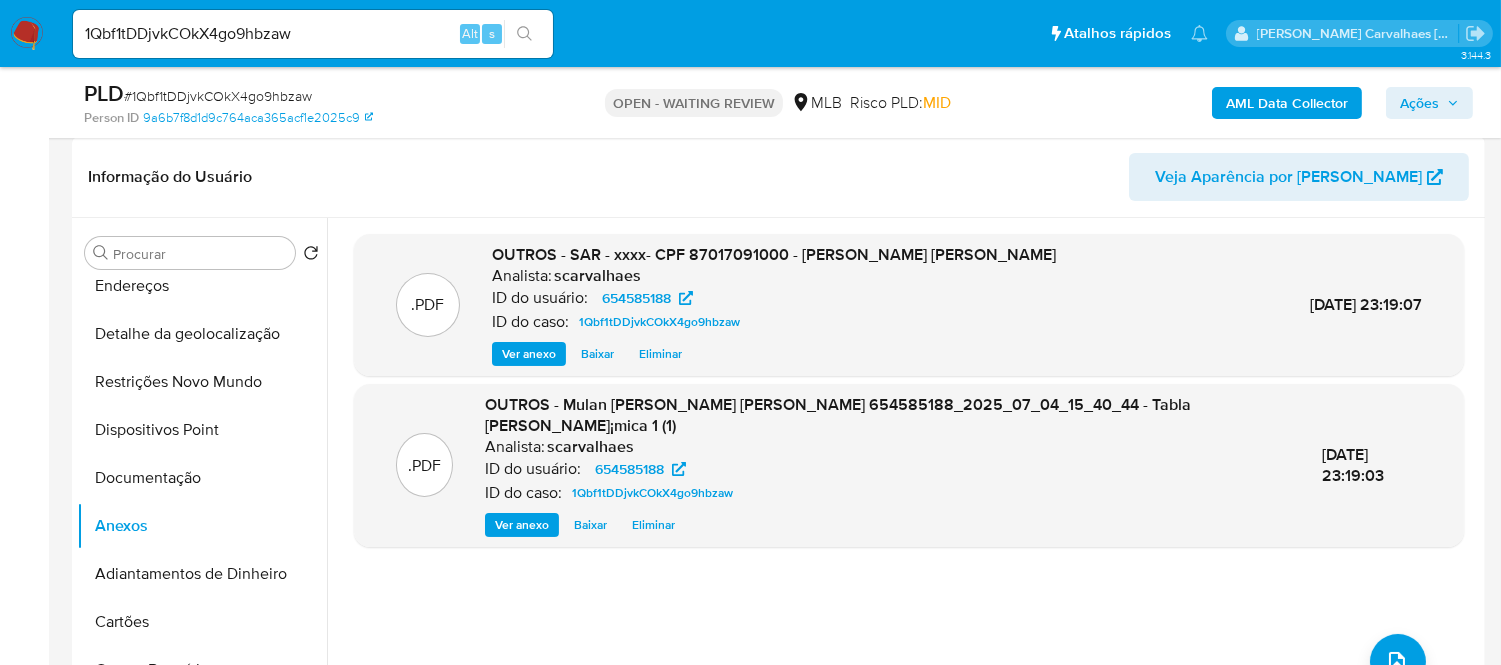 click on "Ações" at bounding box center (1419, 103) 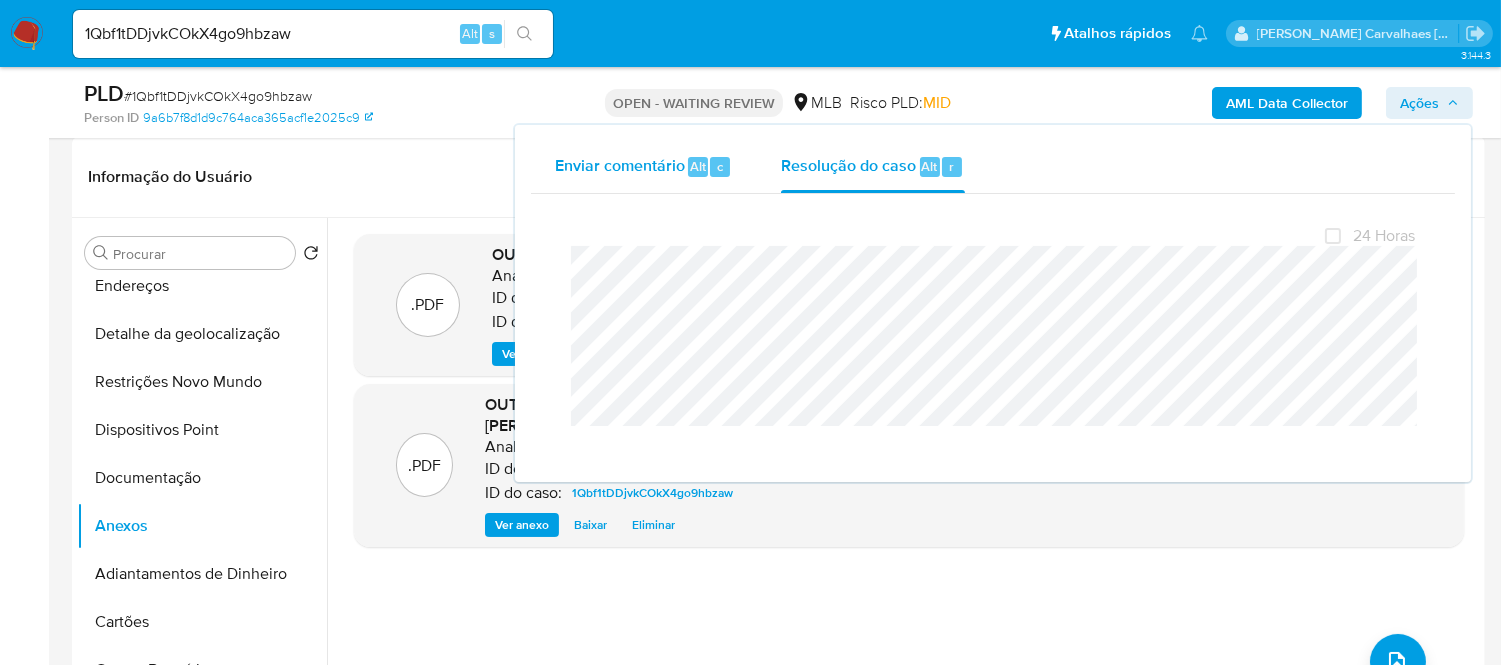click on "Enviar comentário" at bounding box center [620, 165] 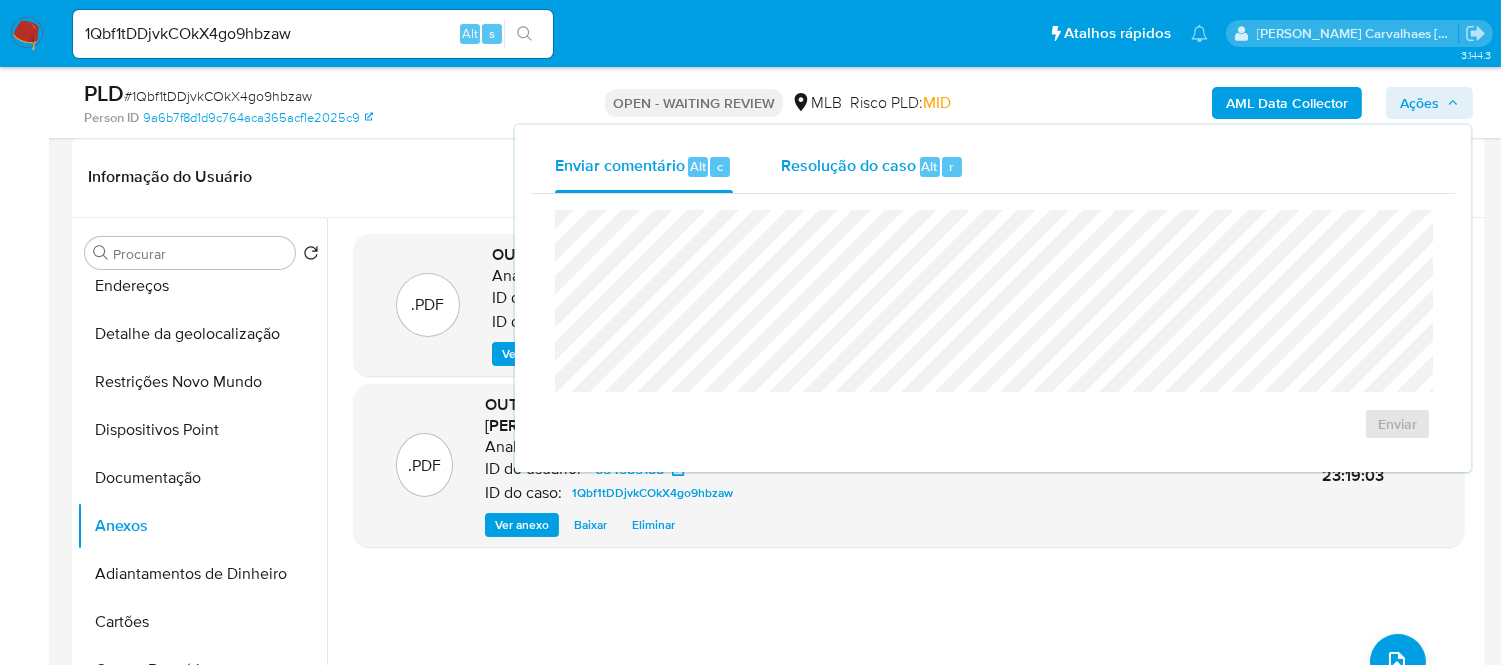 click on "Resolução do caso" at bounding box center (848, 165) 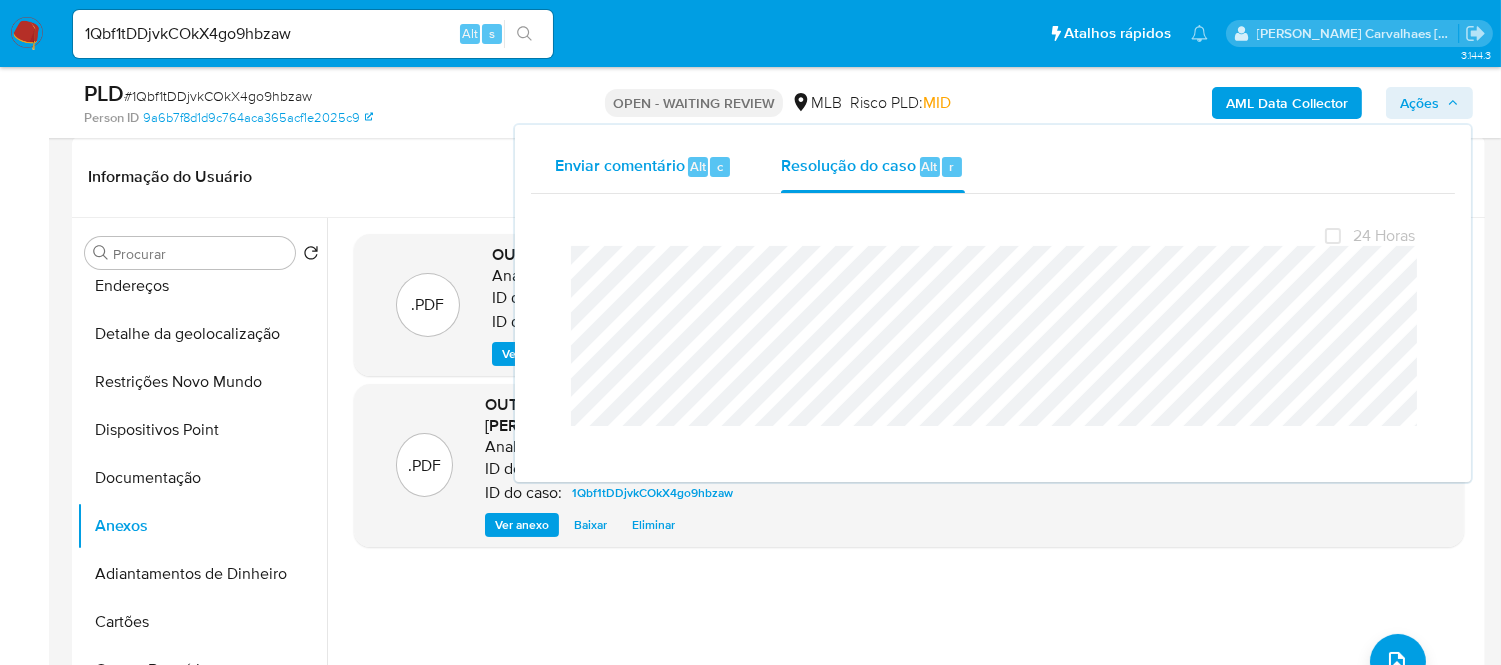 click on "Enviar comentário" at bounding box center [620, 165] 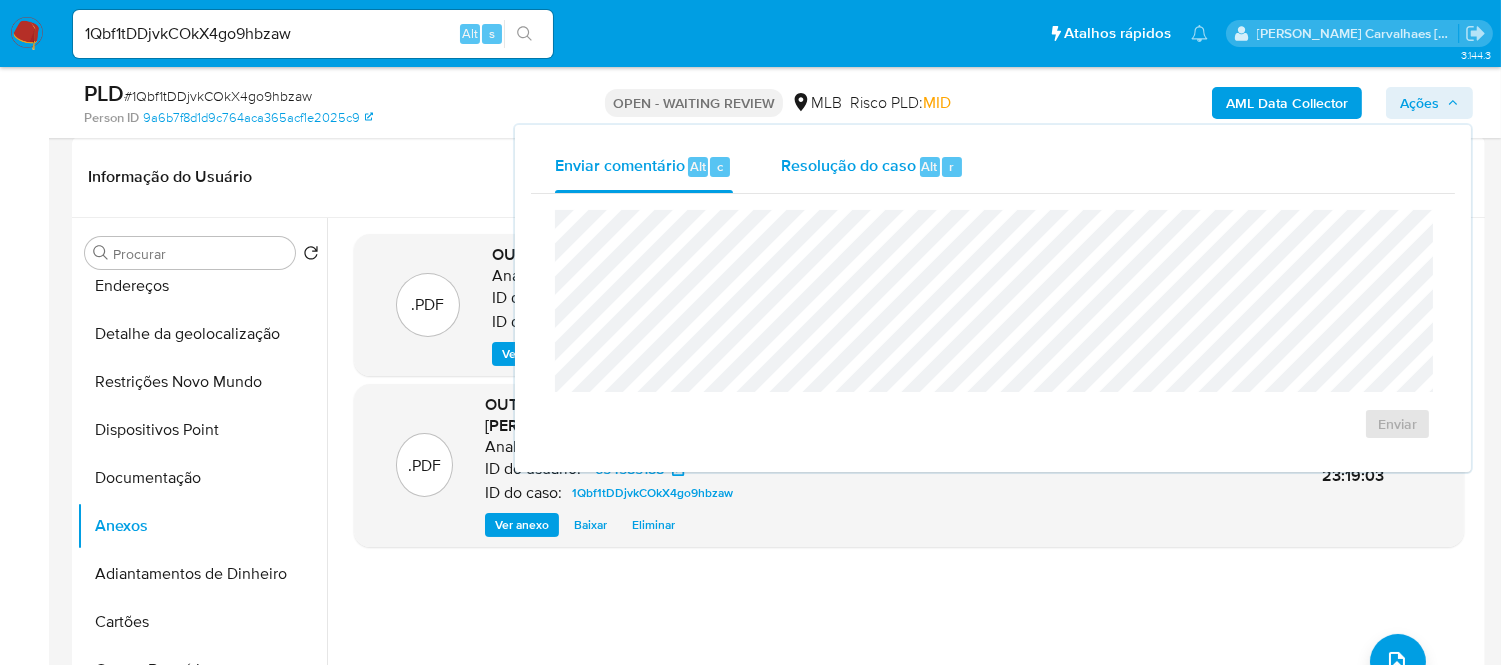 click on "Resolução do caso" at bounding box center [848, 165] 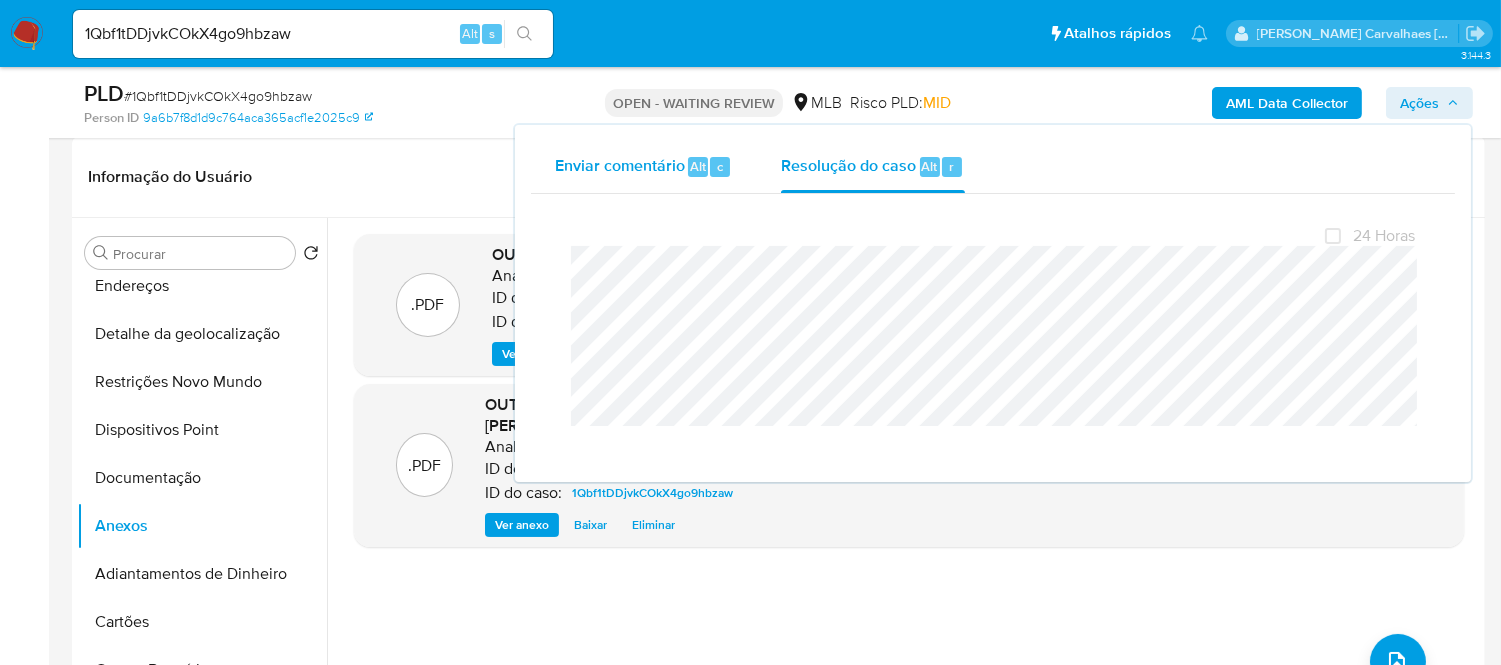 click on "Enviar comentário" at bounding box center [620, 165] 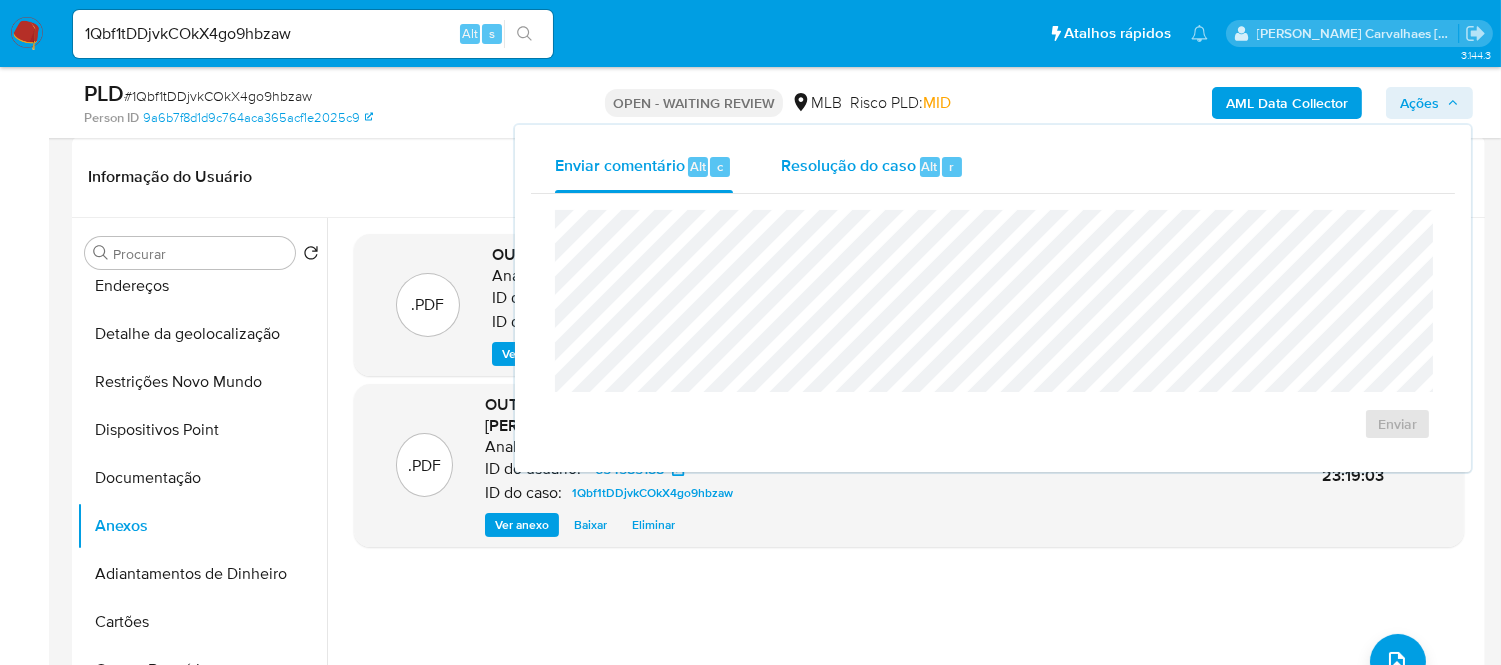 click on "Resolução do caso" at bounding box center [848, 165] 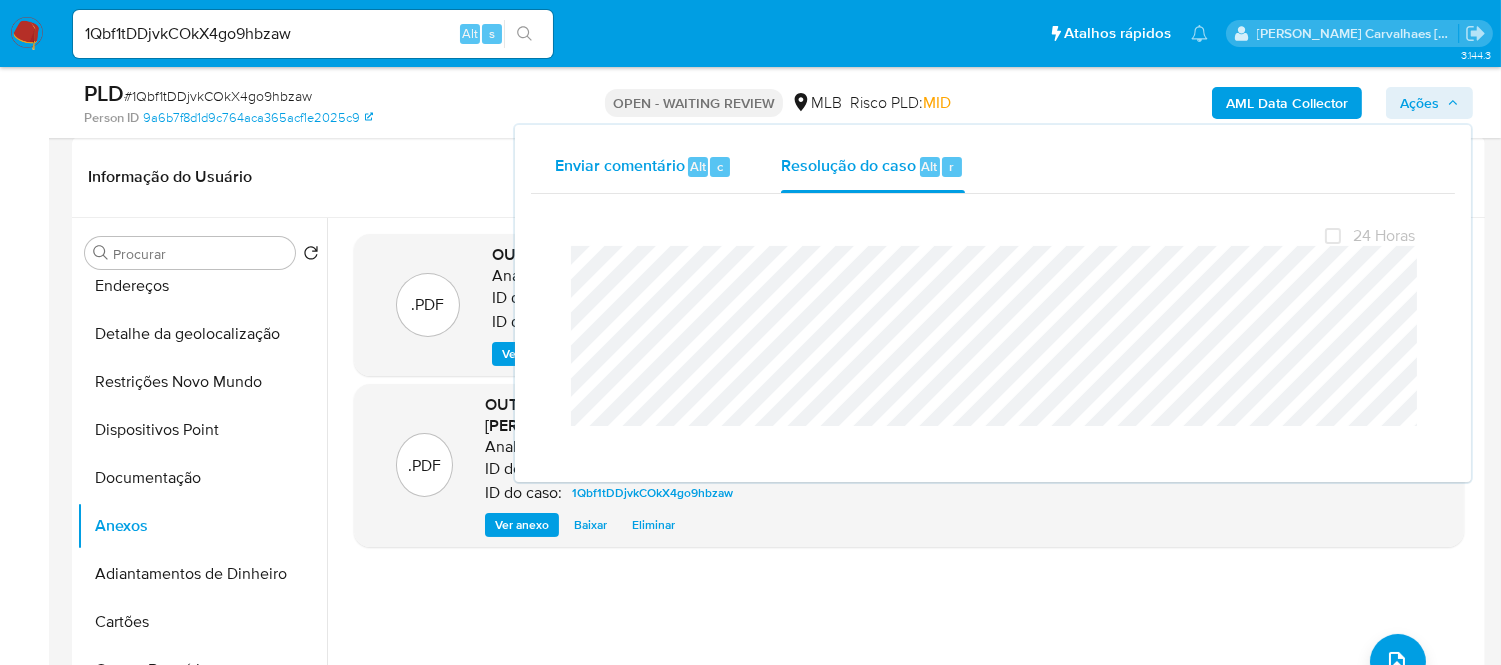 click on "Enviar comentário" at bounding box center (620, 165) 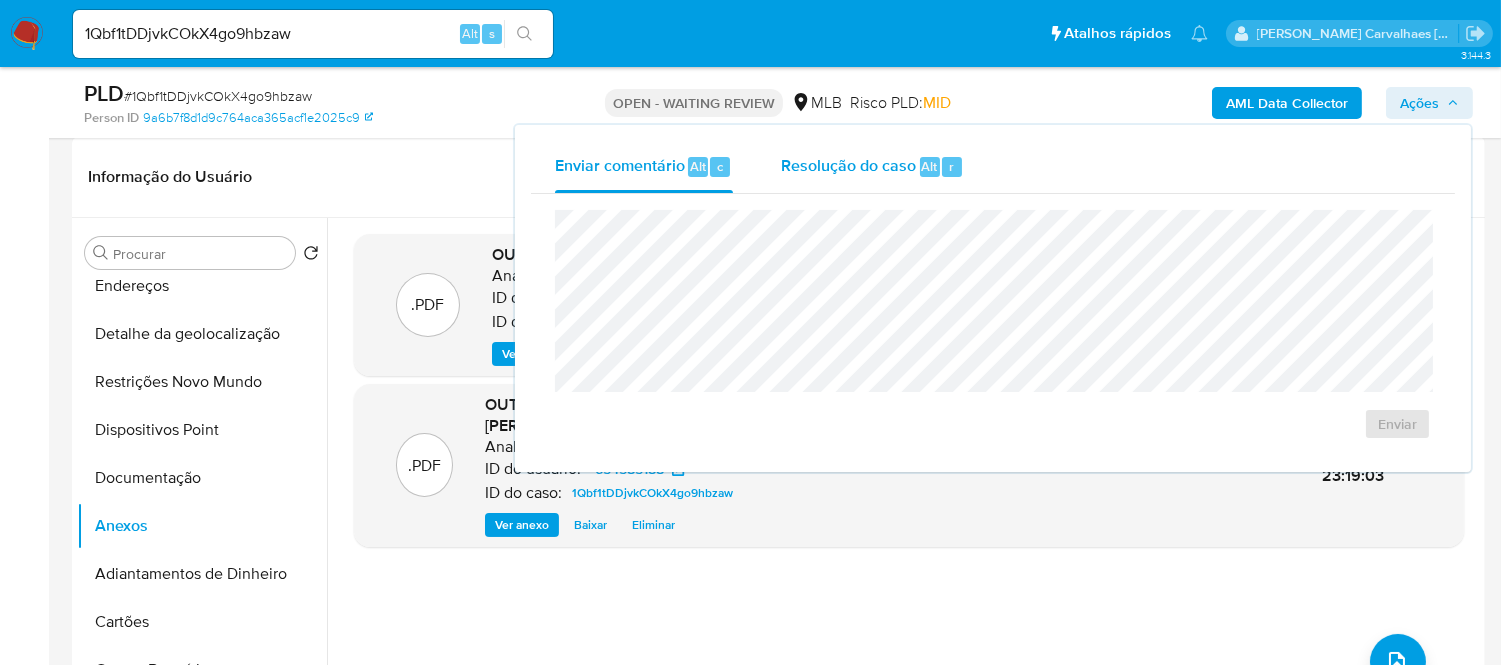 click on "Resolução do caso" at bounding box center (848, 165) 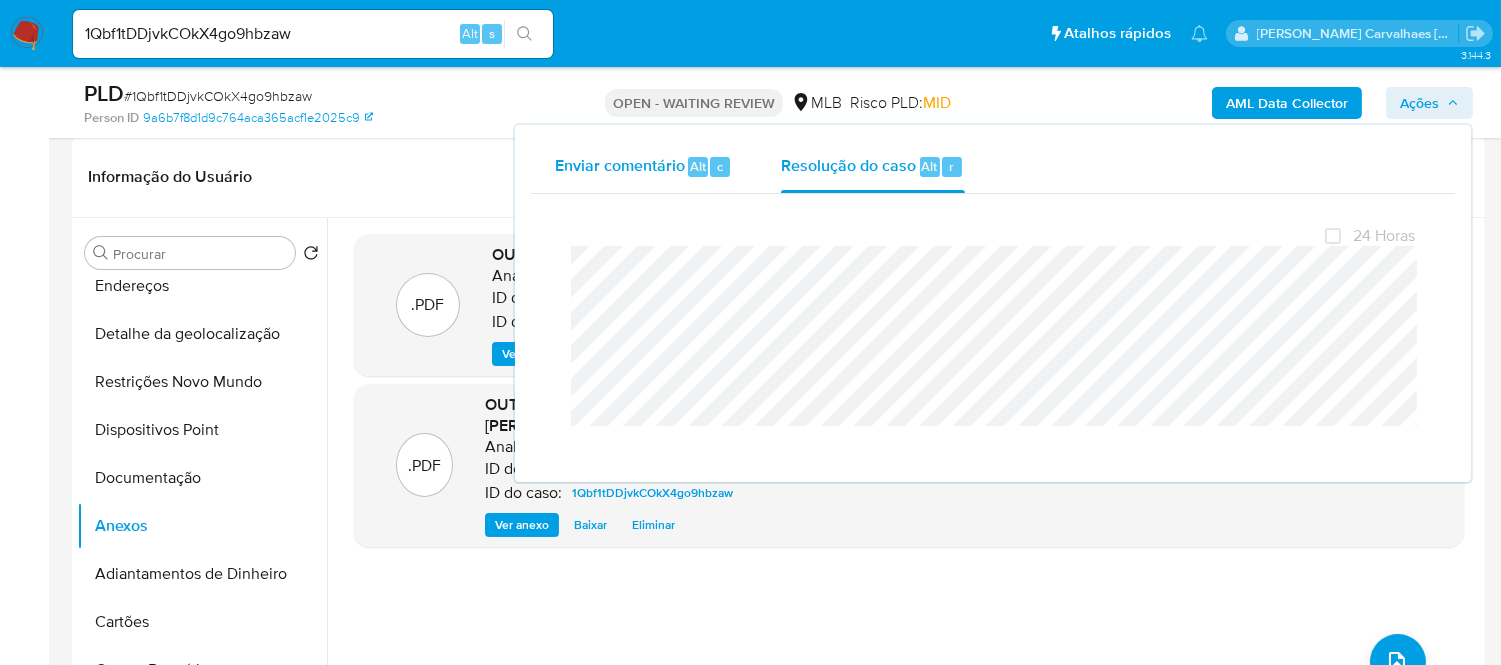 click on "Enviar comentário" at bounding box center [620, 165] 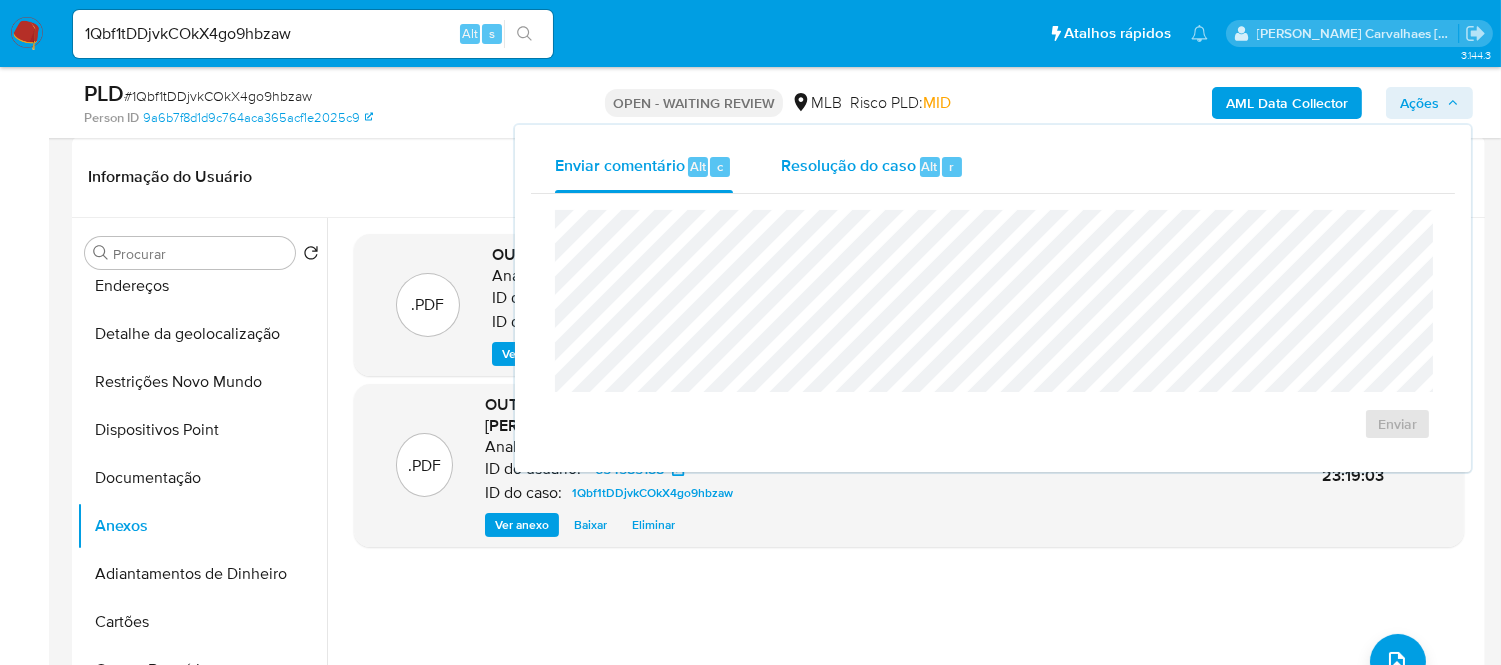 click on "Resolução do caso" at bounding box center (848, 165) 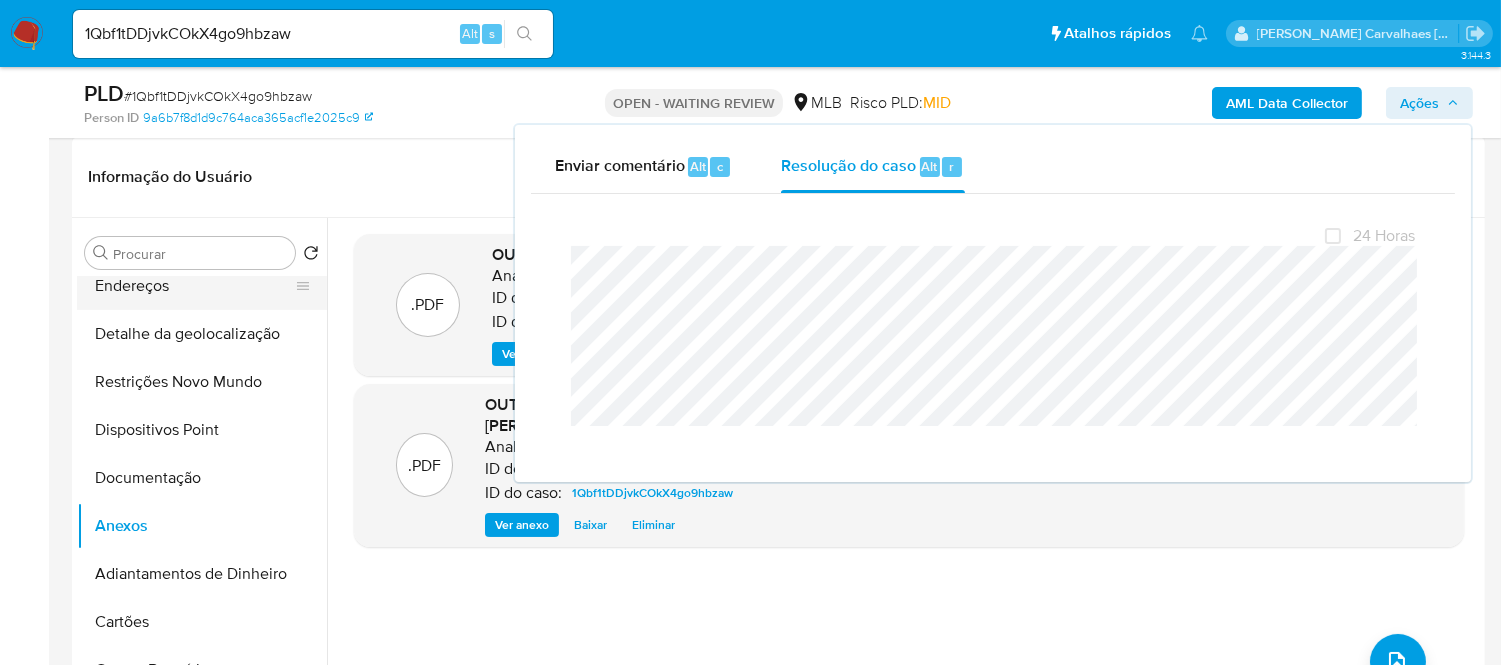 click on "Endereços" at bounding box center (194, 286) 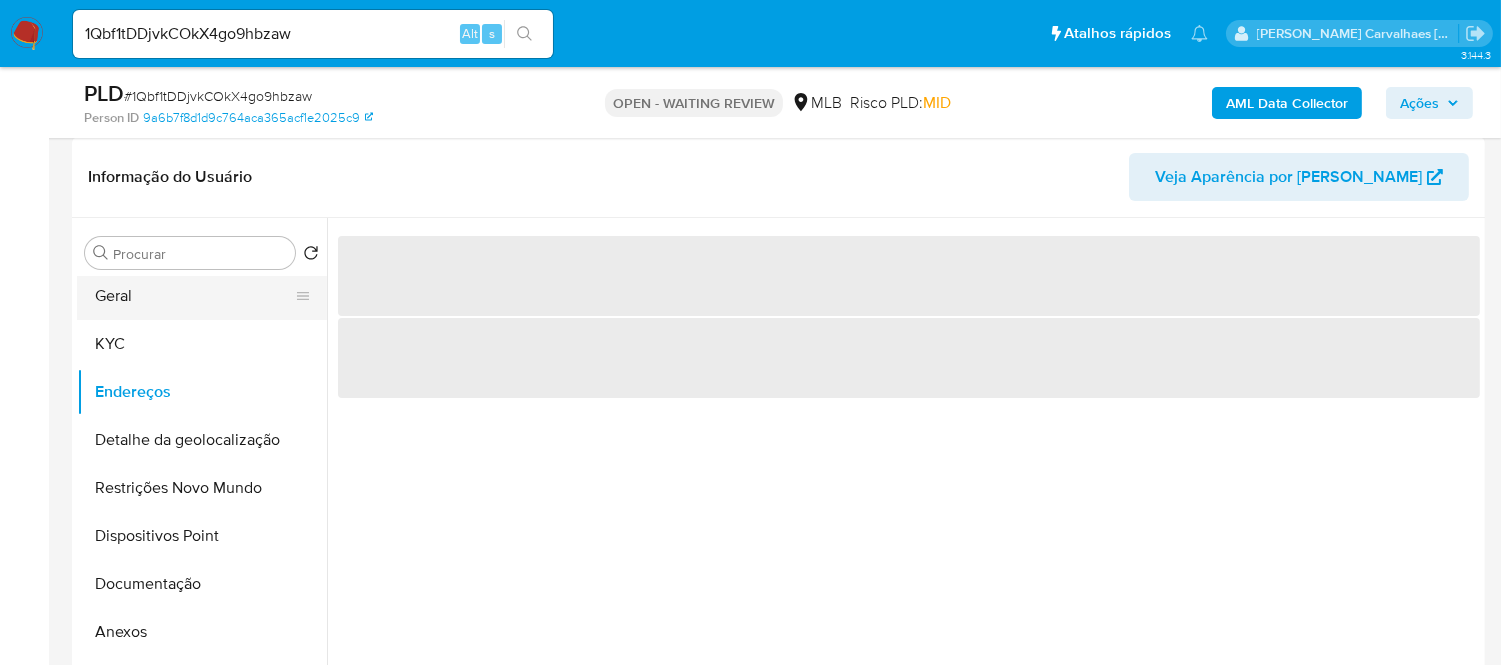 scroll, scrollTop: 0, scrollLeft: 0, axis: both 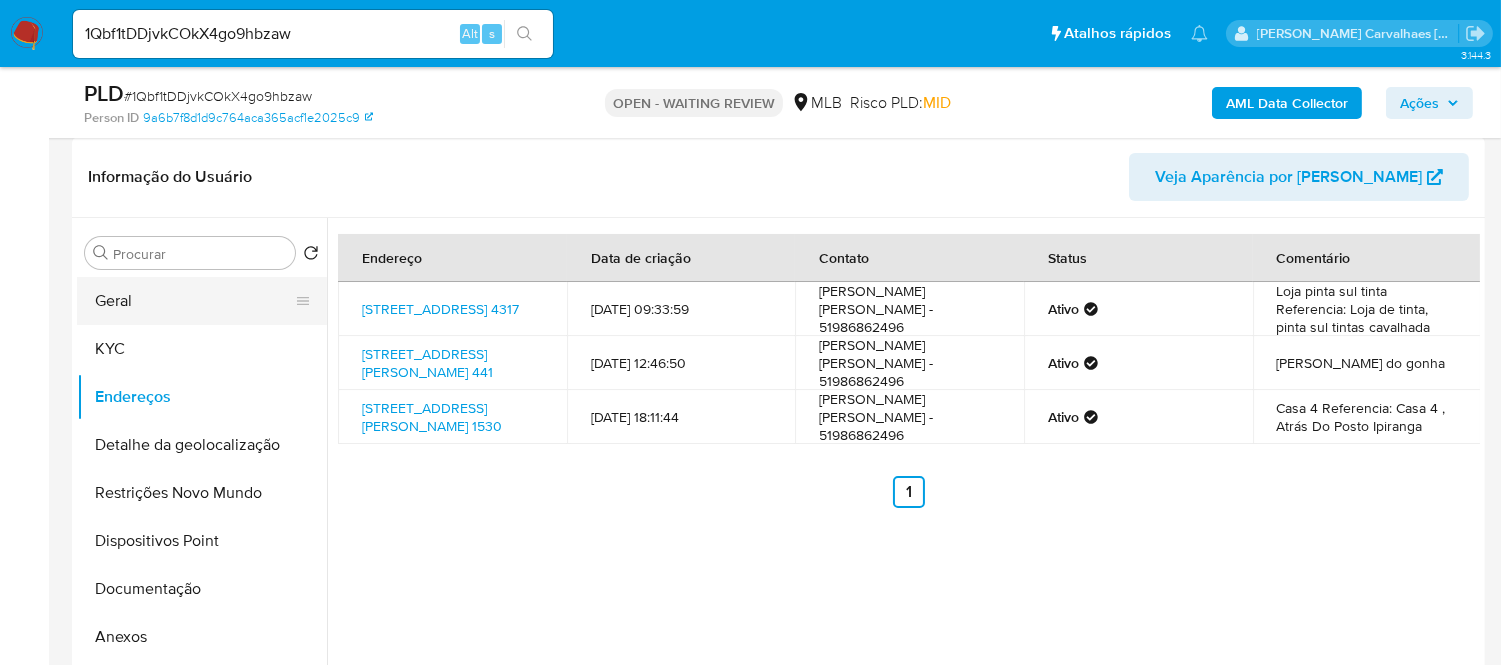 click on "Geral" at bounding box center [194, 301] 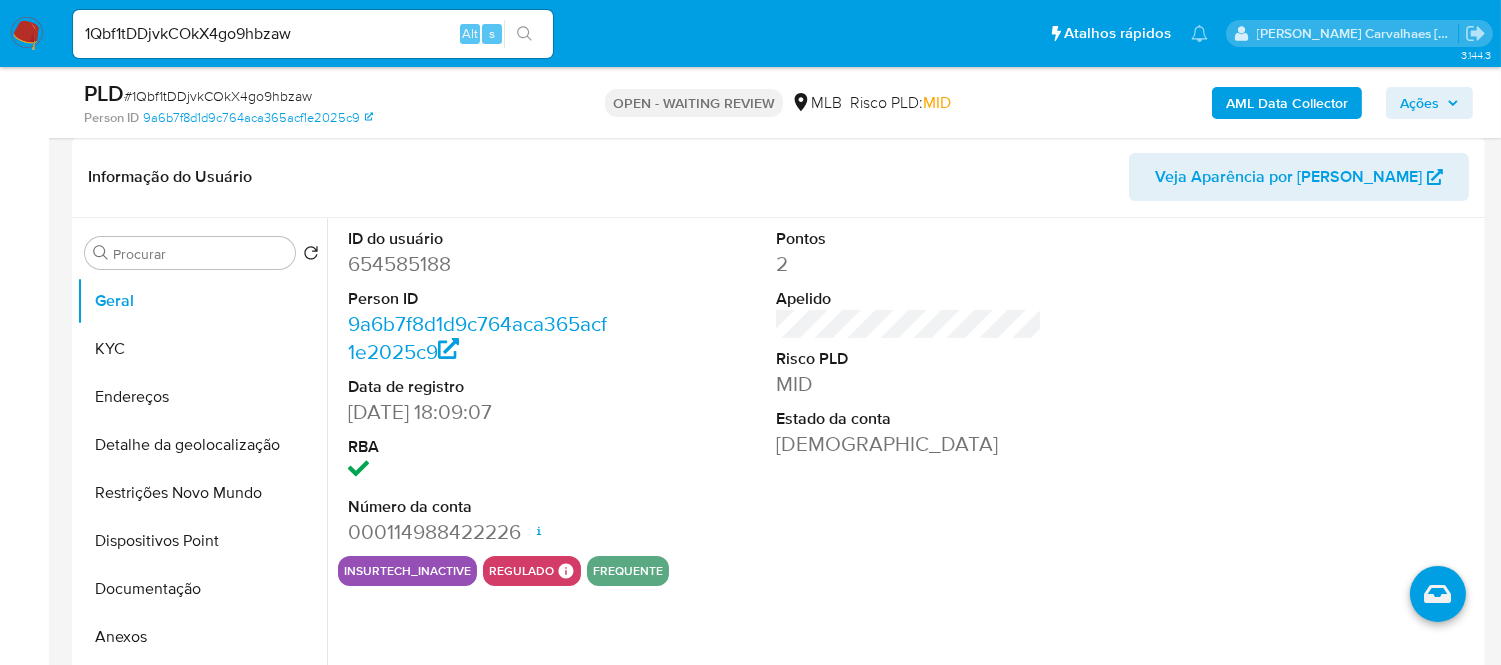 click on "Ações" at bounding box center (1419, 103) 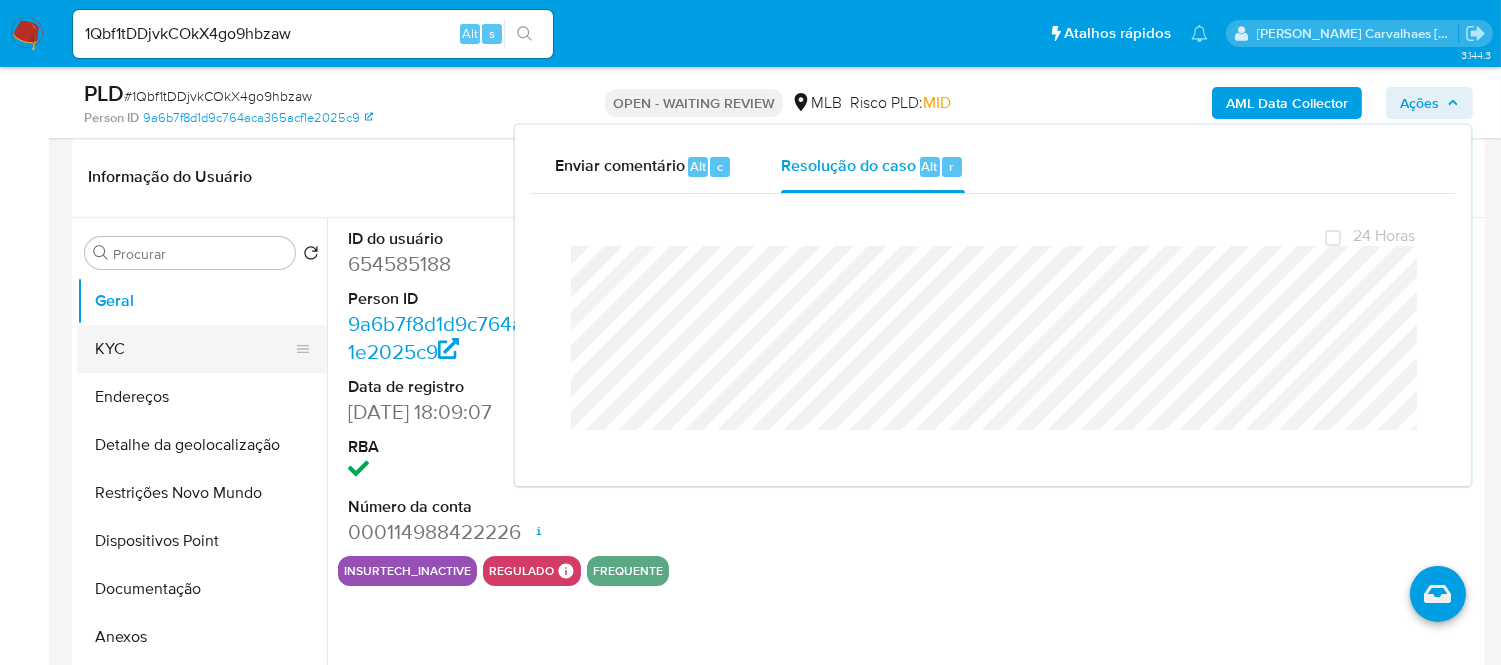 click on "KYC" at bounding box center (194, 349) 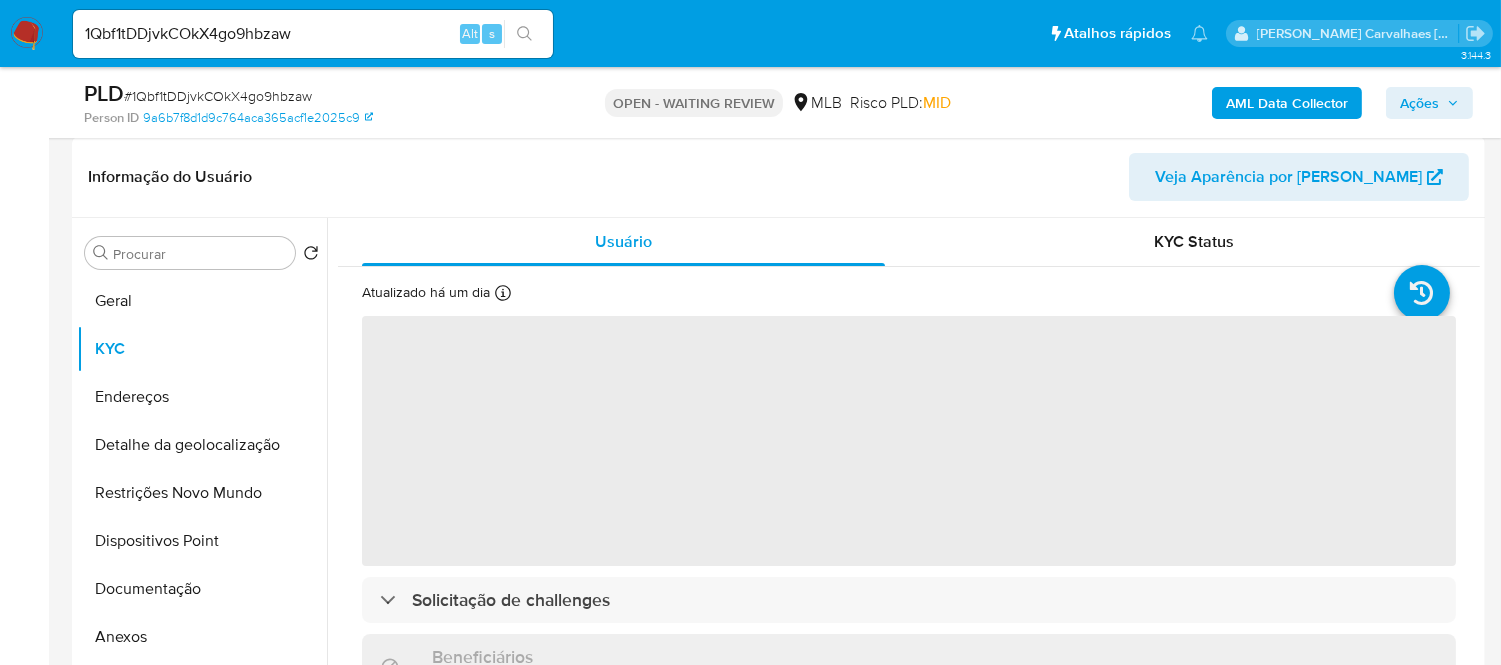 click on "Ações" at bounding box center (1429, 103) 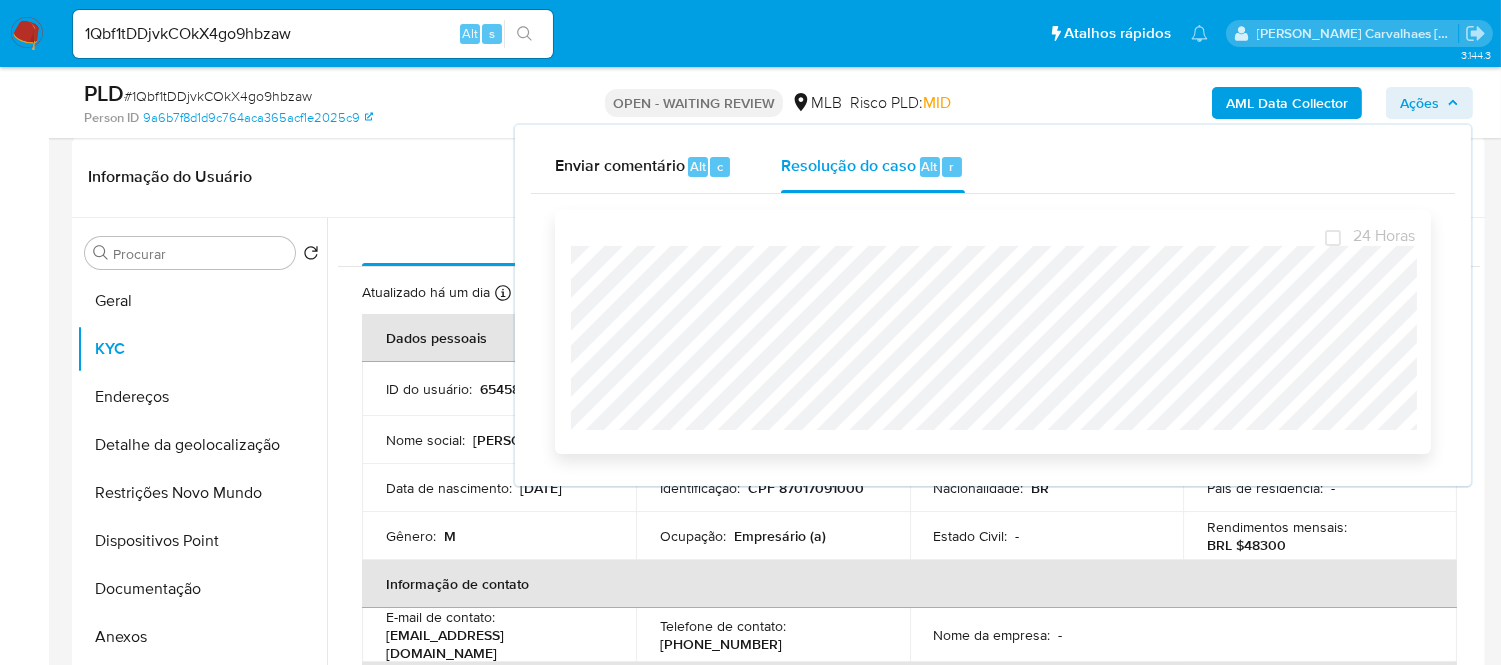 click on "24 Horas" at bounding box center [993, 332] 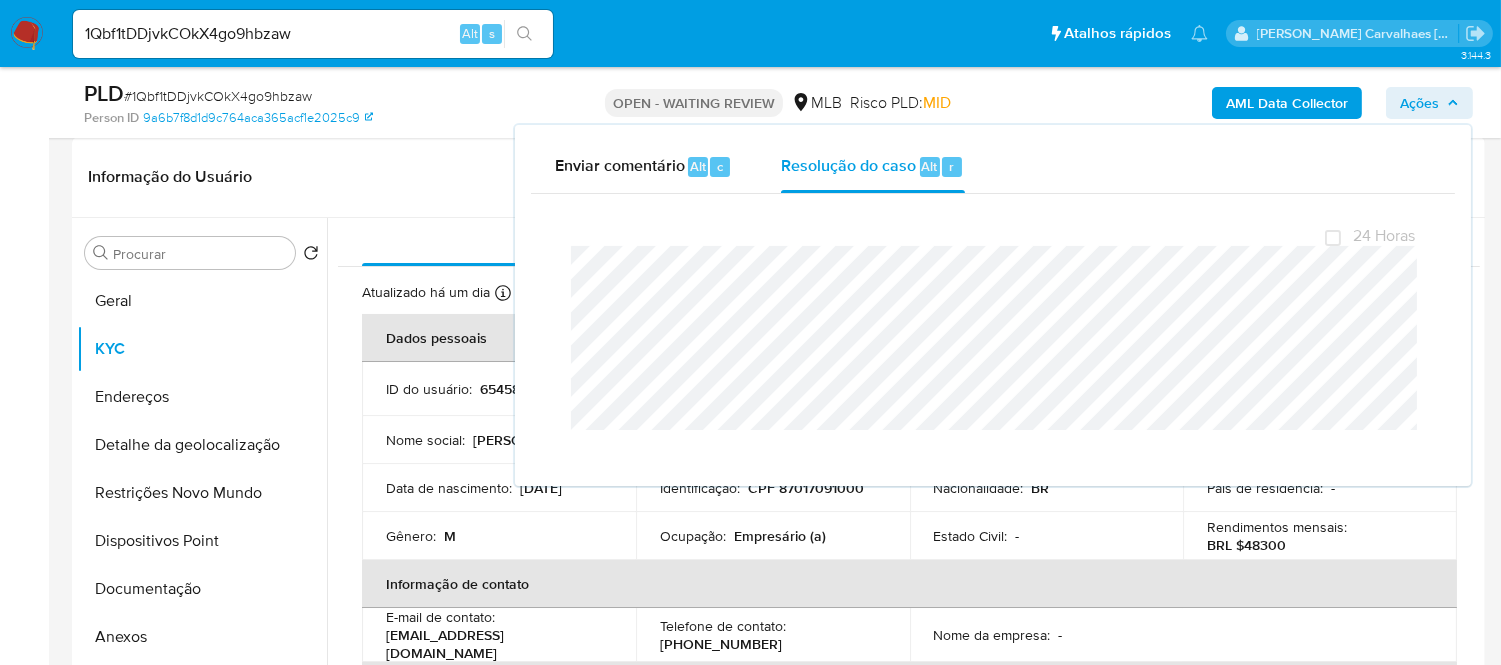 click on "Enviar comentário Alt c Resolução do caso Alt r" at bounding box center (993, 167) 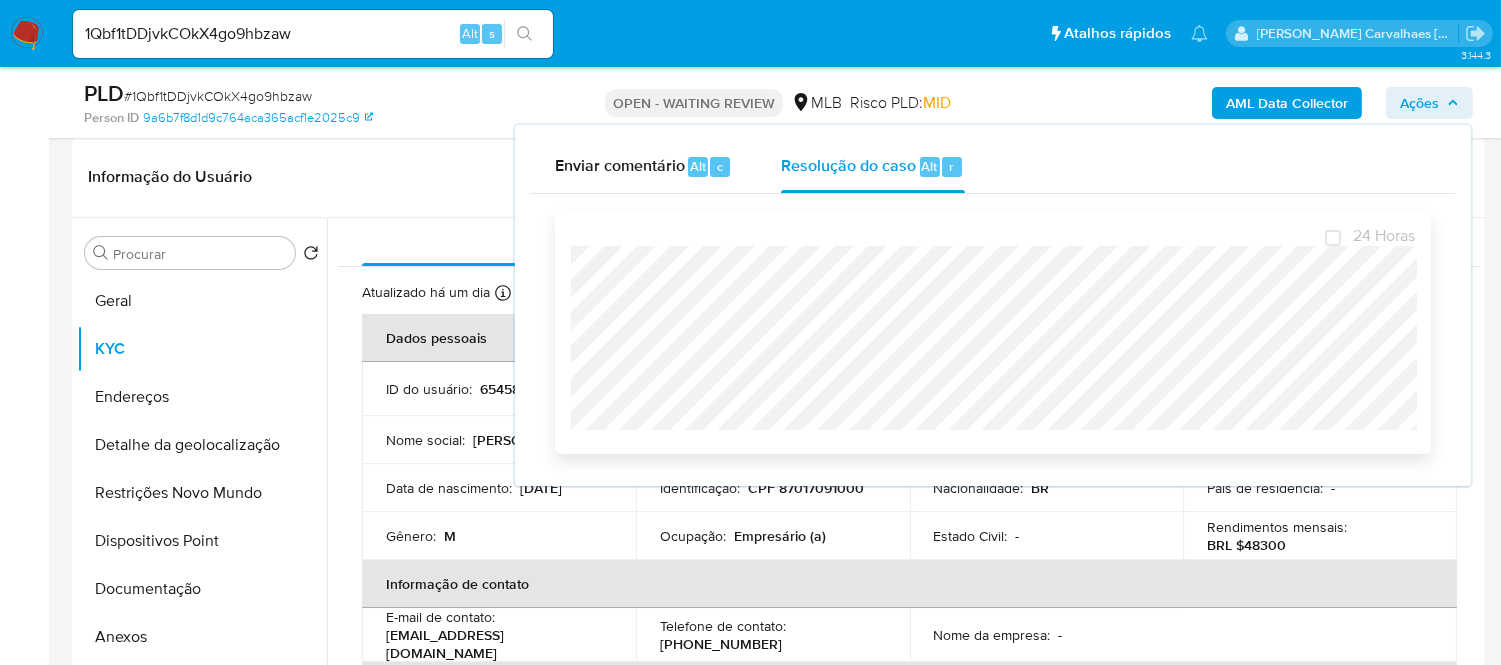 click on "24 Horas" at bounding box center [993, 332] 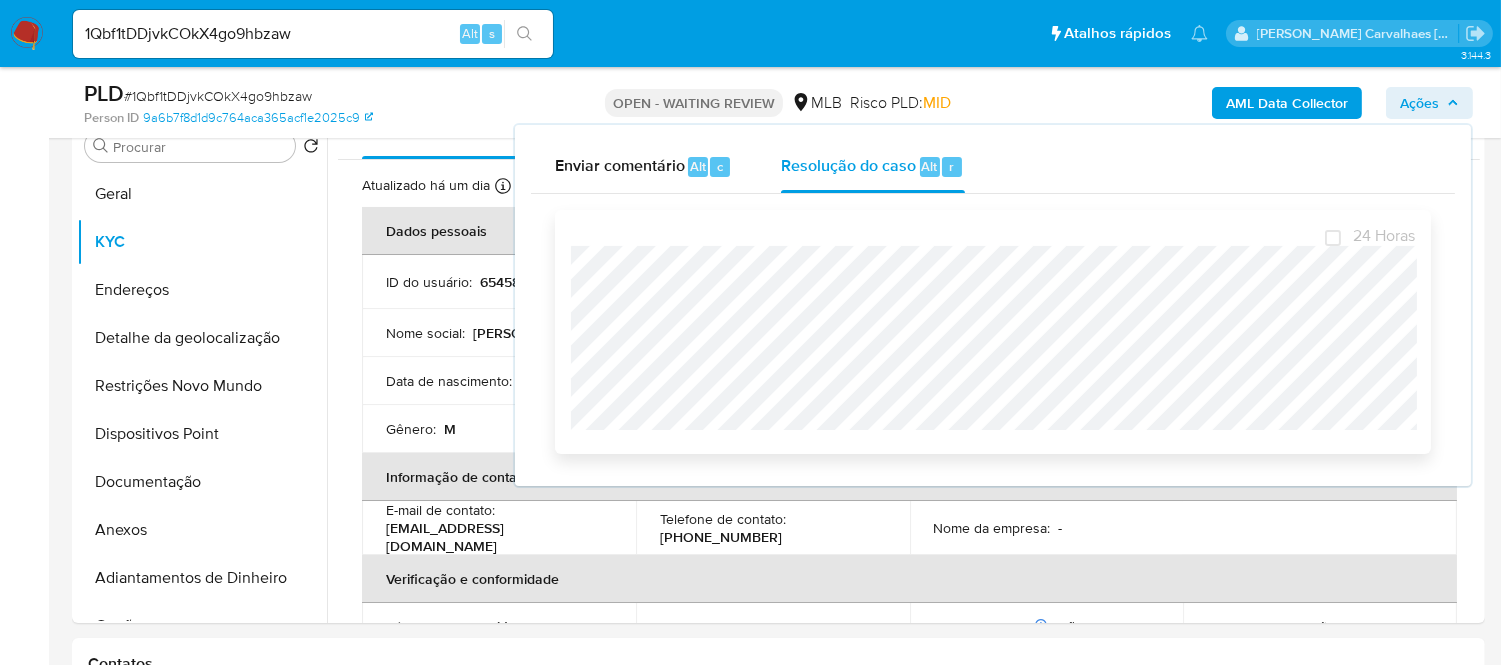 scroll, scrollTop: 555, scrollLeft: 0, axis: vertical 